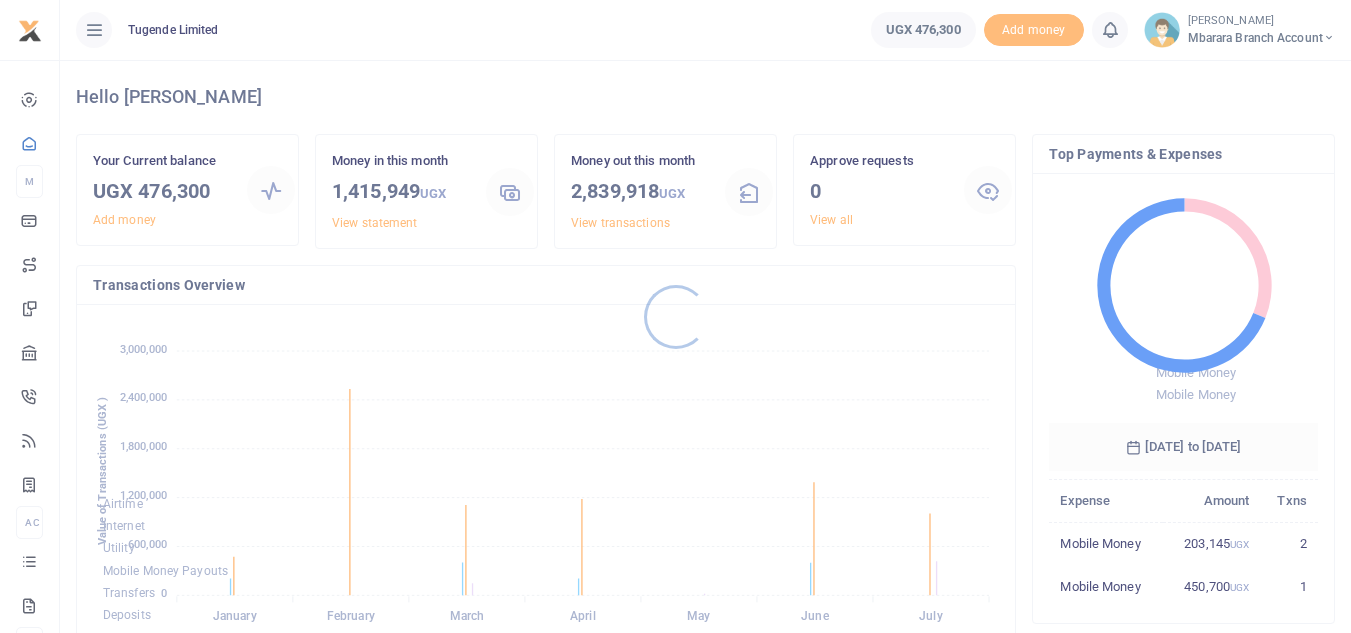 scroll, scrollTop: 0, scrollLeft: 0, axis: both 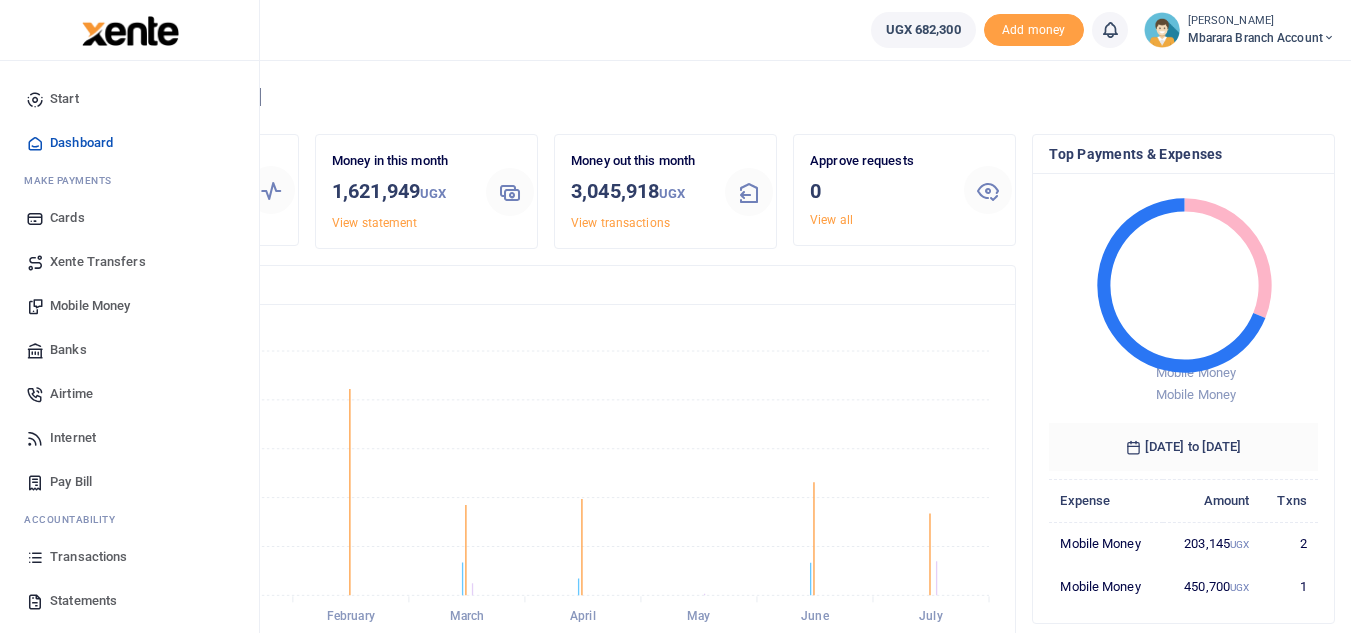 click on "Statements" at bounding box center [83, 601] 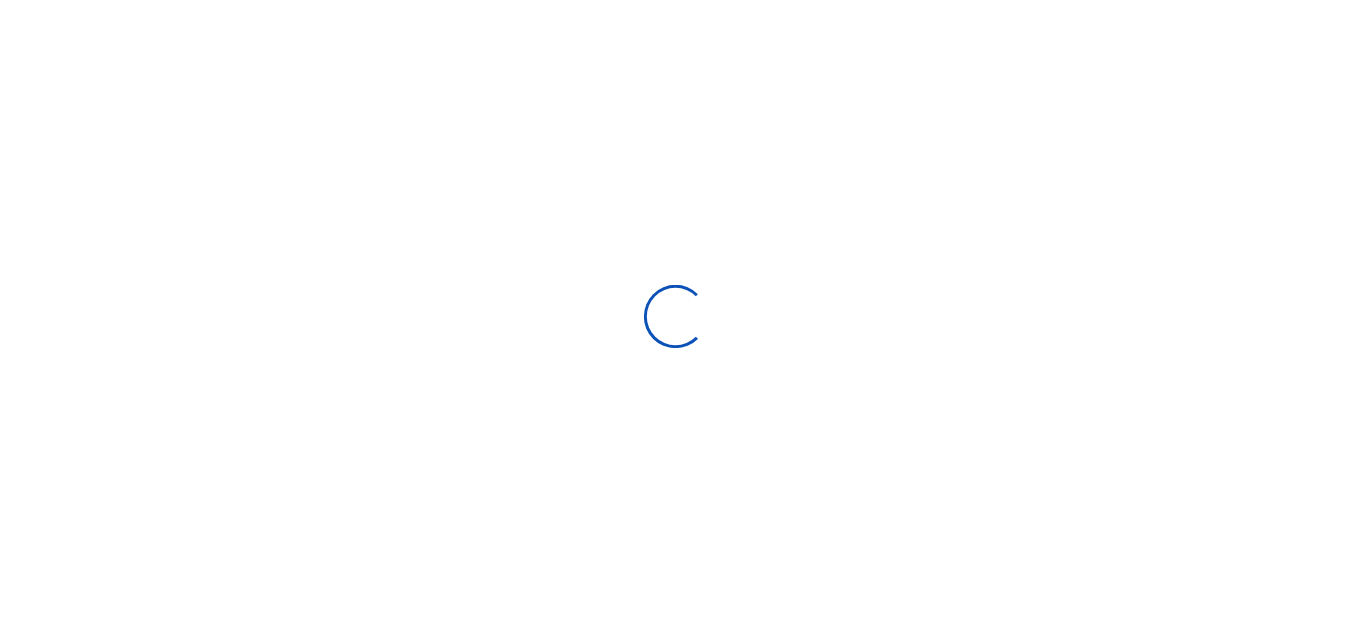 scroll, scrollTop: 0, scrollLeft: 0, axis: both 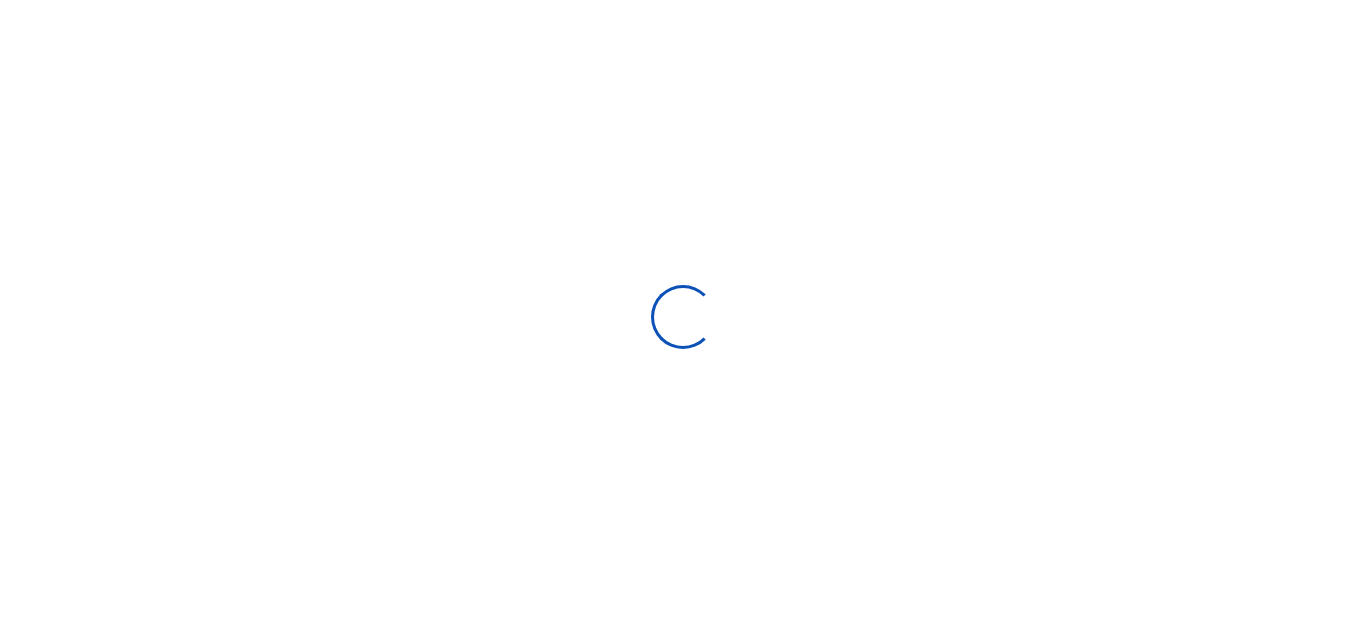 select on "ALL" 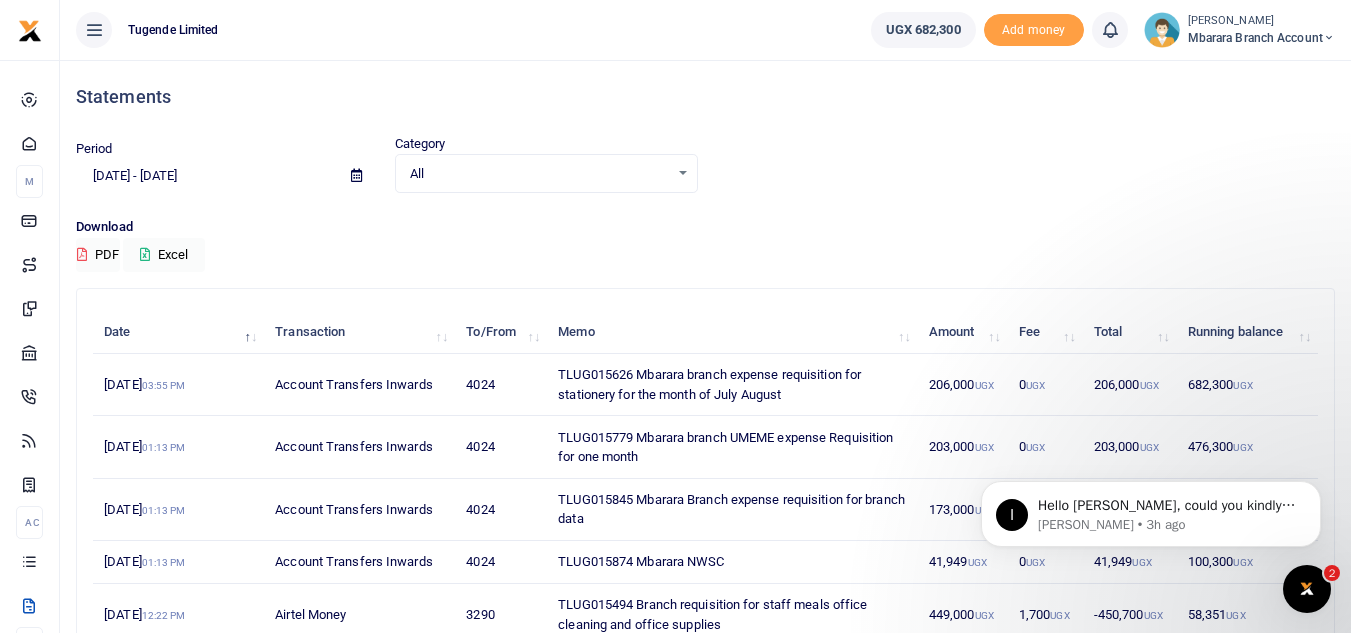 scroll, scrollTop: 0, scrollLeft: 0, axis: both 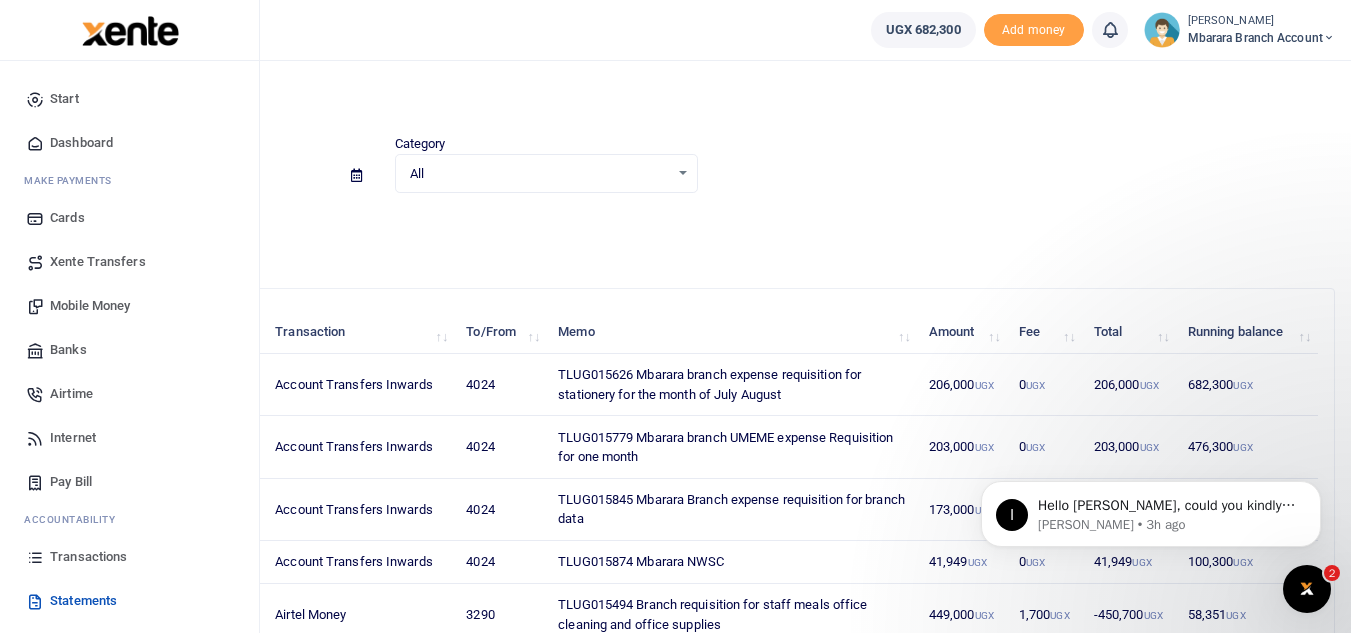 click on "Mobile Money" at bounding box center [90, 306] 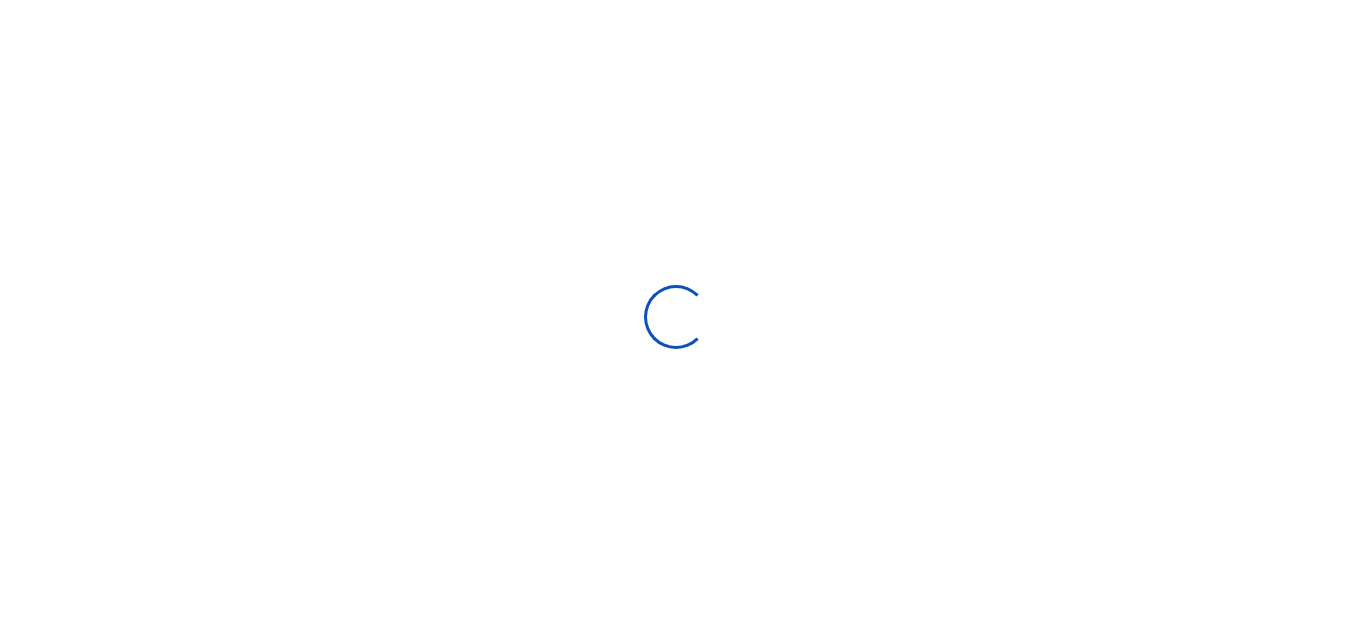 scroll, scrollTop: 0, scrollLeft: 0, axis: both 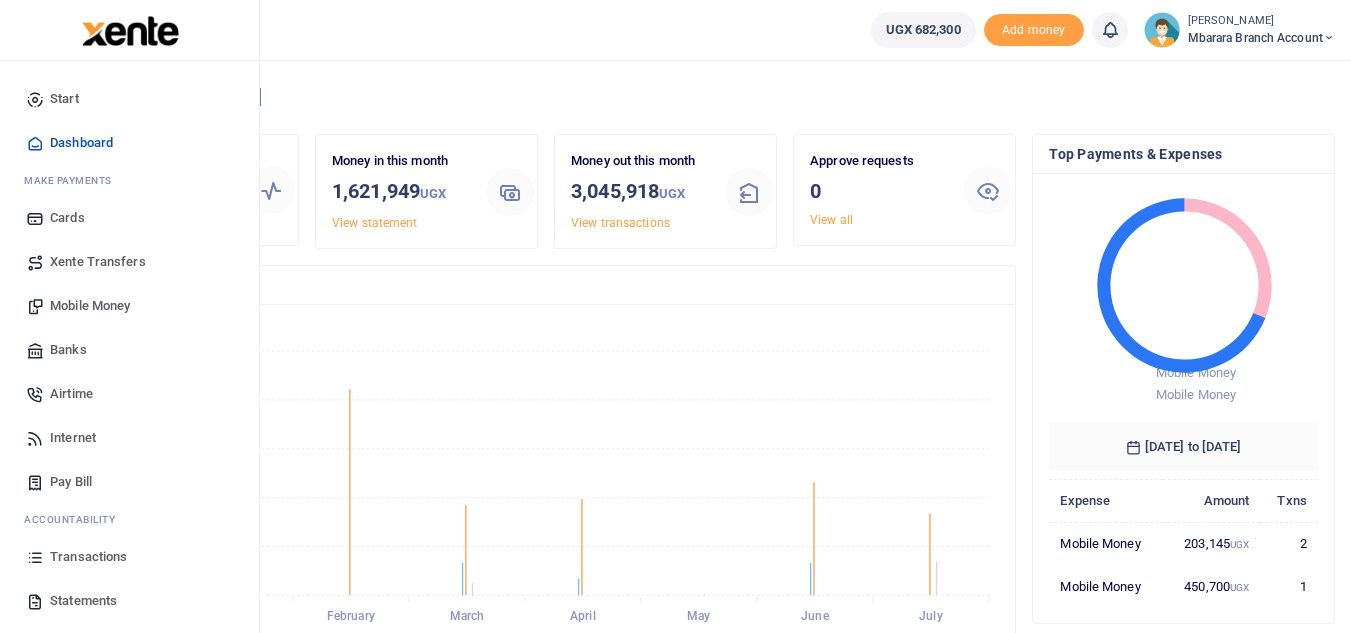 click on "Pay Bill" at bounding box center (129, 482) 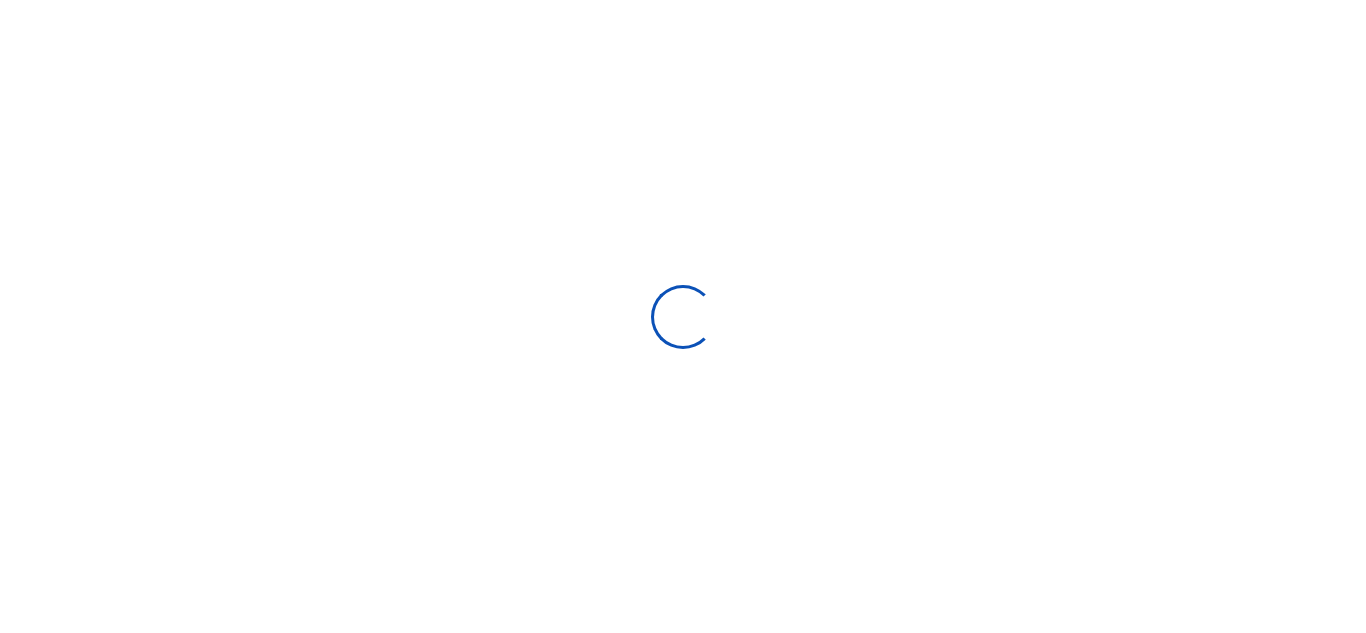 scroll, scrollTop: 0, scrollLeft: 0, axis: both 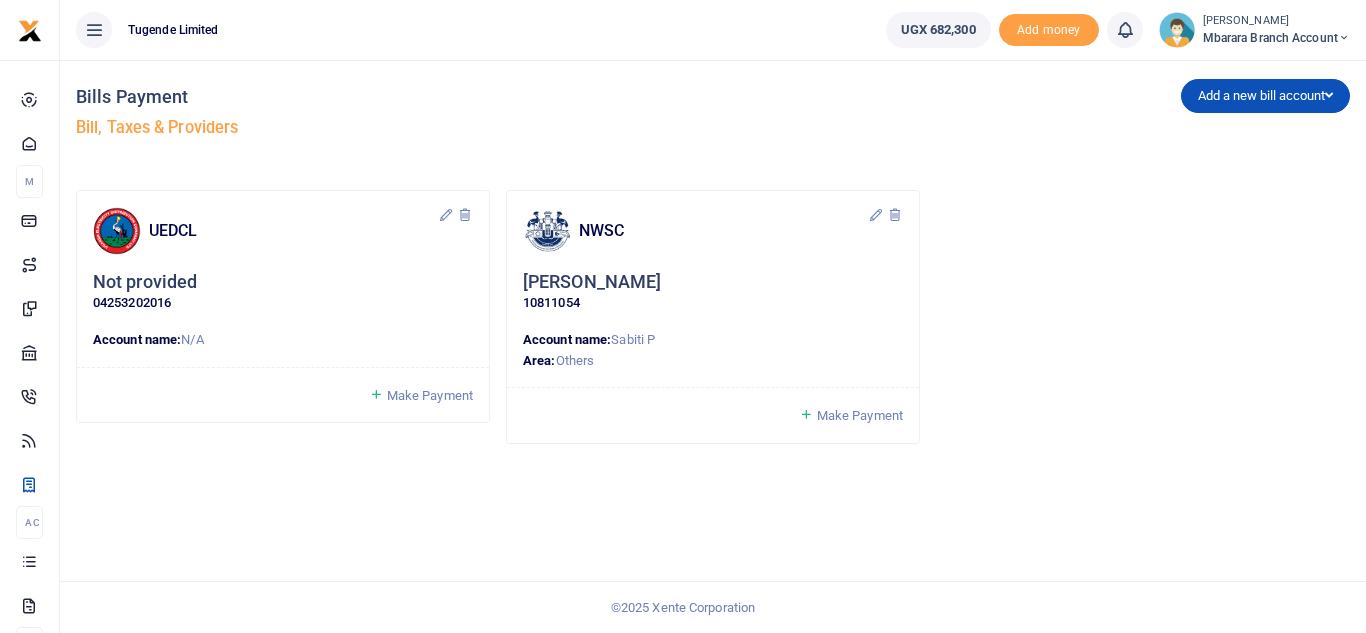 click on "Make Payment" at bounding box center (430, 395) 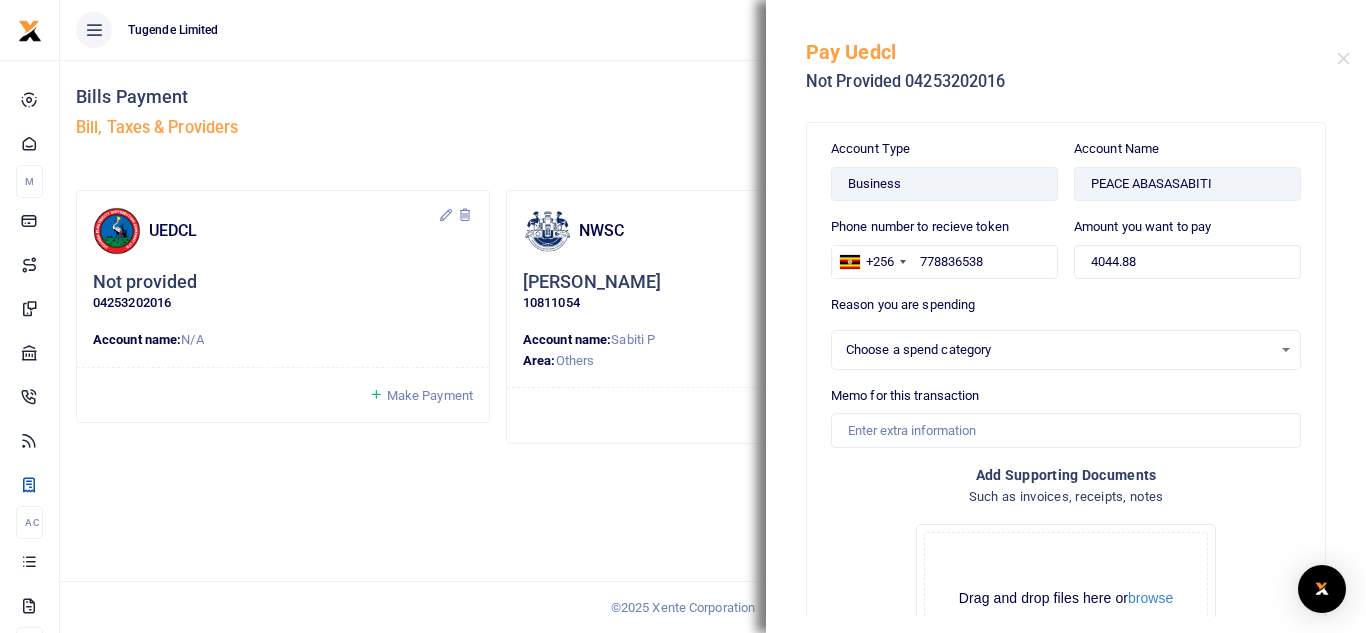 select 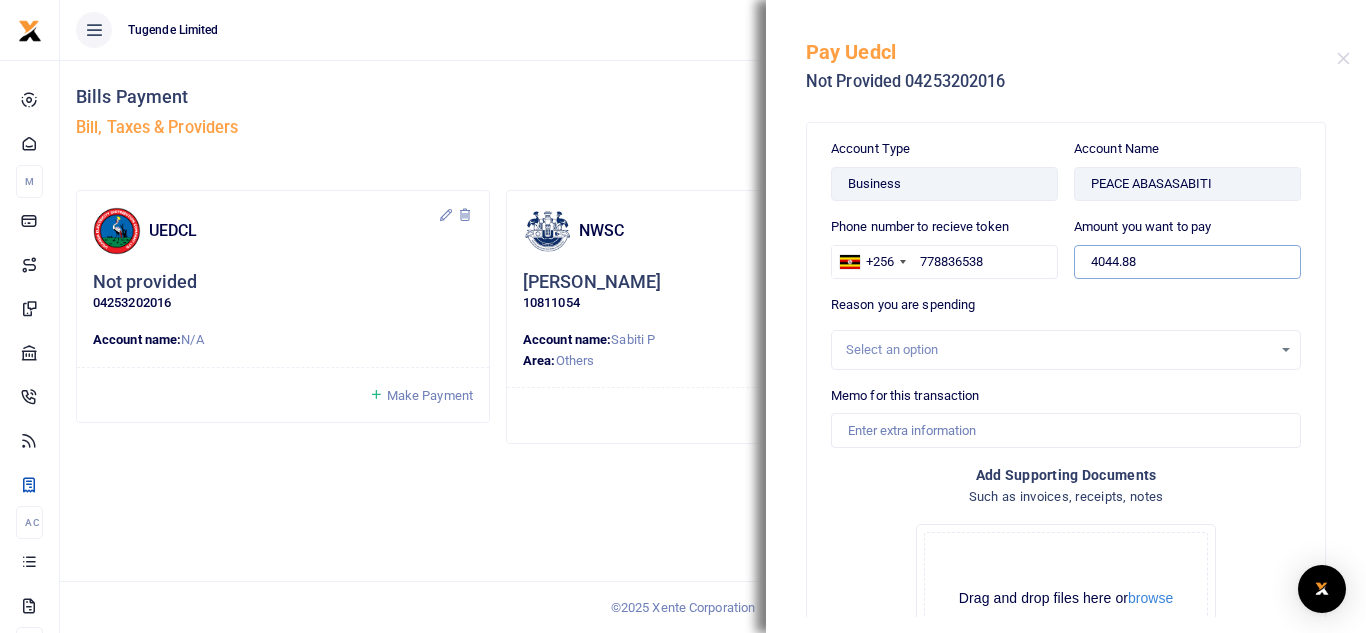 click on "4044.88" at bounding box center [1187, 262] 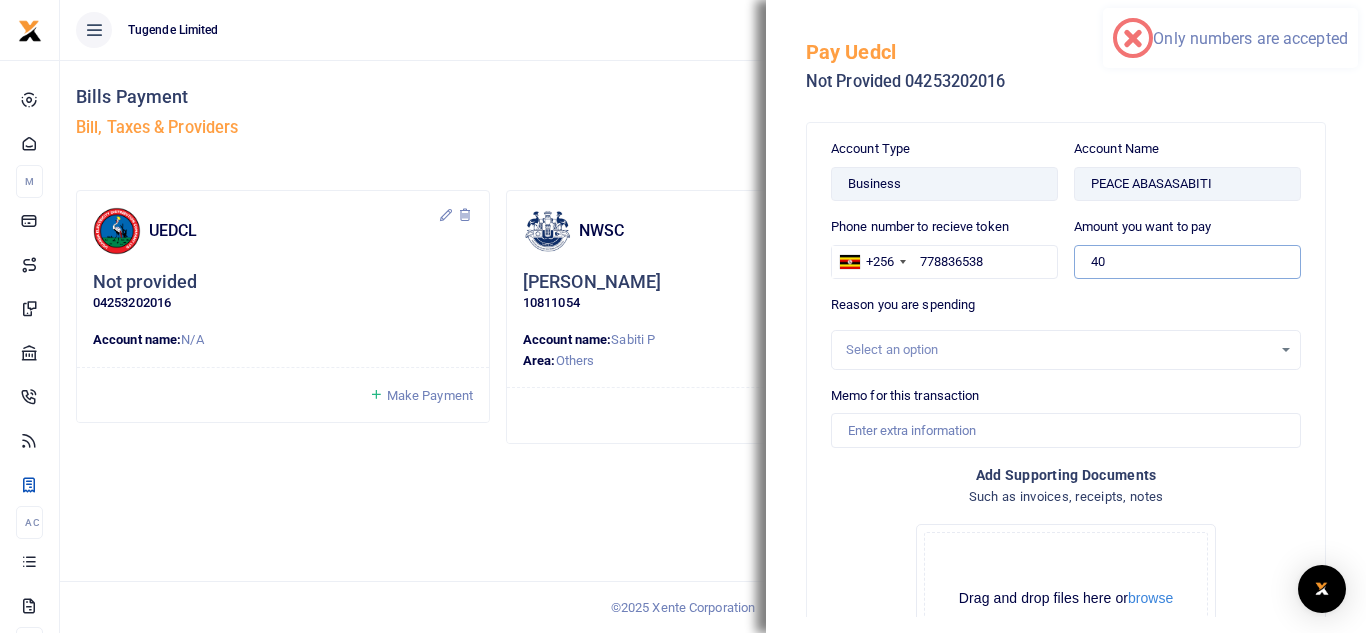 type on "4" 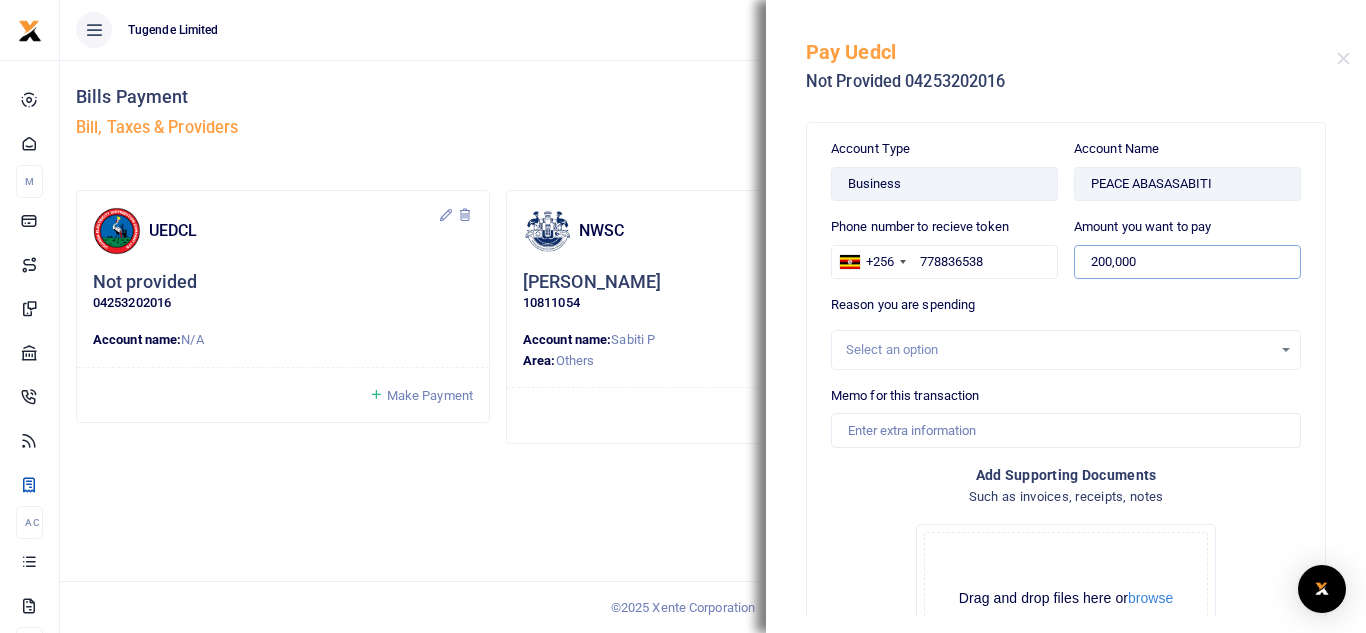 type on "200,000" 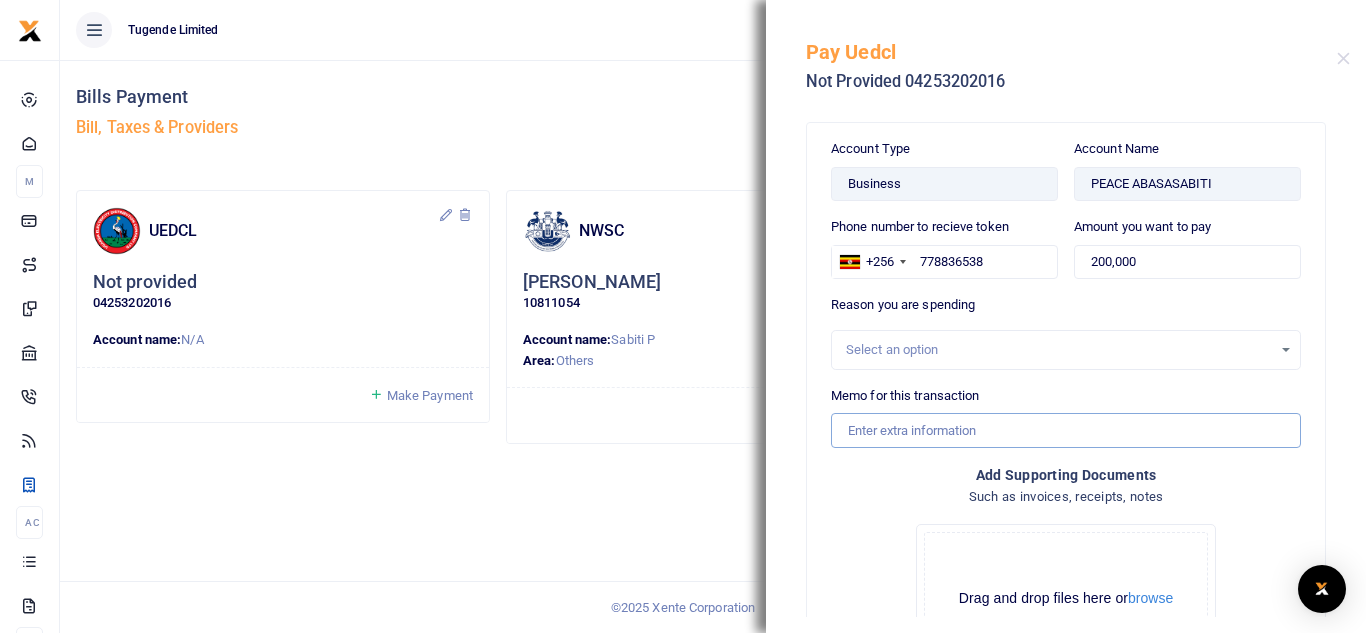 click on "Memo for this transaction" at bounding box center (1066, 430) 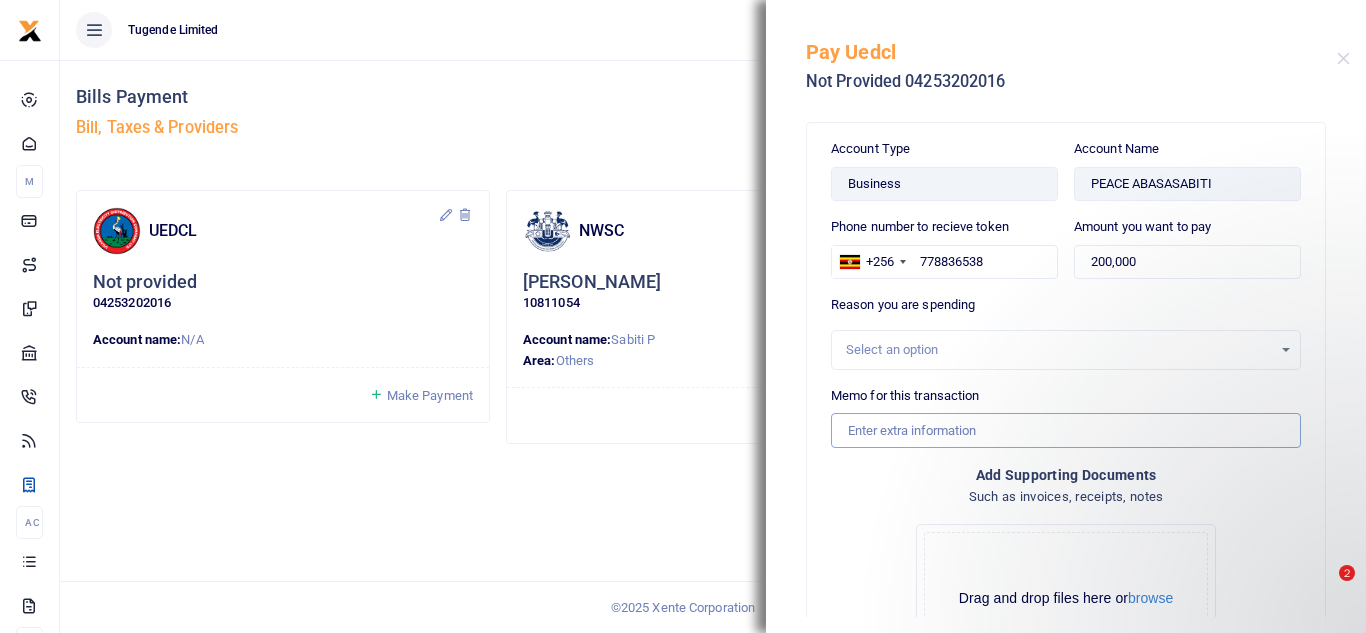 paste on "TLUG015779" 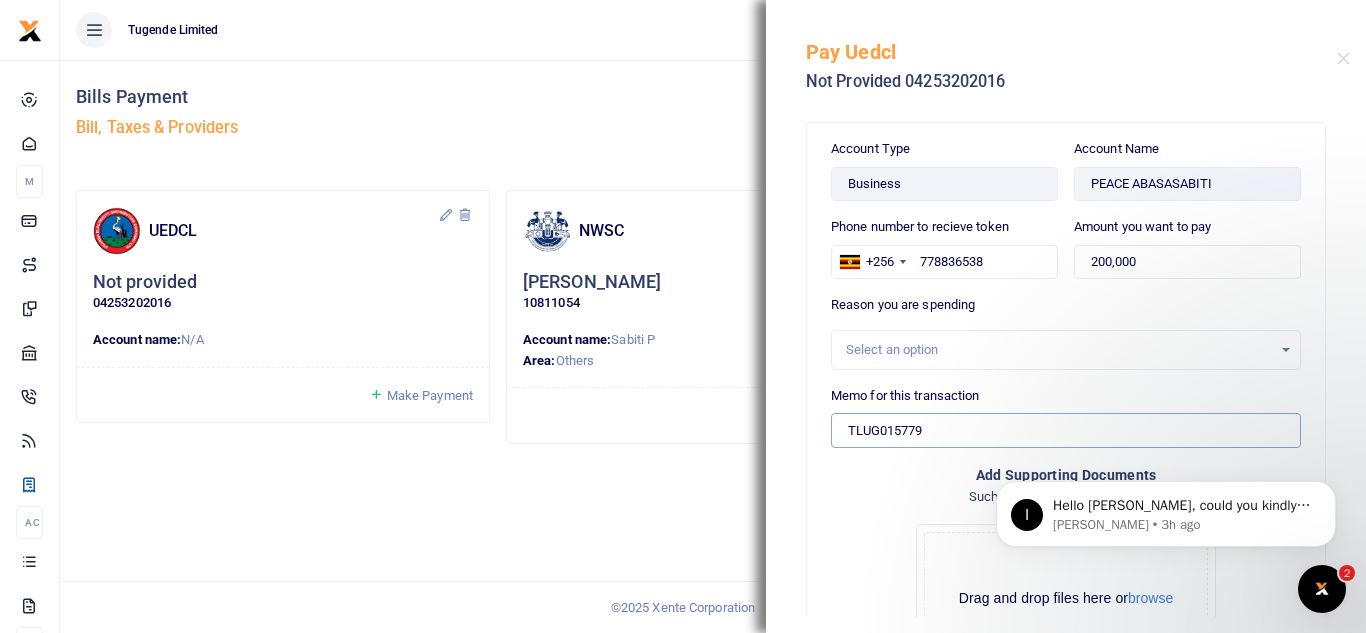 scroll, scrollTop: 0, scrollLeft: 0, axis: both 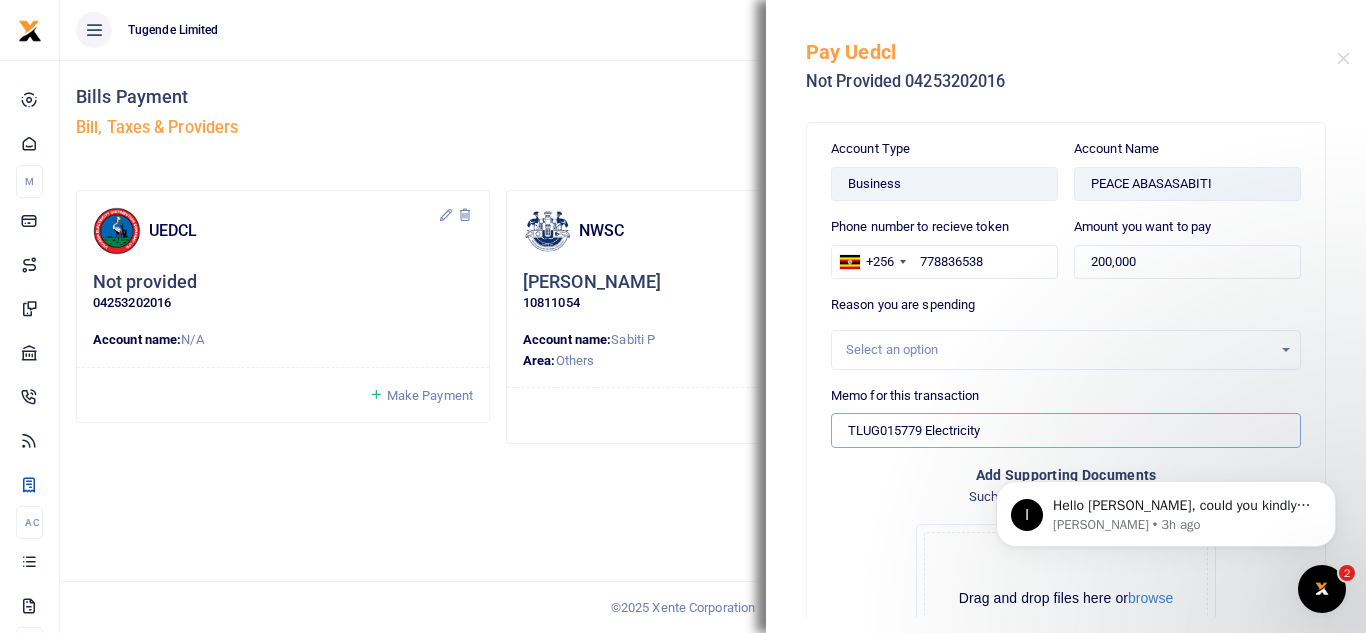 type on "TLUG015779 Electricity" 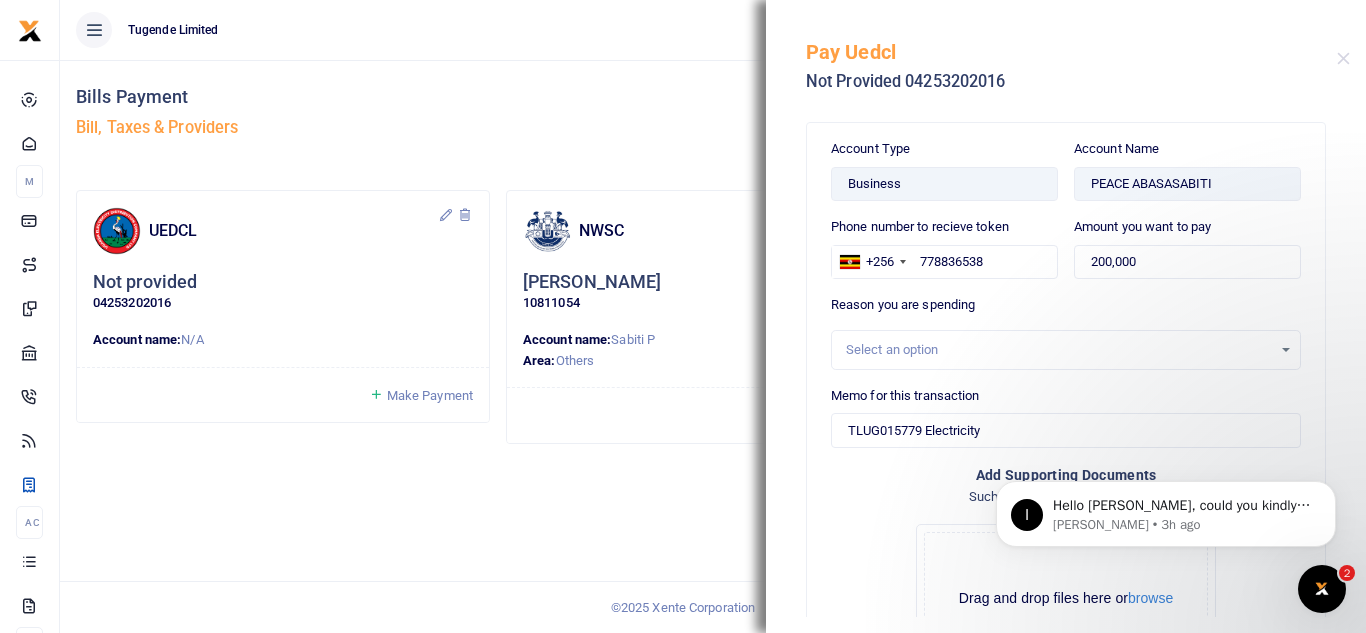 drag, startPoint x: 1349, startPoint y: 471, endPoint x: 1355, endPoint y: 512, distance: 41.4367 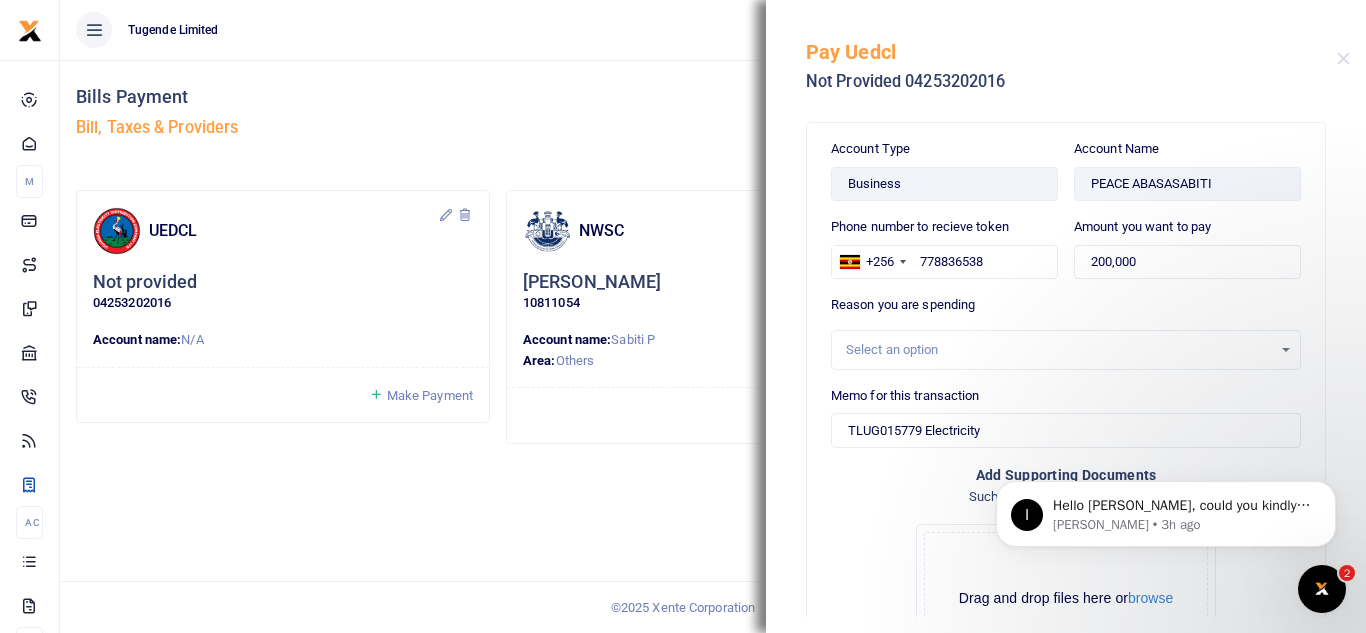 drag, startPoint x: 1348, startPoint y: 454, endPoint x: 1355, endPoint y: 597, distance: 143.17122 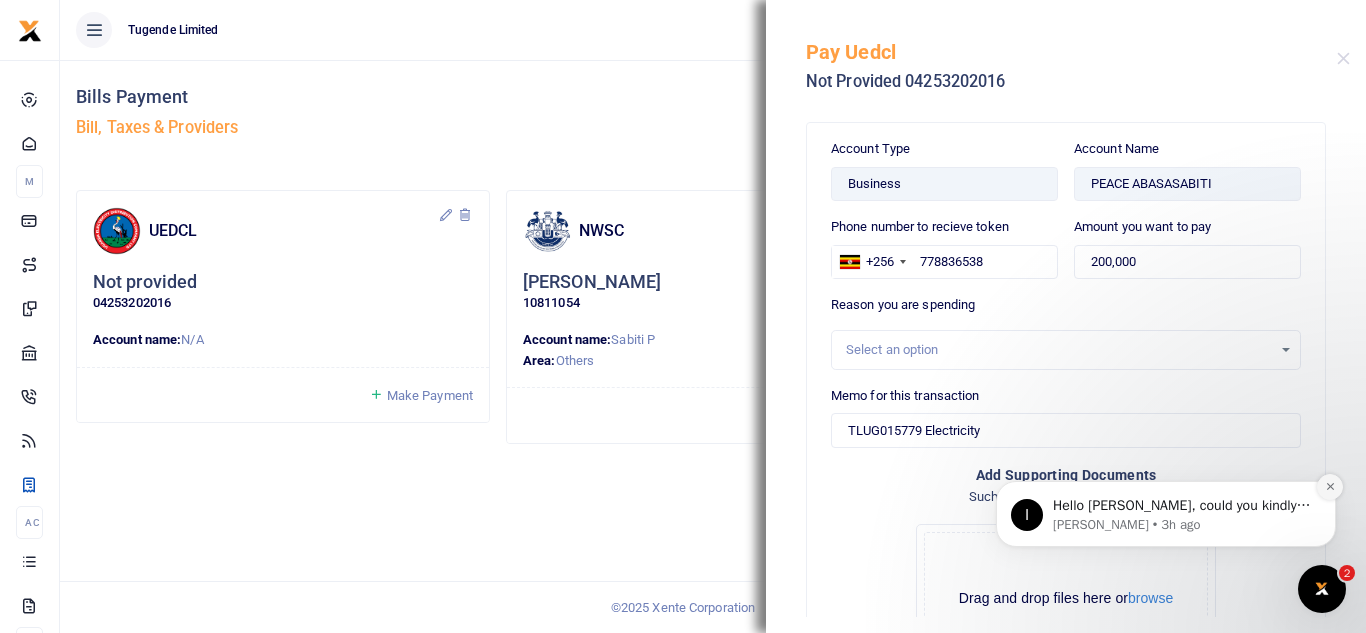 click 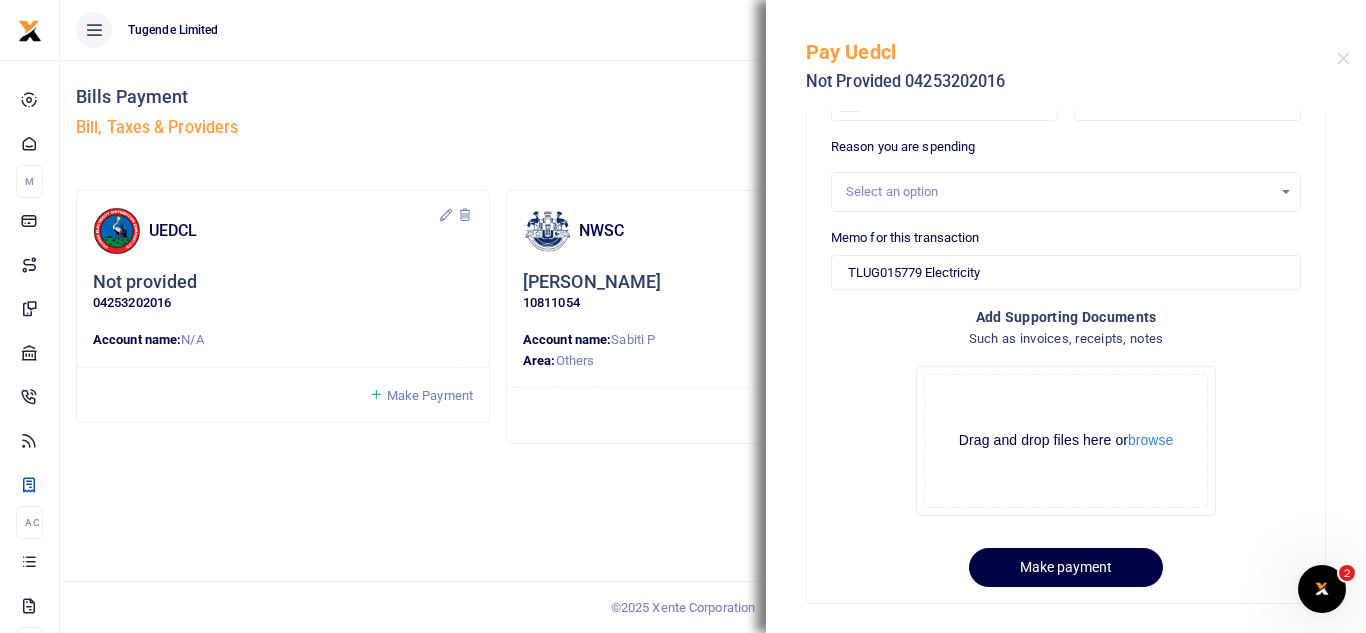 scroll, scrollTop: 177, scrollLeft: 0, axis: vertical 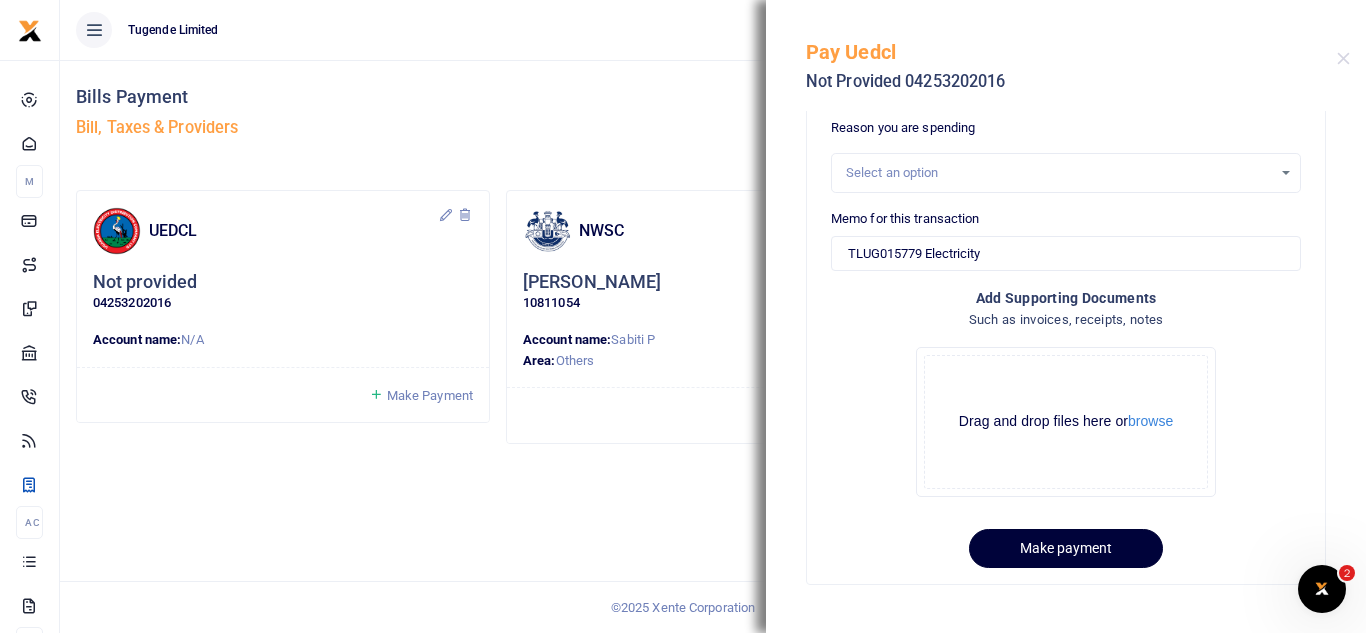 click on "Make payment" at bounding box center (1066, 548) 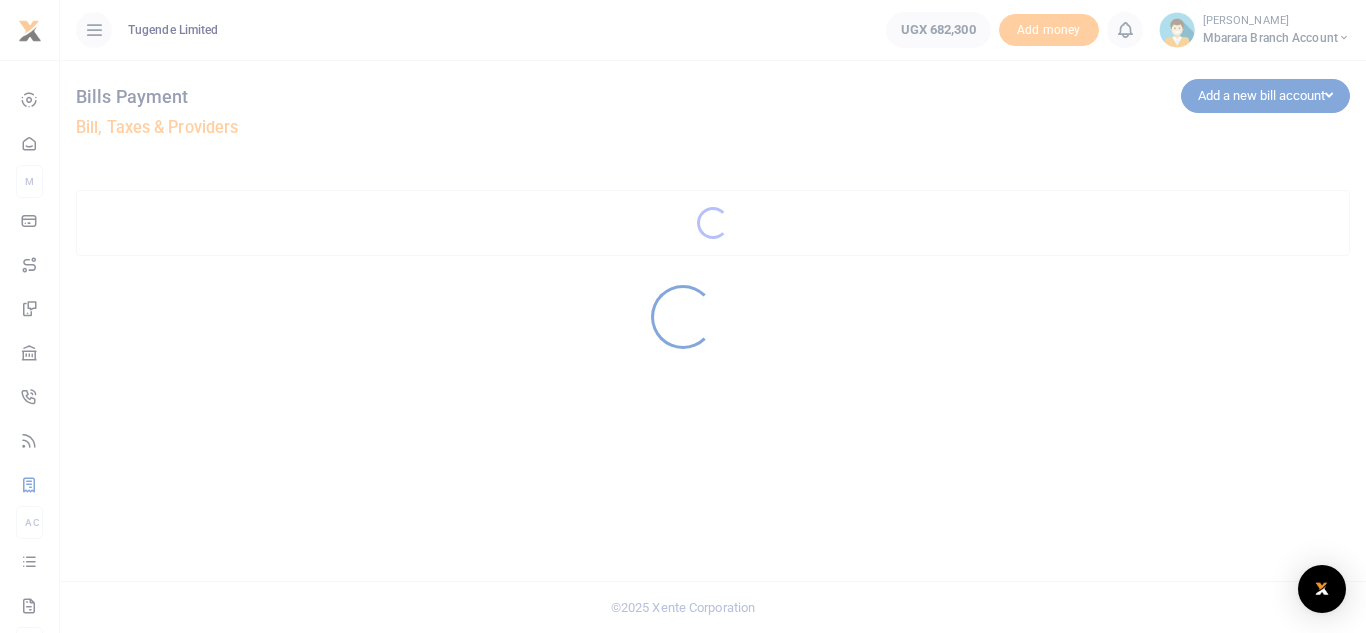 scroll, scrollTop: 0, scrollLeft: 0, axis: both 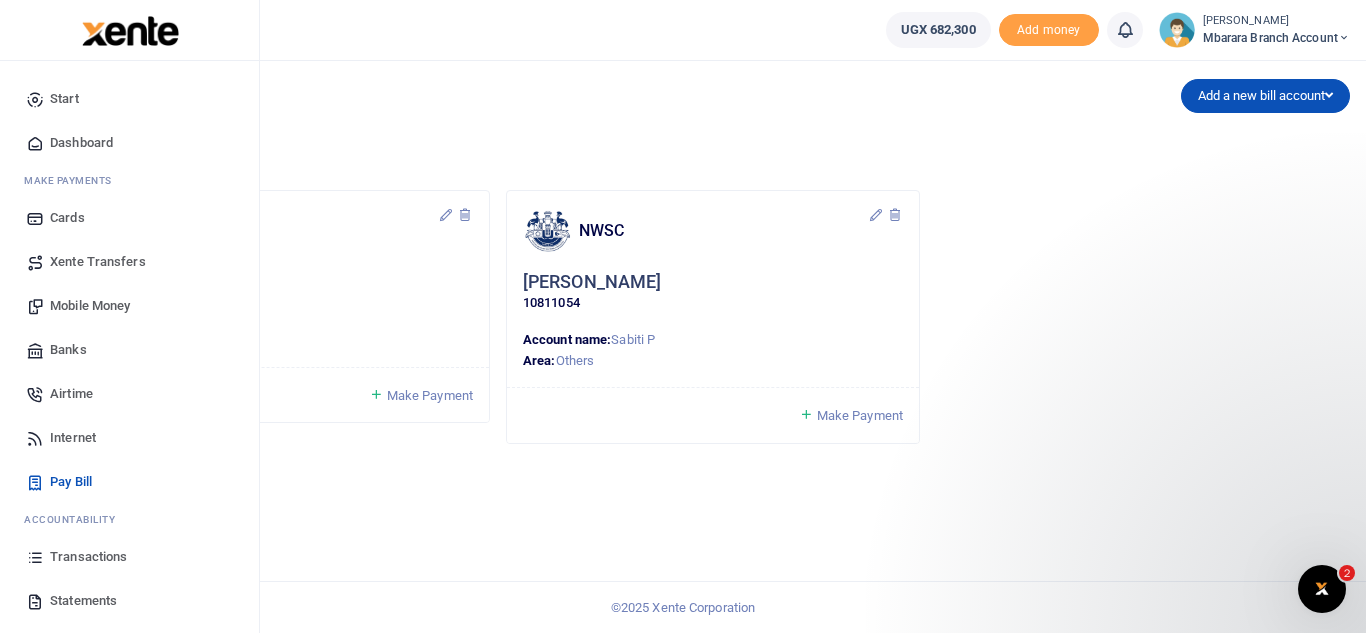click on "Statements" at bounding box center [83, 601] 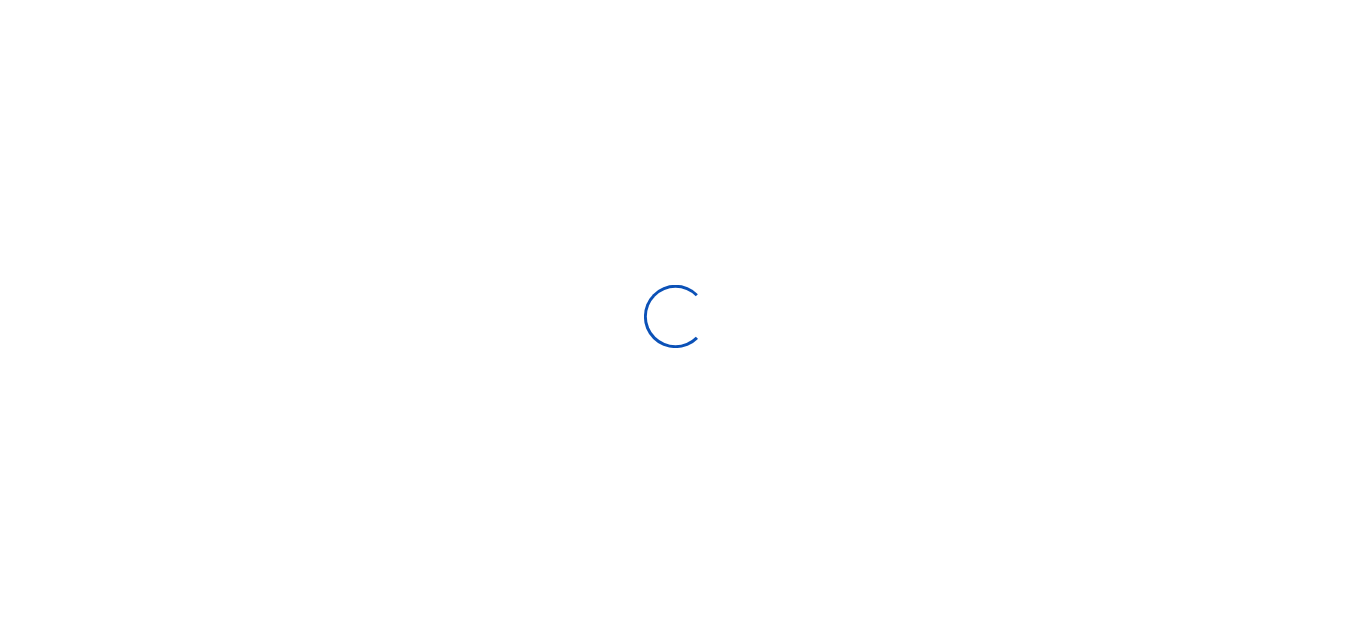 scroll, scrollTop: 0, scrollLeft: 0, axis: both 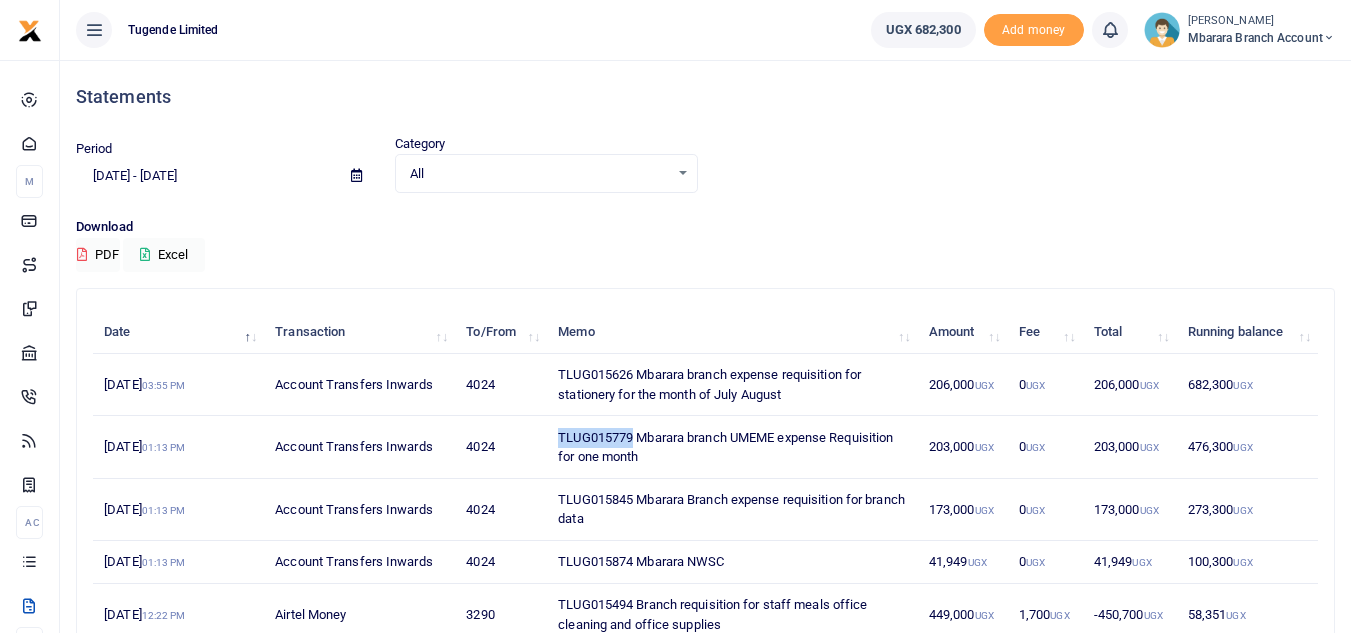 drag, startPoint x: 636, startPoint y: 434, endPoint x: 549, endPoint y: 436, distance: 87.02299 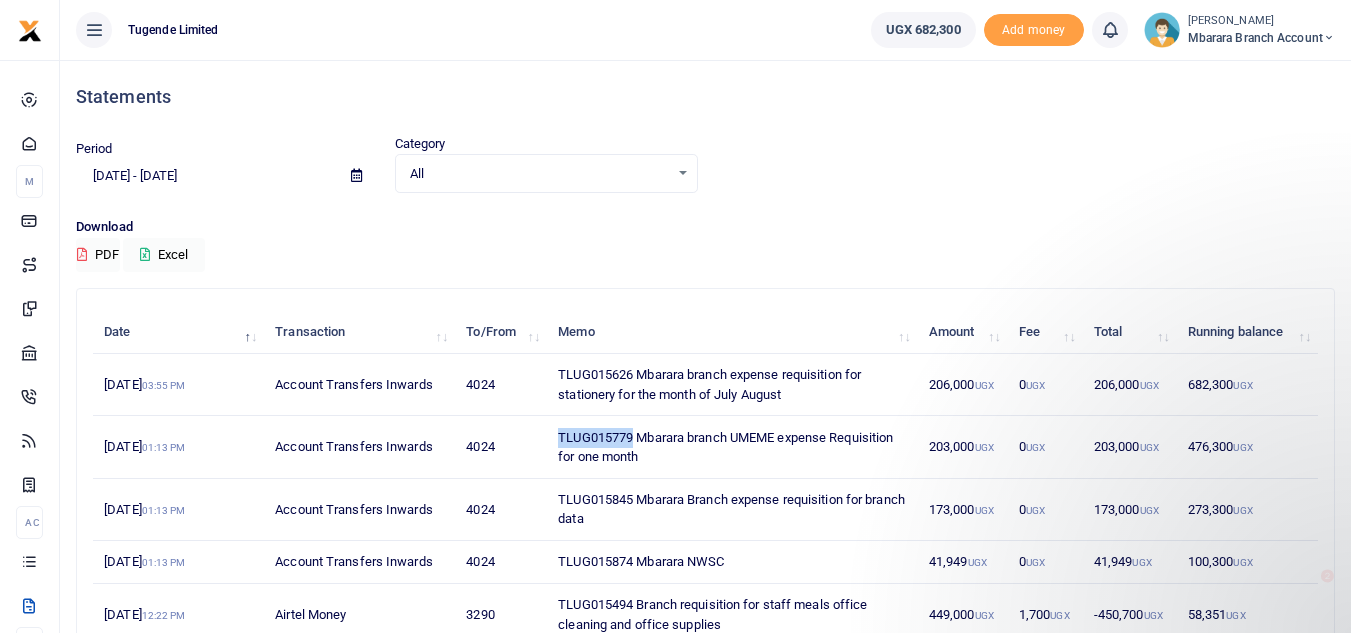 copy on "TLUG015779" 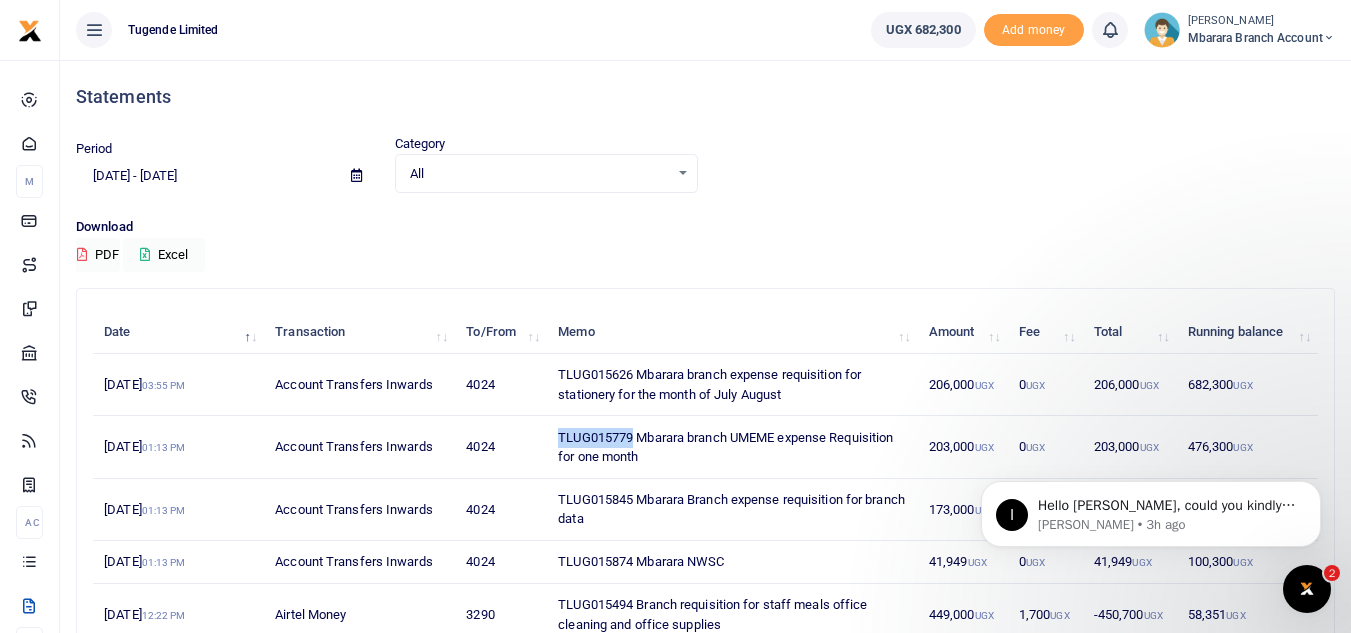 scroll, scrollTop: 0, scrollLeft: 0, axis: both 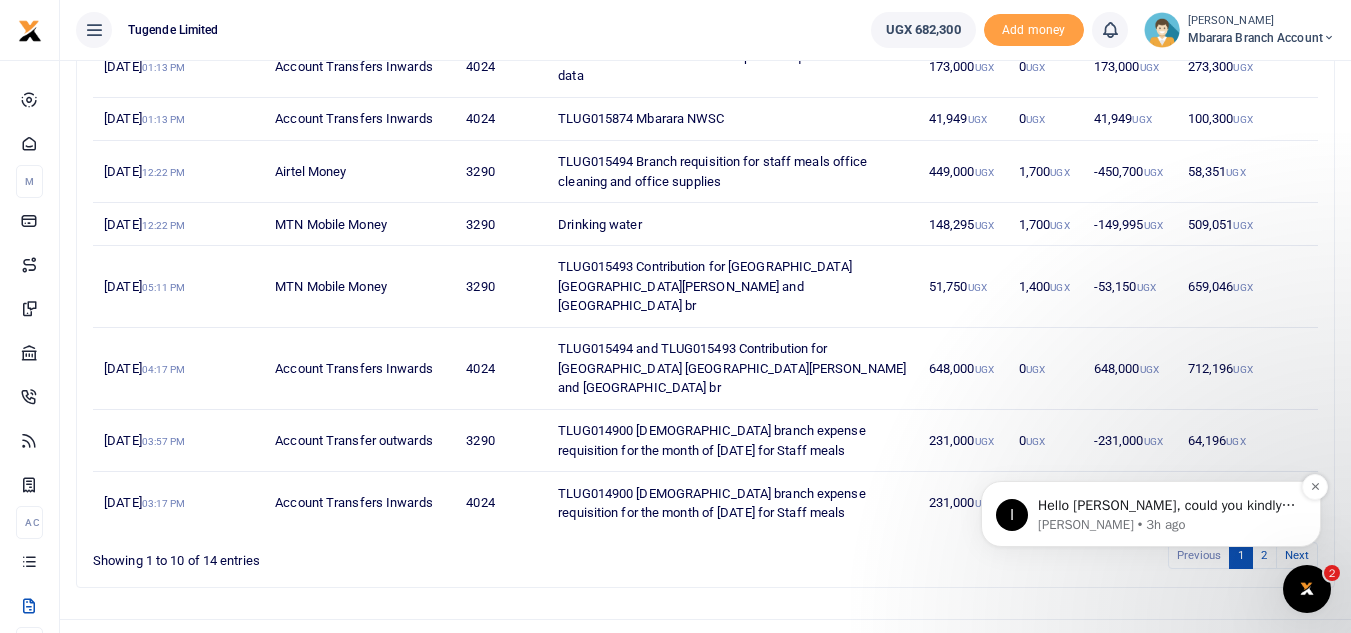 click on "Hello Agatha,   could you kindly confirm whether this is still happening" at bounding box center (1167, 506) 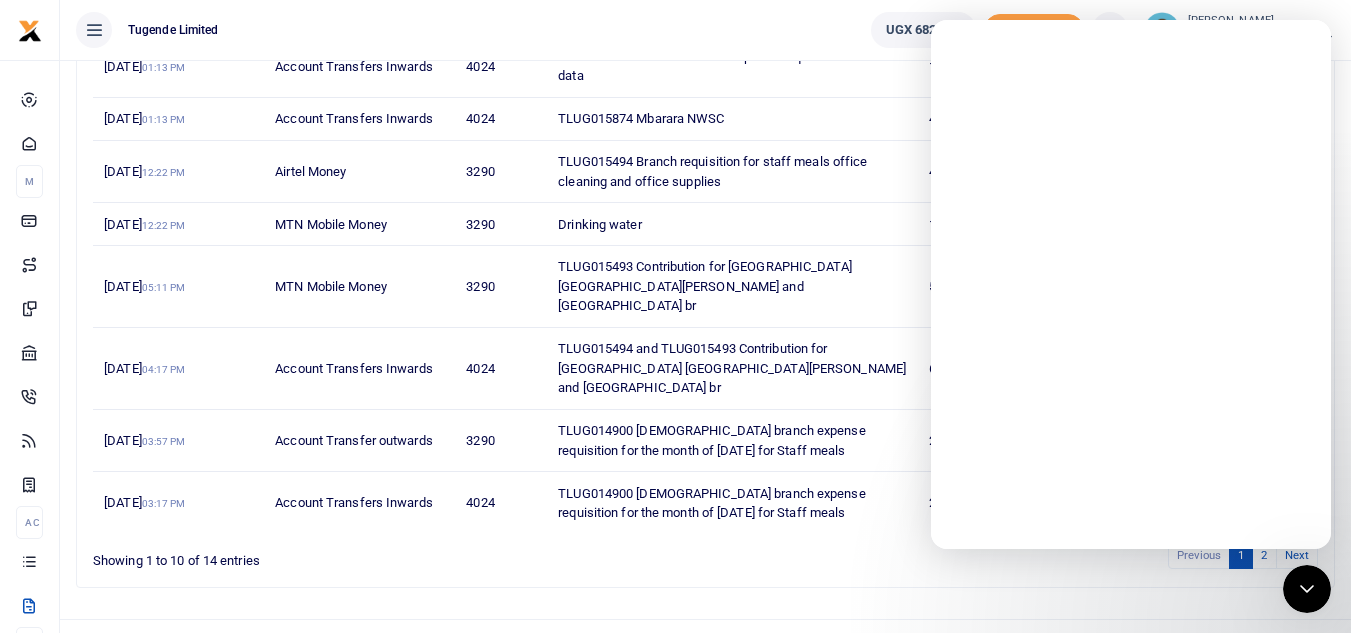 scroll, scrollTop: 0, scrollLeft: 0, axis: both 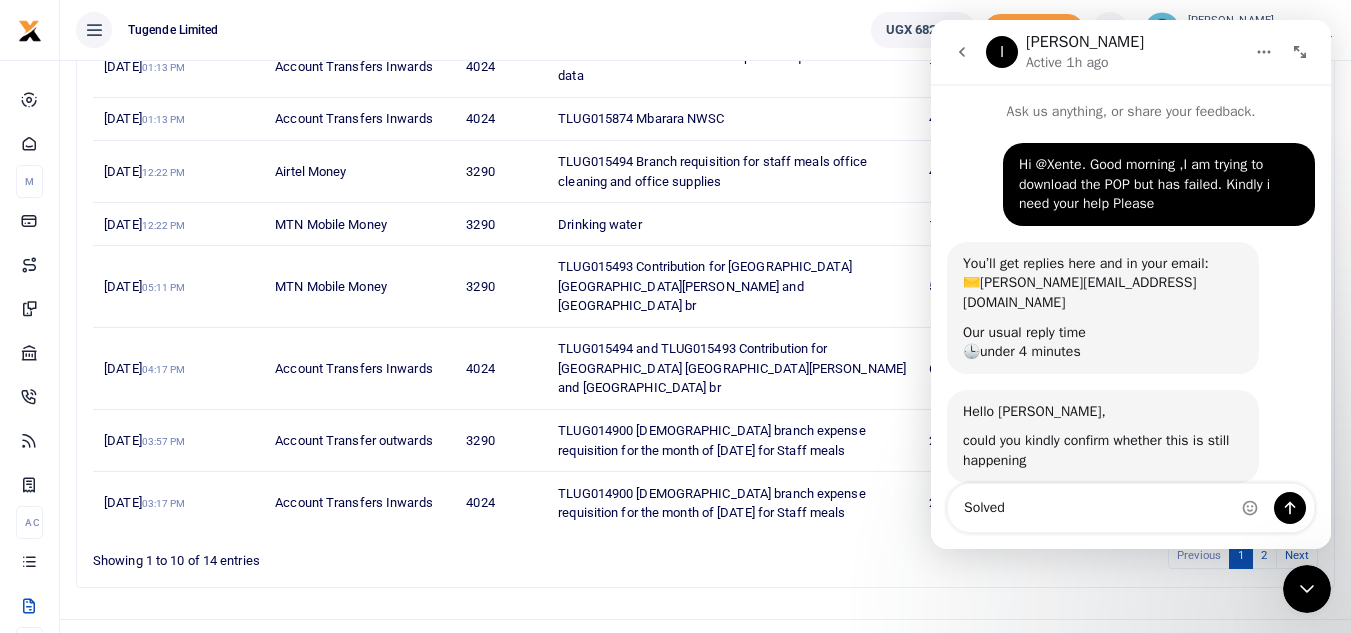 type on "Solved" 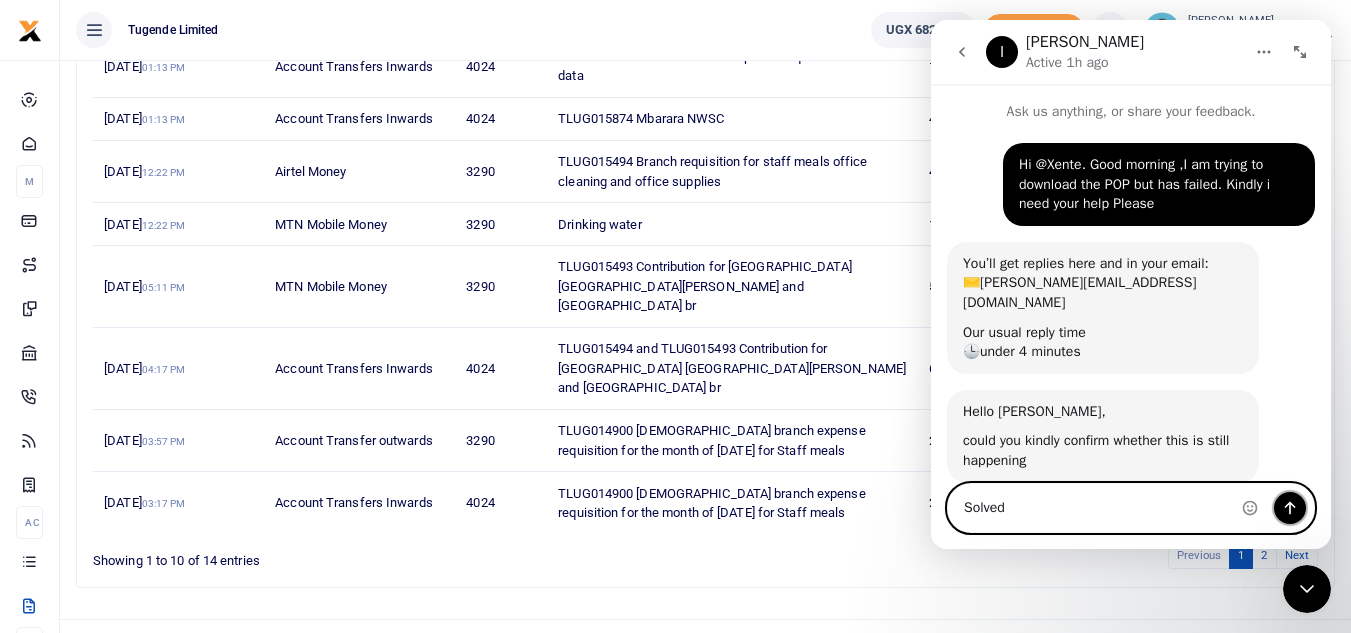 click 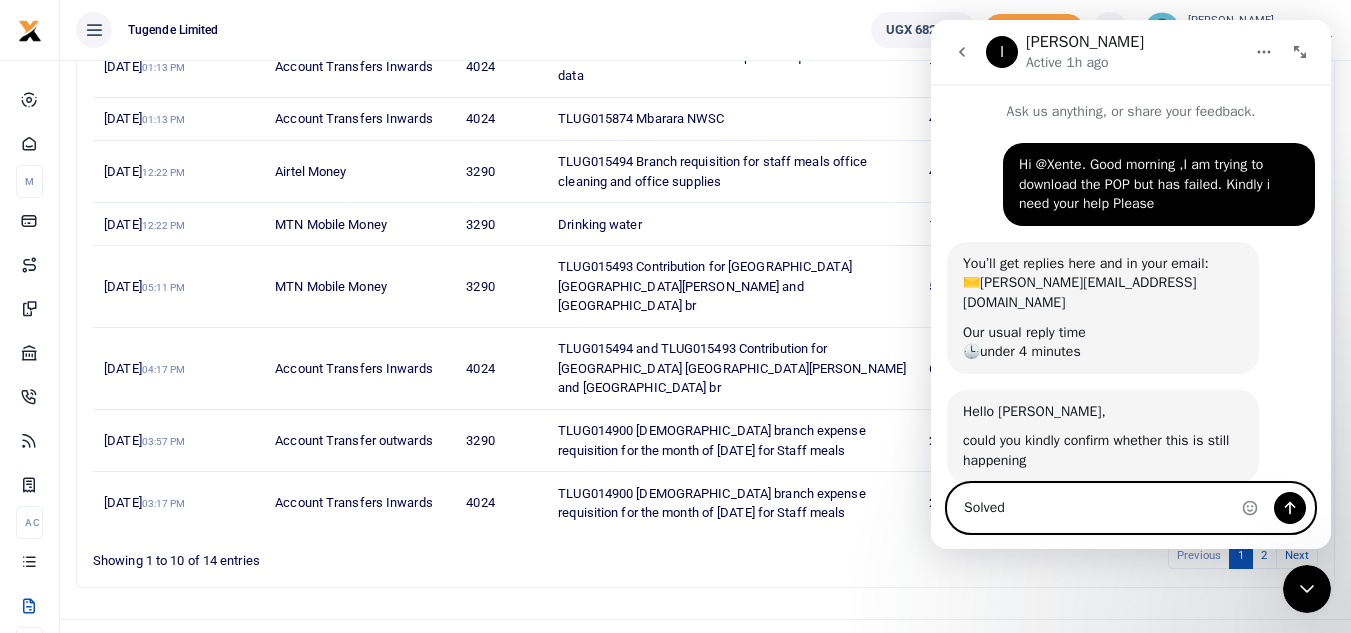type 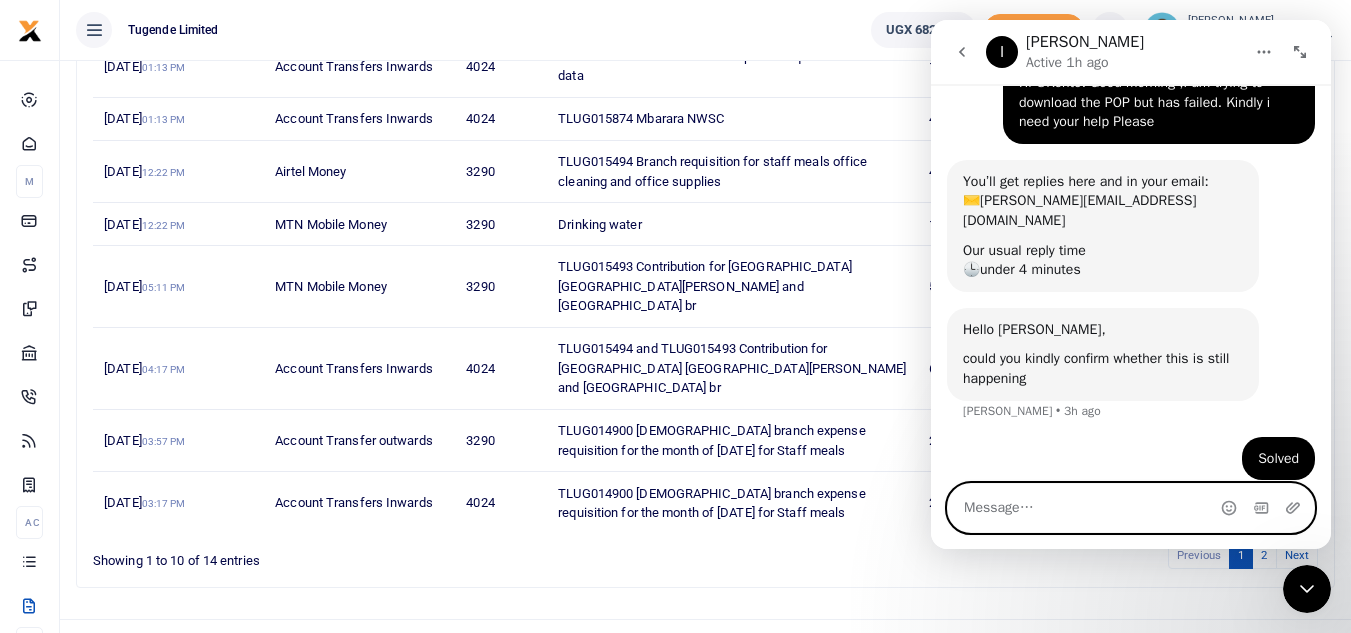 scroll, scrollTop: 84, scrollLeft: 0, axis: vertical 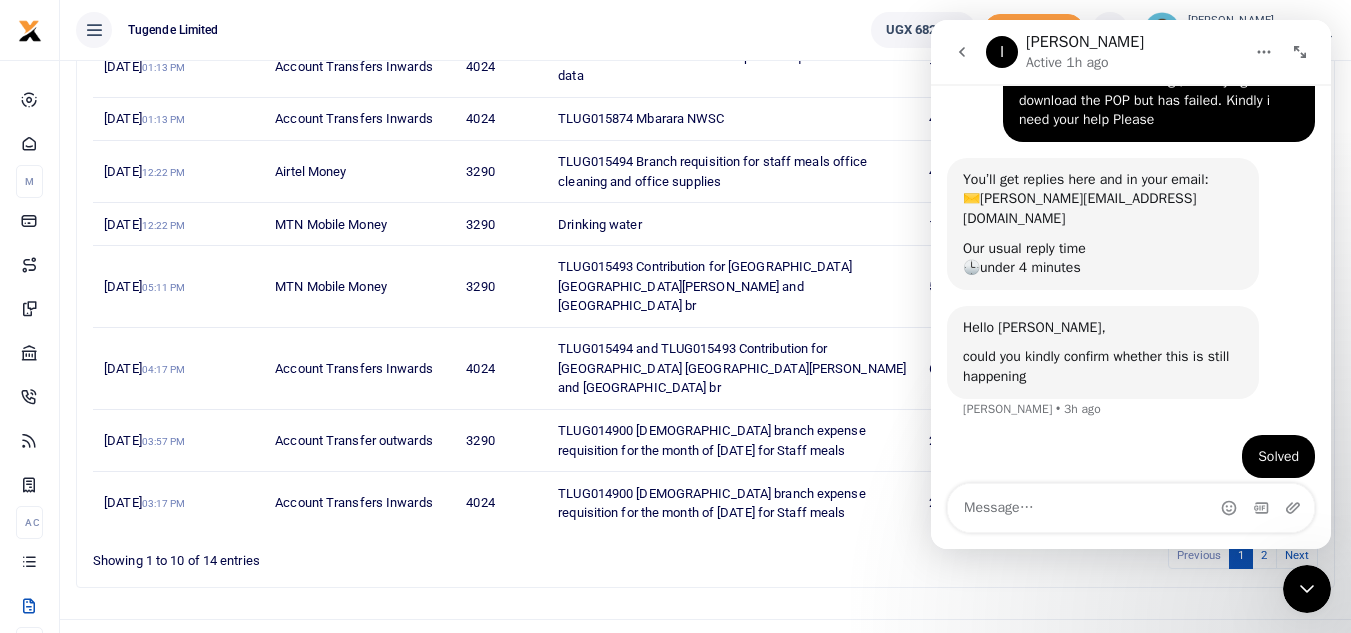 click 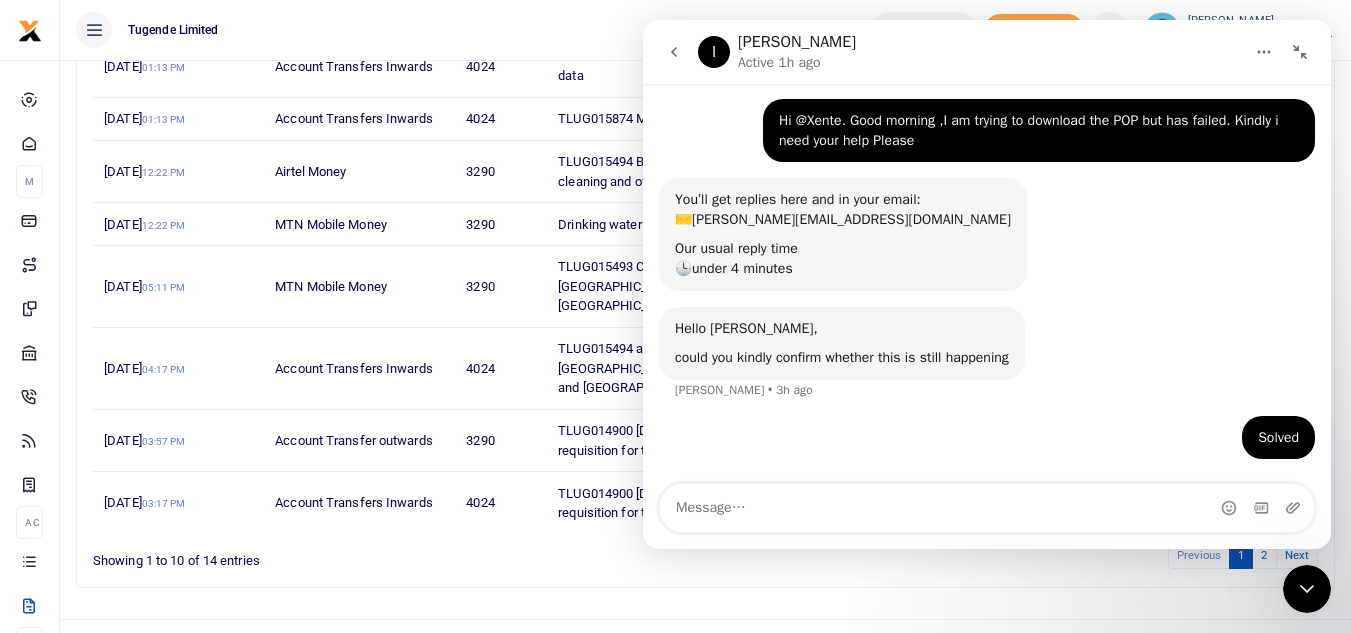 scroll, scrollTop: 44, scrollLeft: 0, axis: vertical 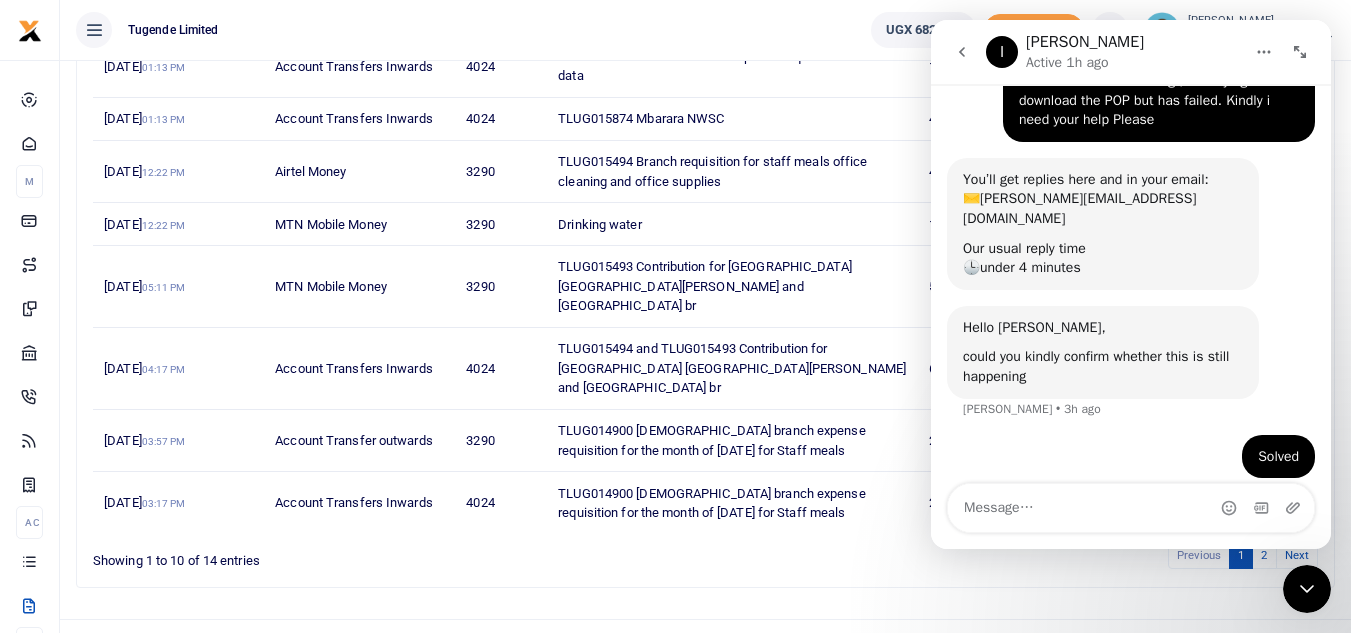 click on "Tugende Limited" at bounding box center [457, 30] 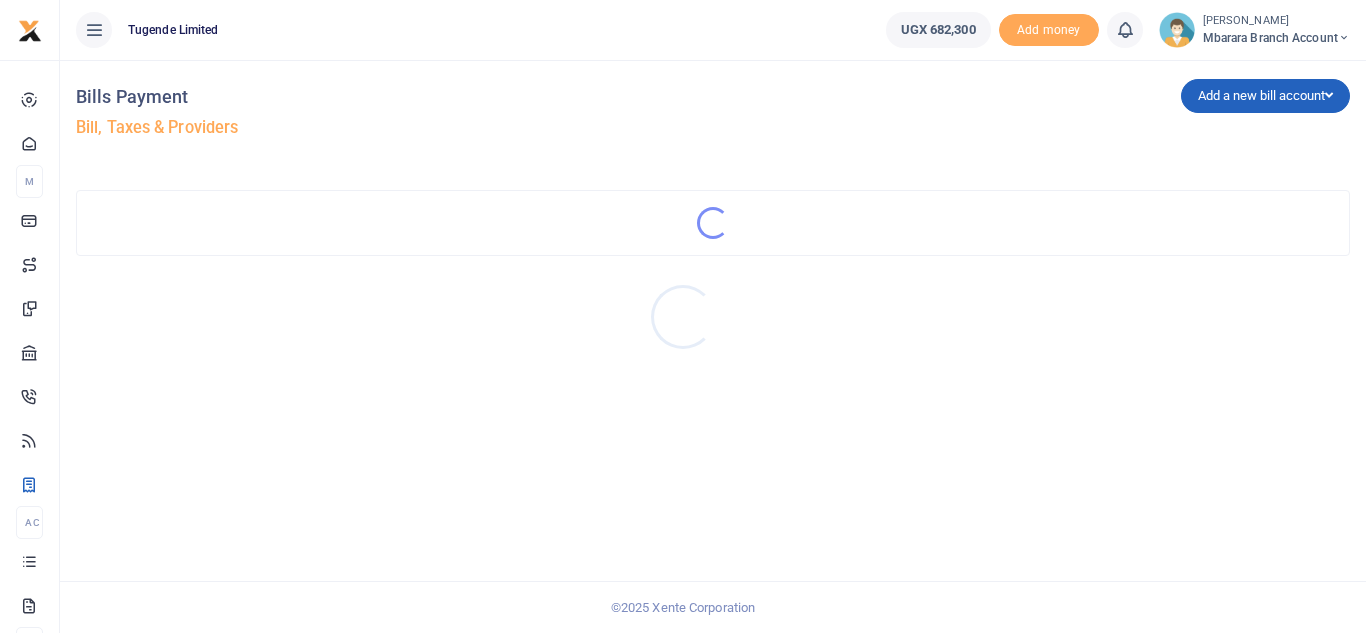 scroll, scrollTop: 0, scrollLeft: 0, axis: both 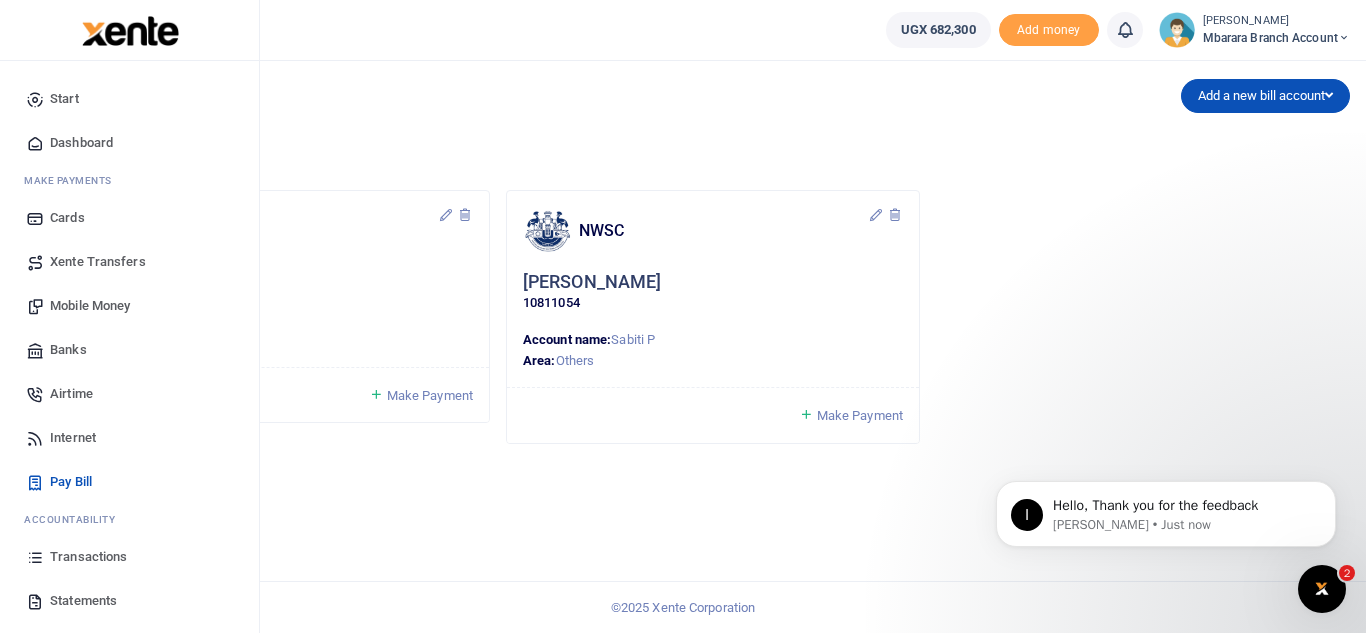 click on "Mobile Money" at bounding box center (90, 306) 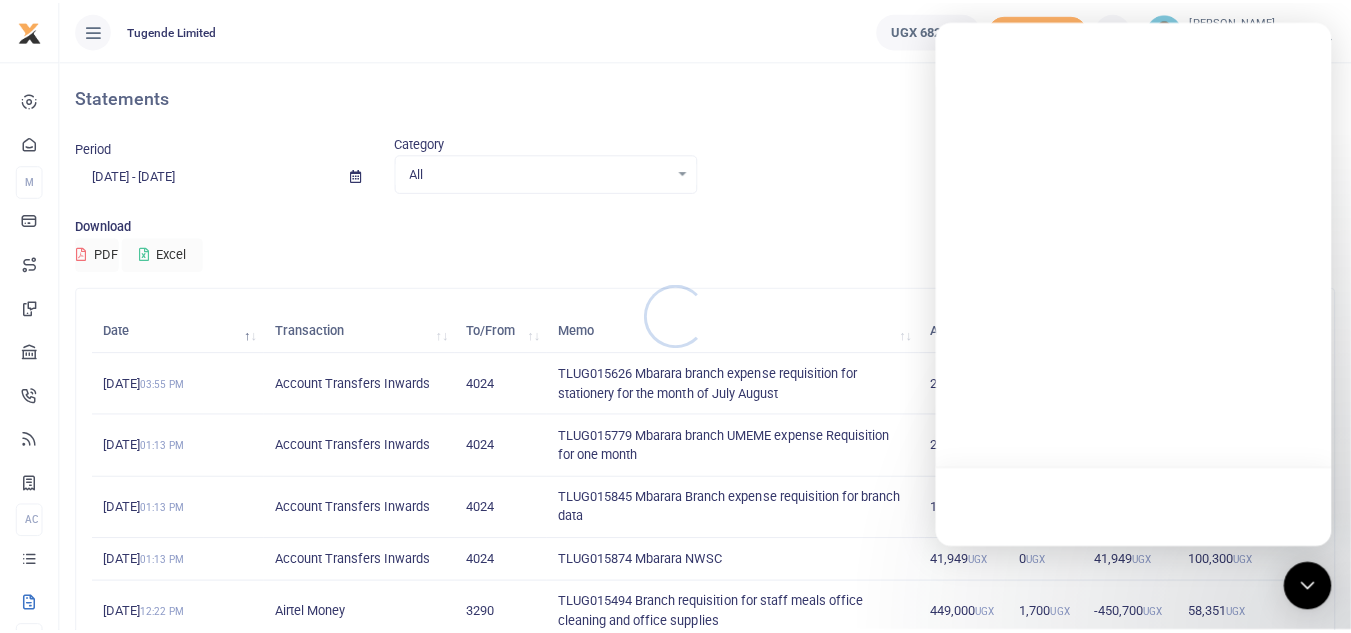 scroll, scrollTop: 0, scrollLeft: 0, axis: both 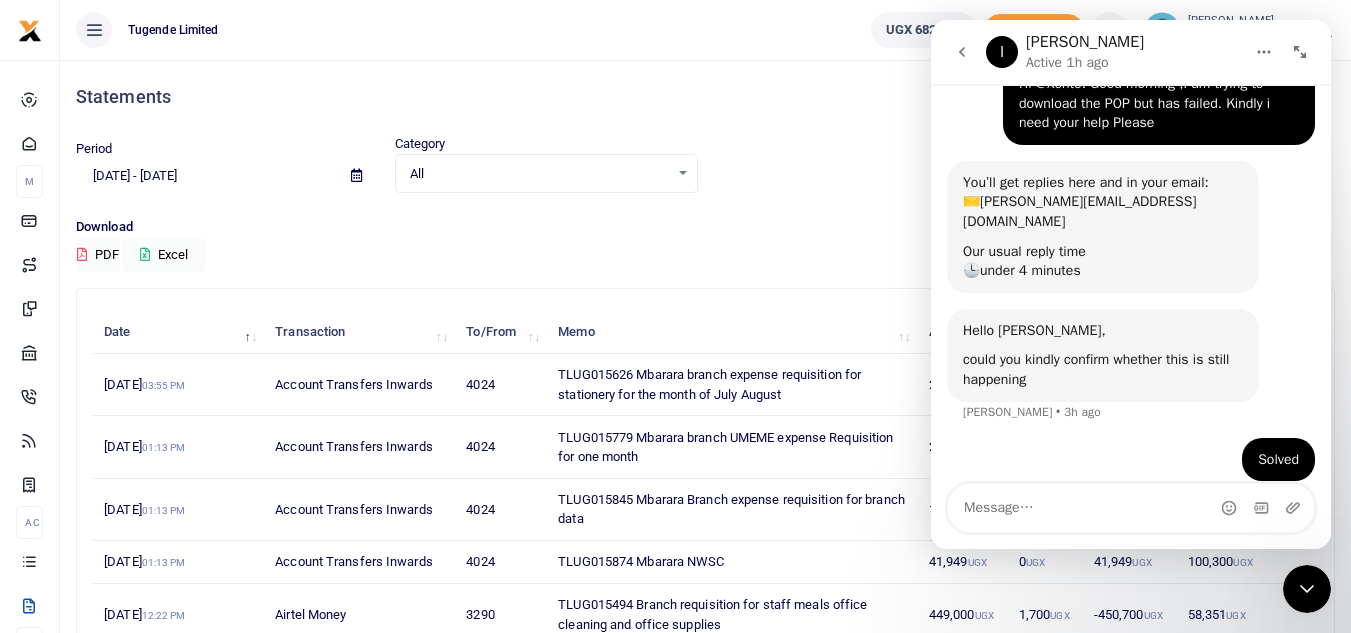 click 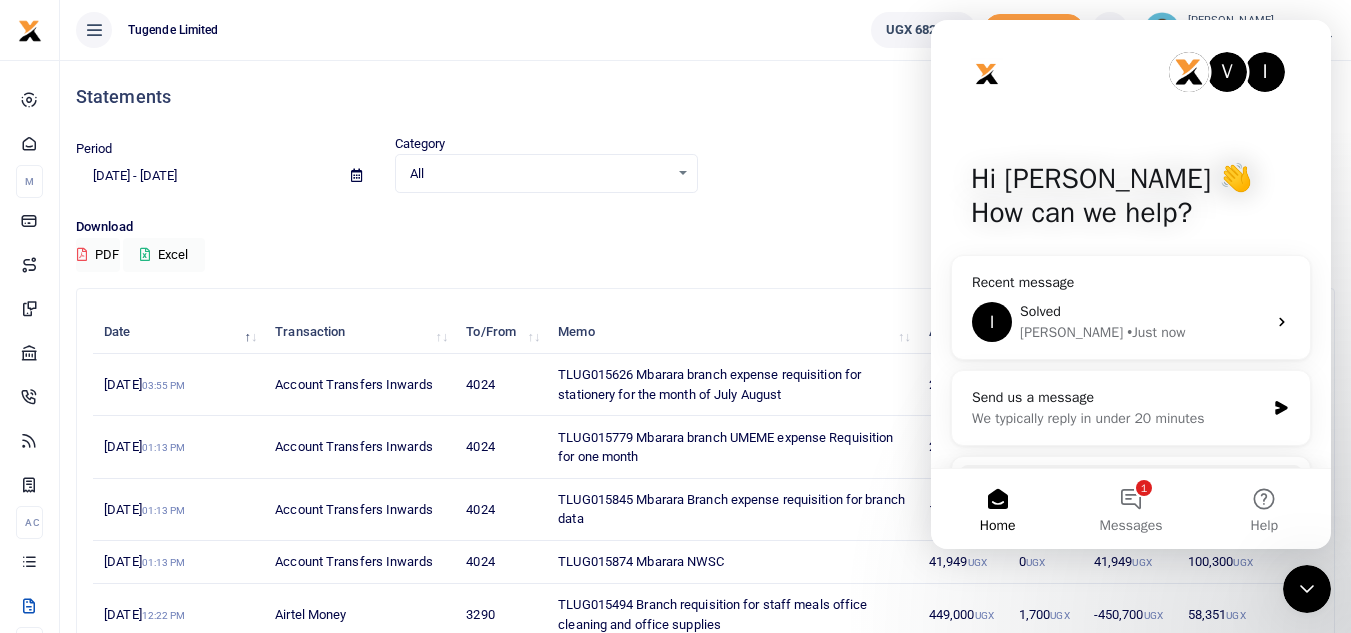 scroll, scrollTop: 0, scrollLeft: 0, axis: both 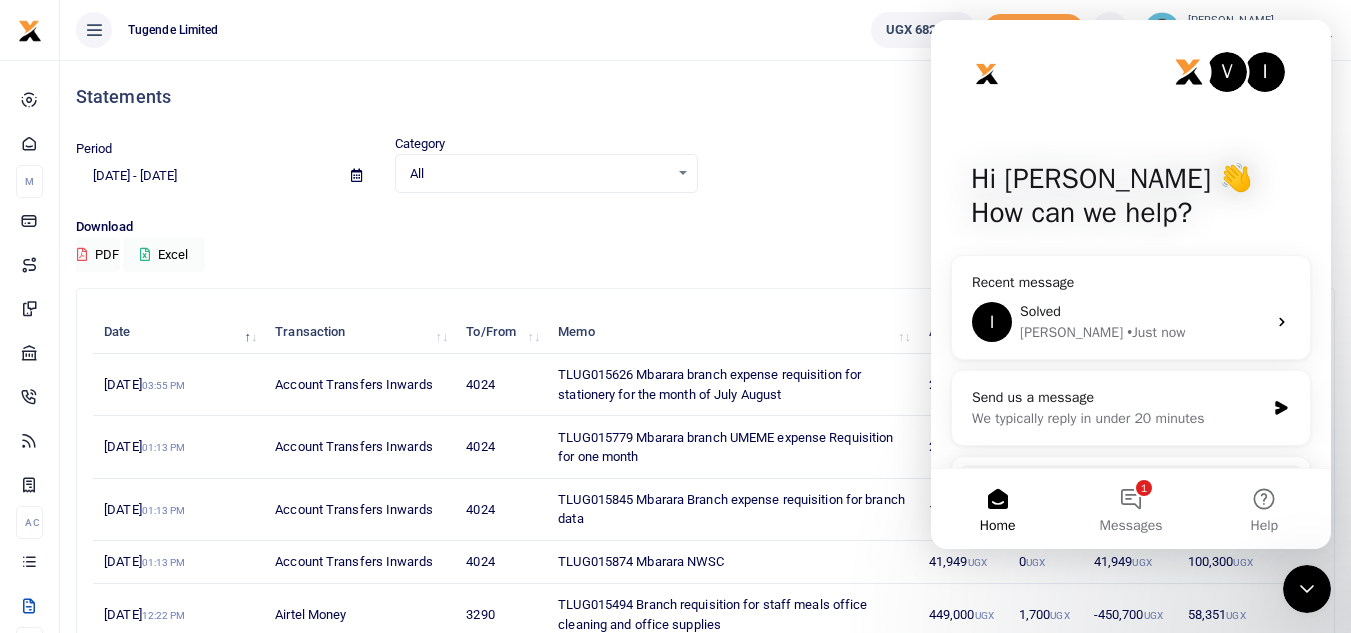 click on "Statements" at bounding box center (705, 97) 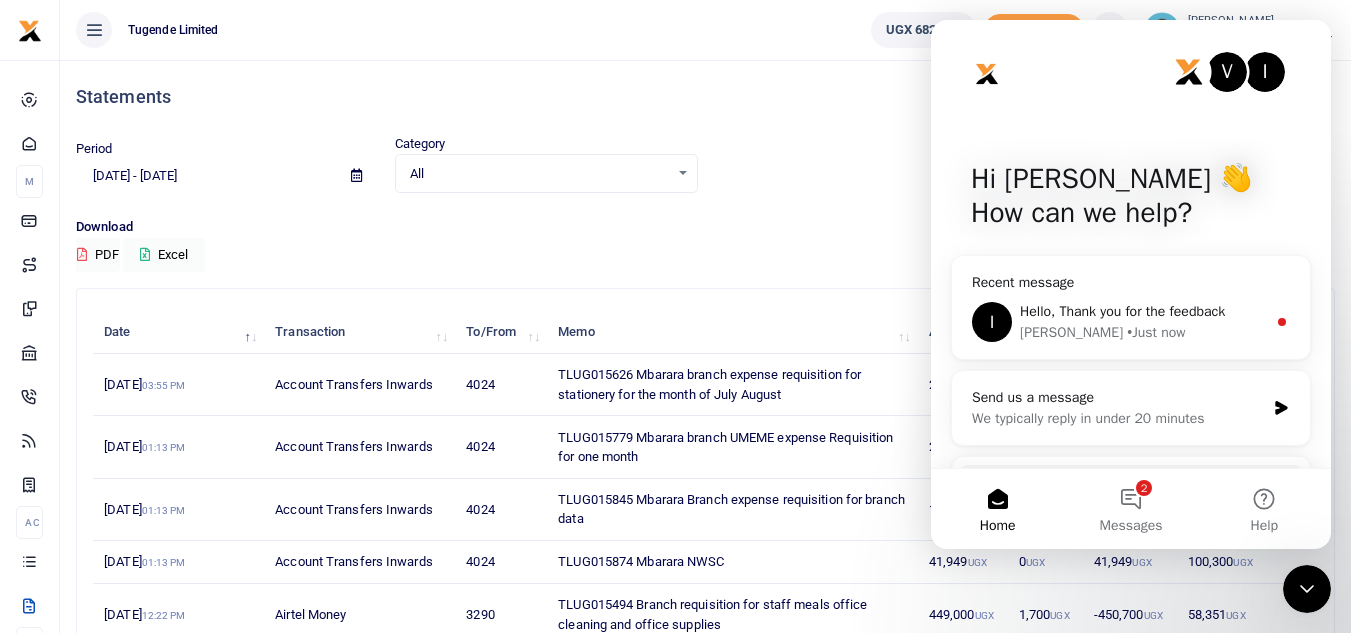 click on "Download" at bounding box center (705, 227) 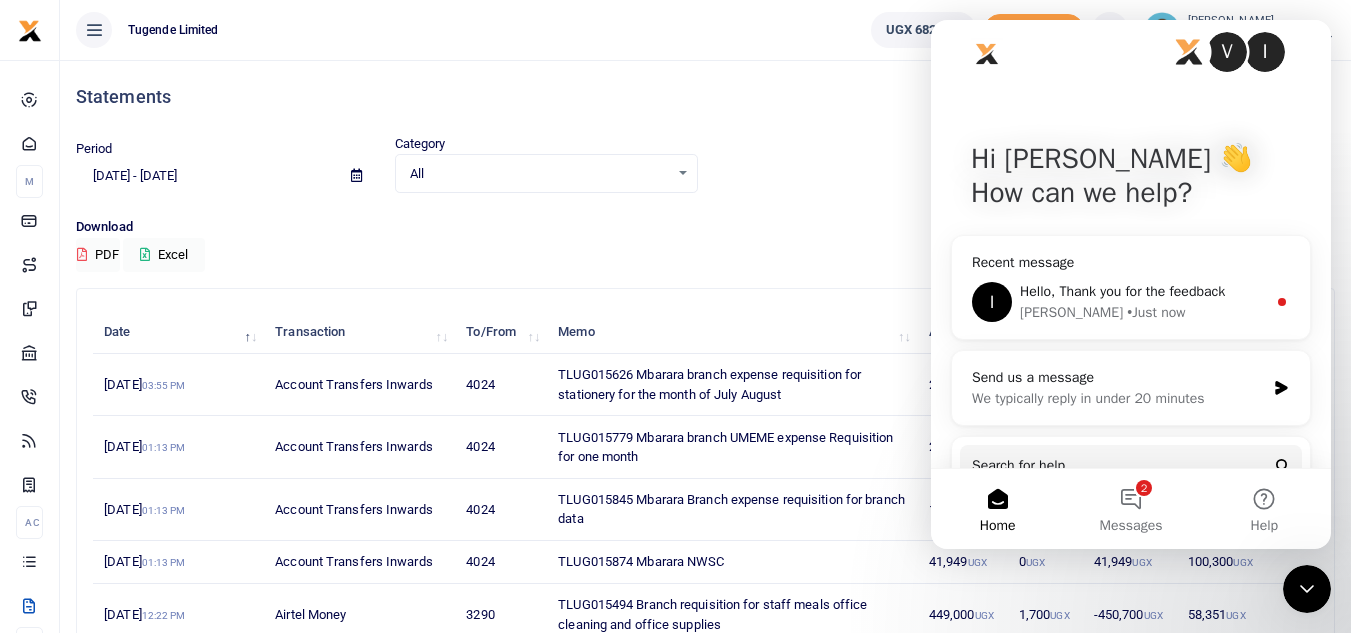 scroll, scrollTop: 40, scrollLeft: 0, axis: vertical 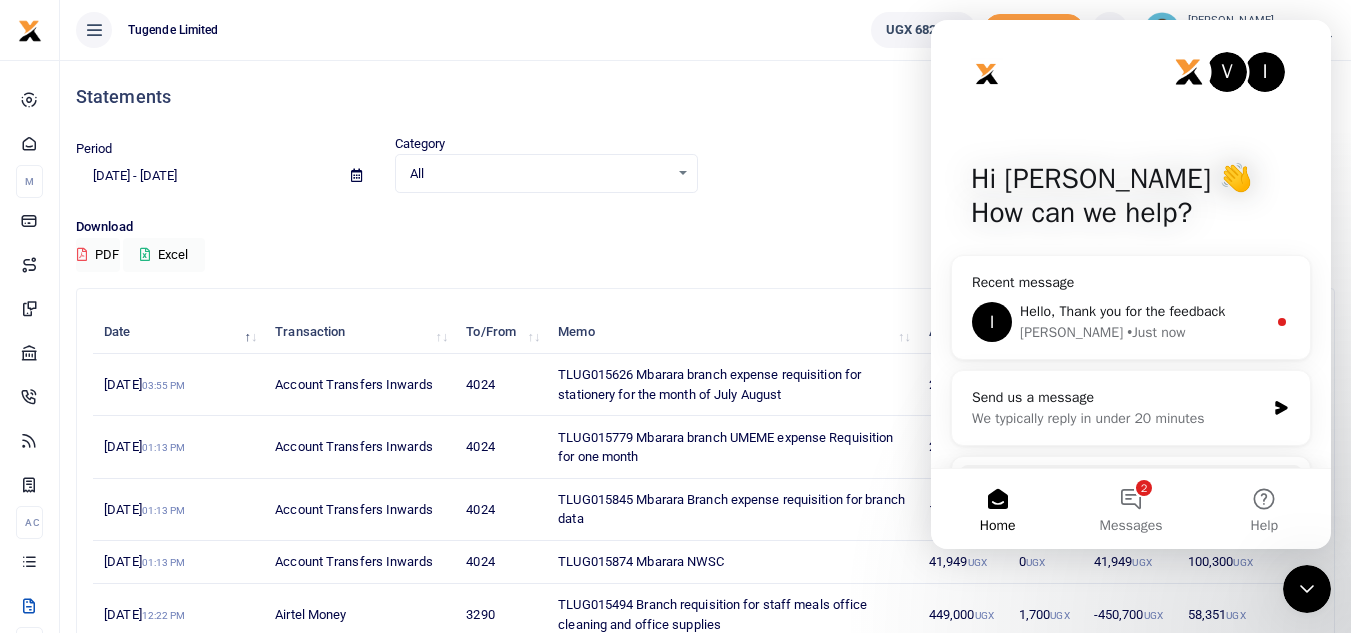 drag, startPoint x: 1326, startPoint y: 30, endPoint x: 2132, endPoint y: 25, distance: 806.0155 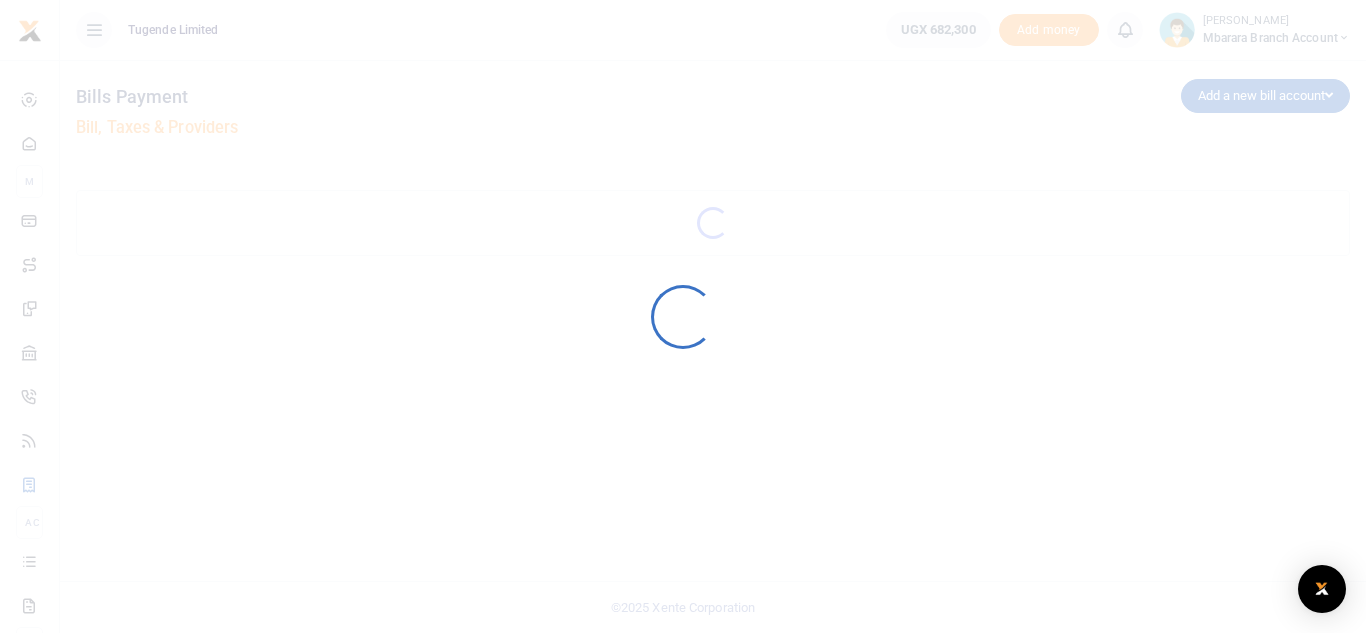 scroll, scrollTop: 0, scrollLeft: 0, axis: both 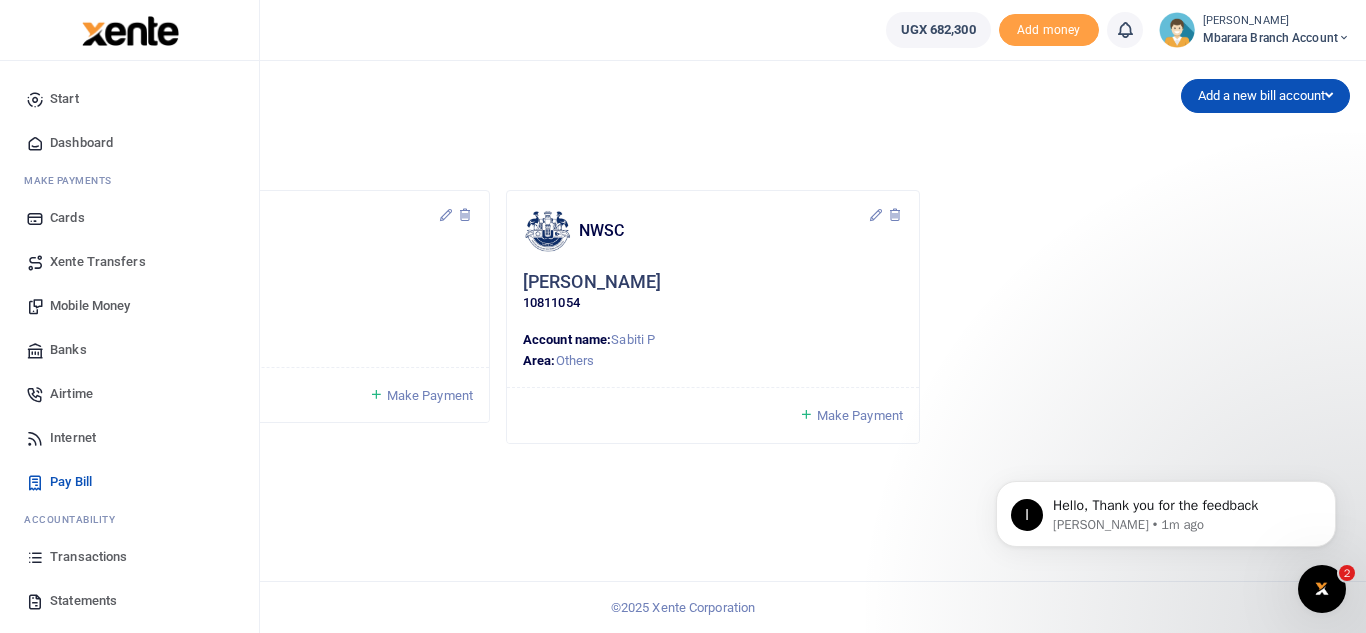 click on "Statements" at bounding box center [83, 601] 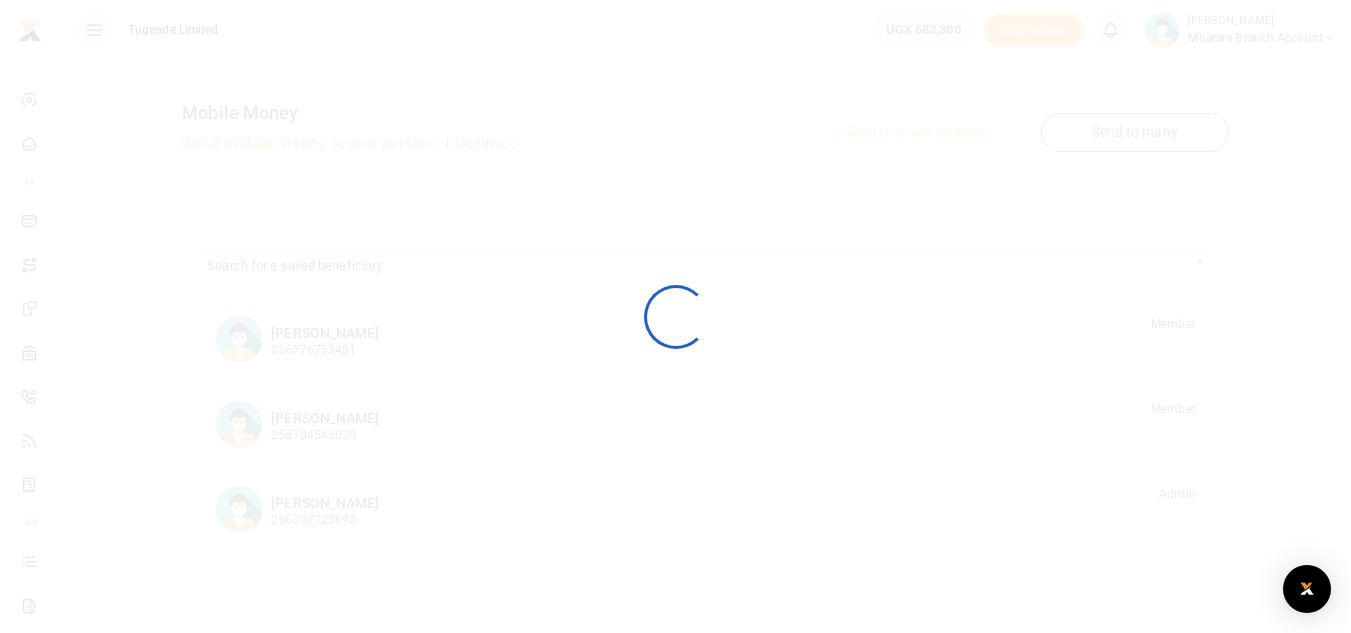 scroll, scrollTop: 0, scrollLeft: 0, axis: both 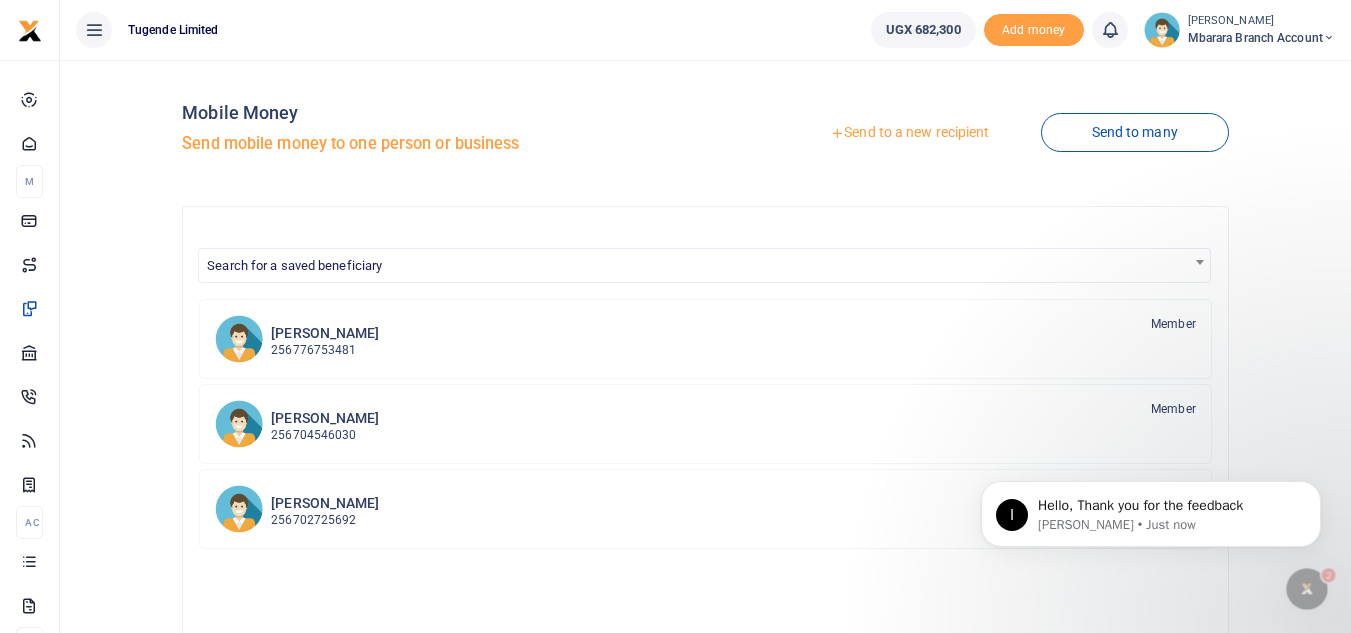 click on "Send to a new recipient" at bounding box center [909, 133] 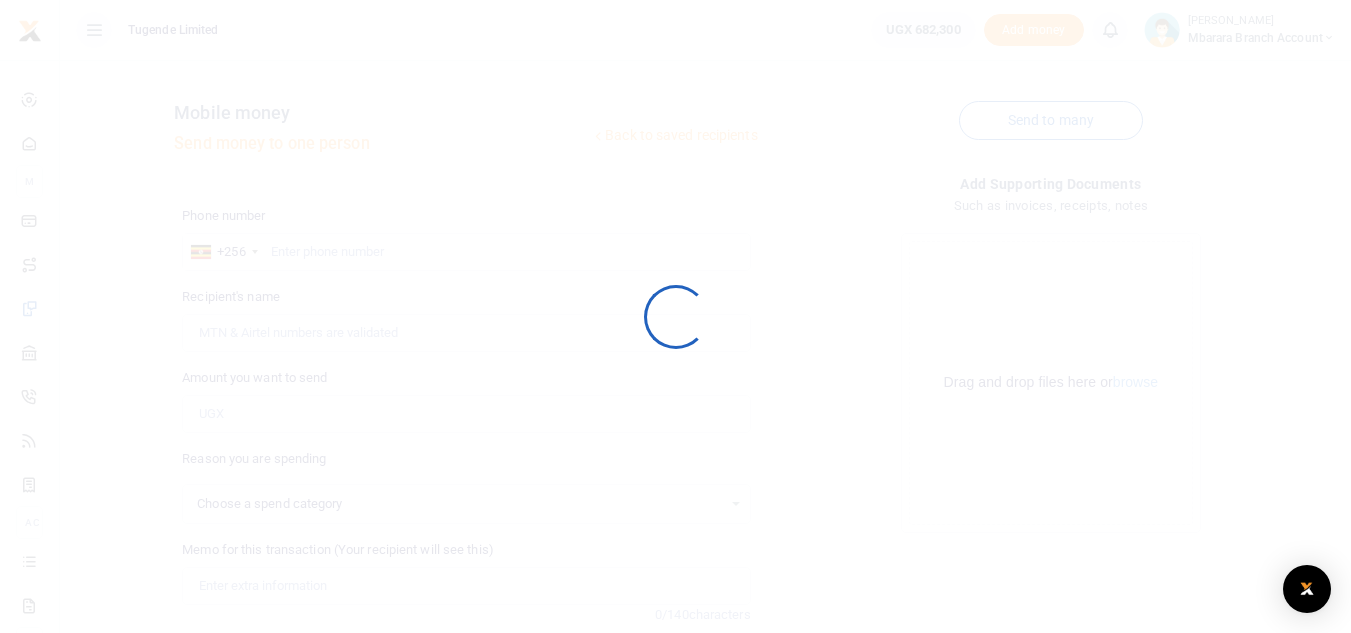 select 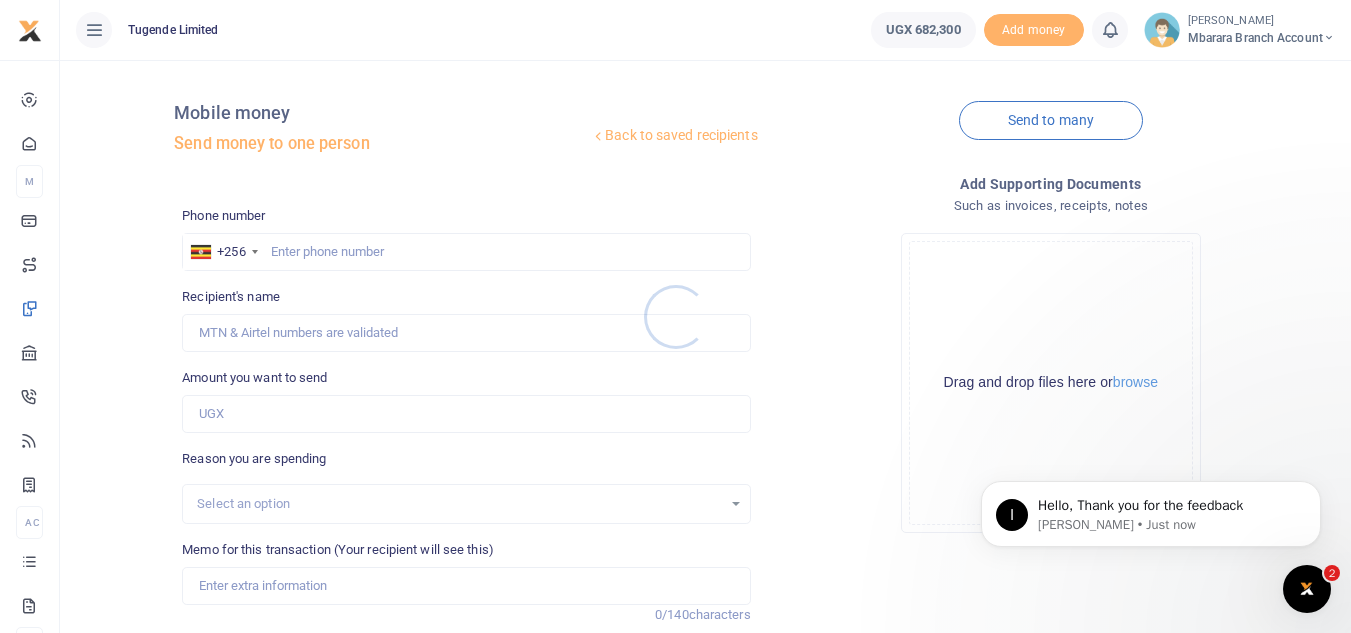 scroll, scrollTop: 0, scrollLeft: 0, axis: both 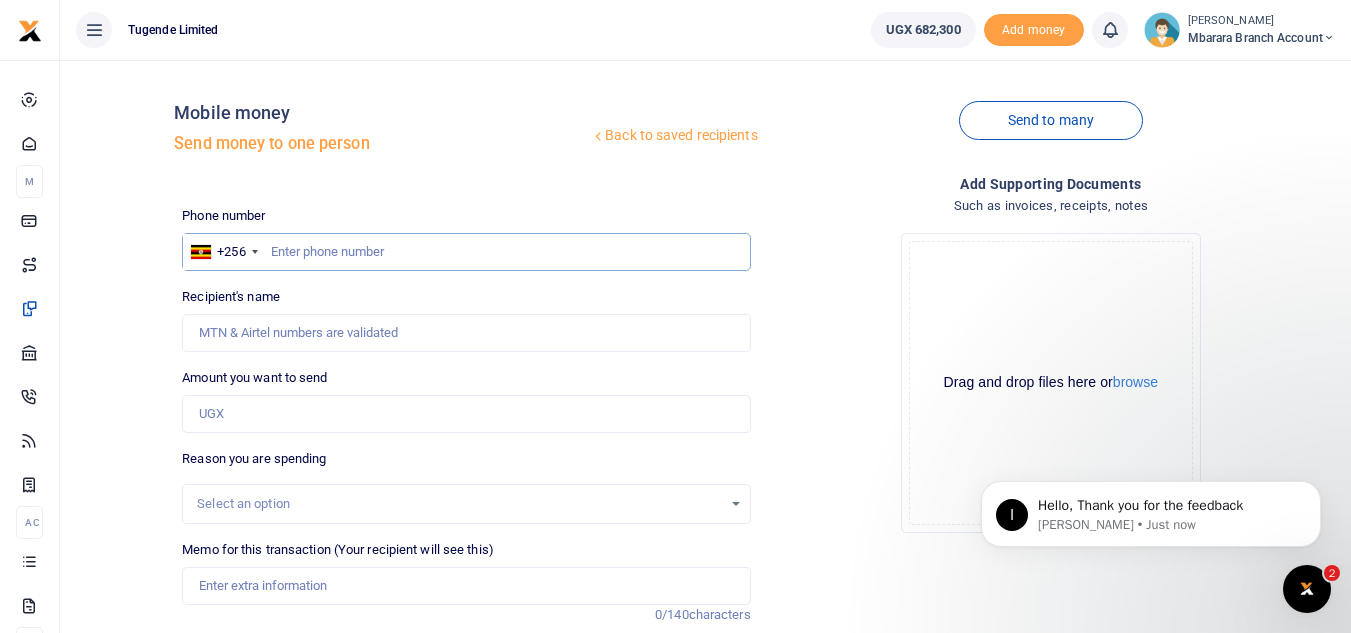 click at bounding box center [466, 252] 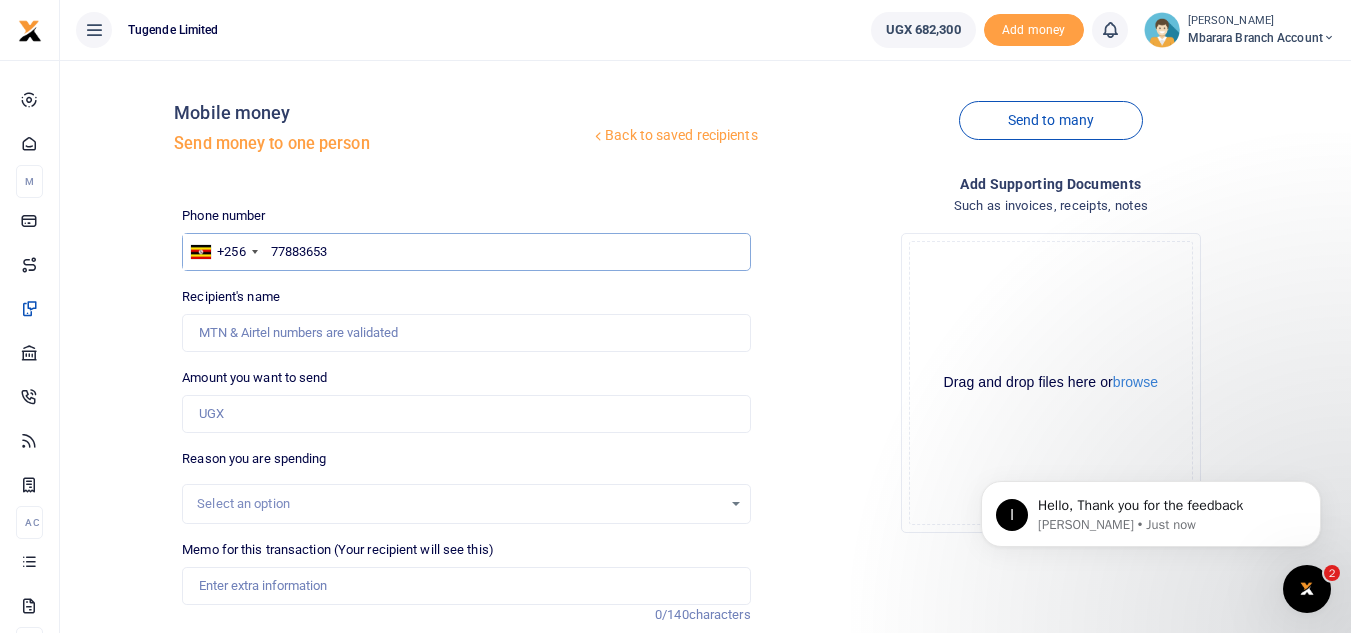 type on "778836538" 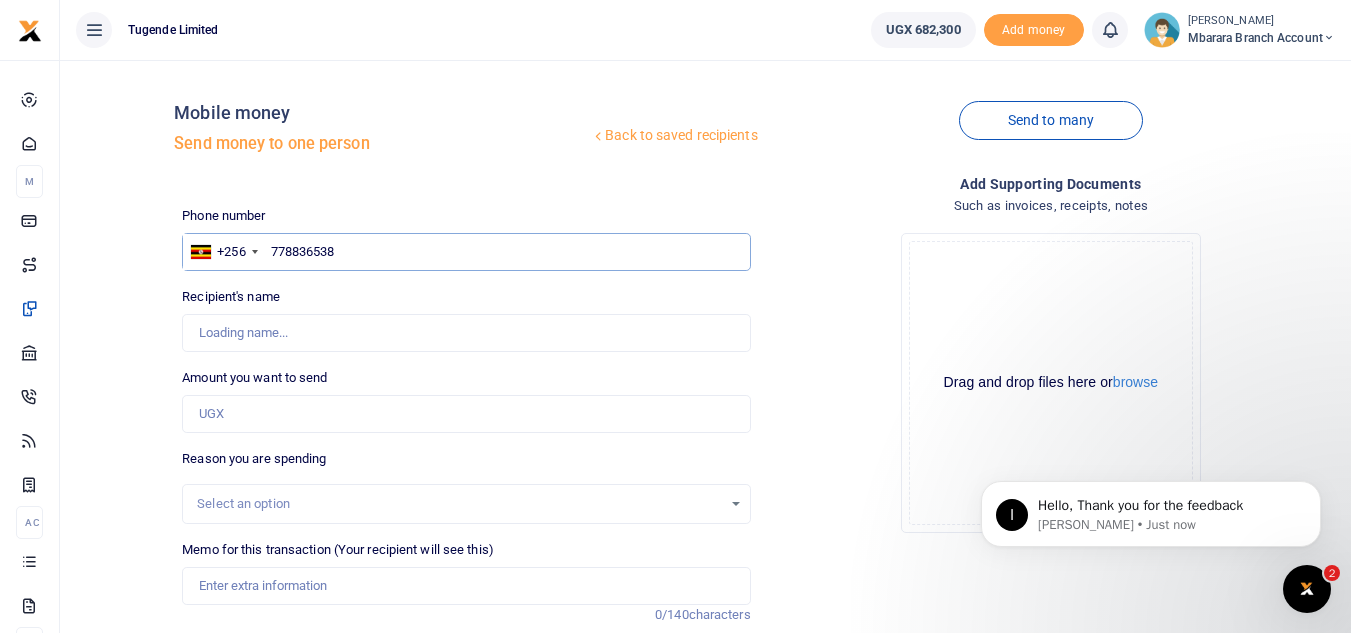 type on "[PERSON_NAME]" 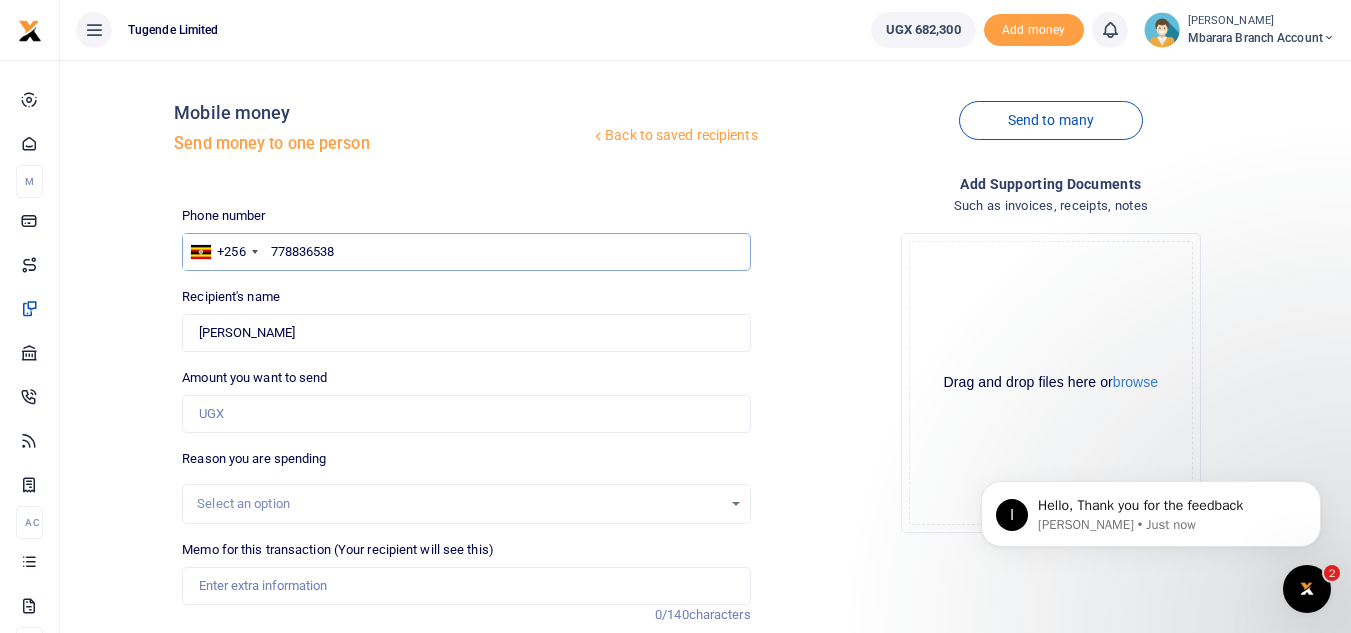 type on "778836538" 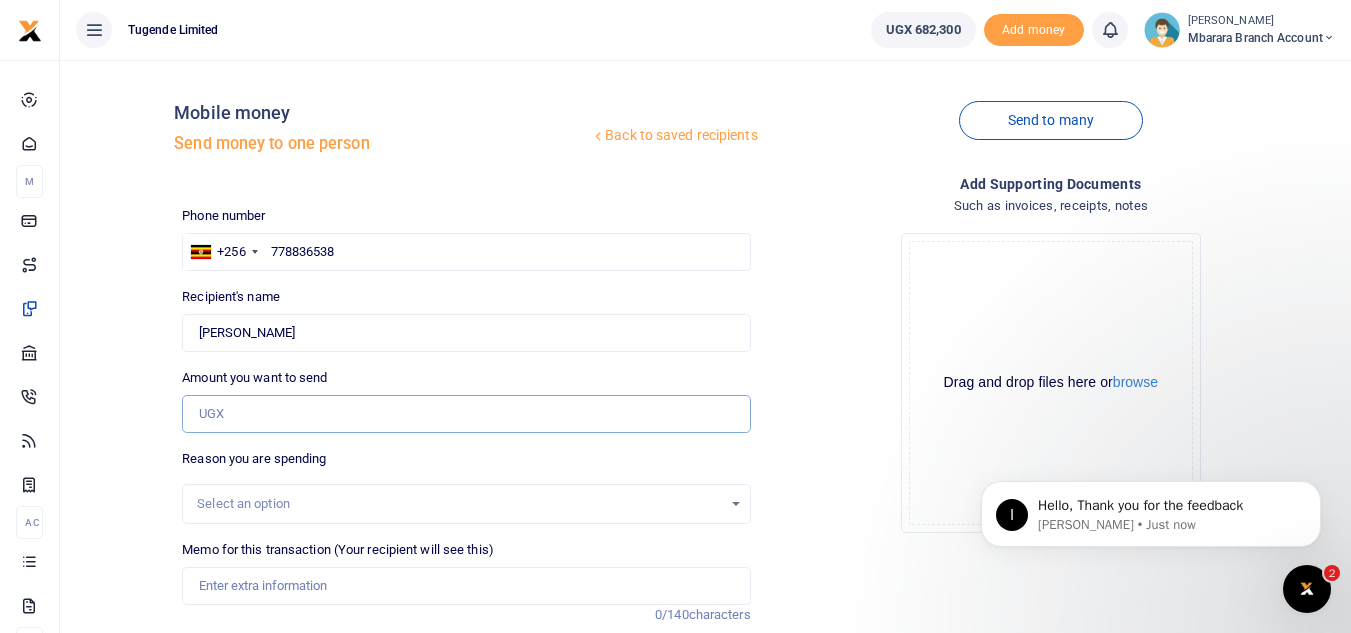 click on "Amount you want to send" at bounding box center [466, 414] 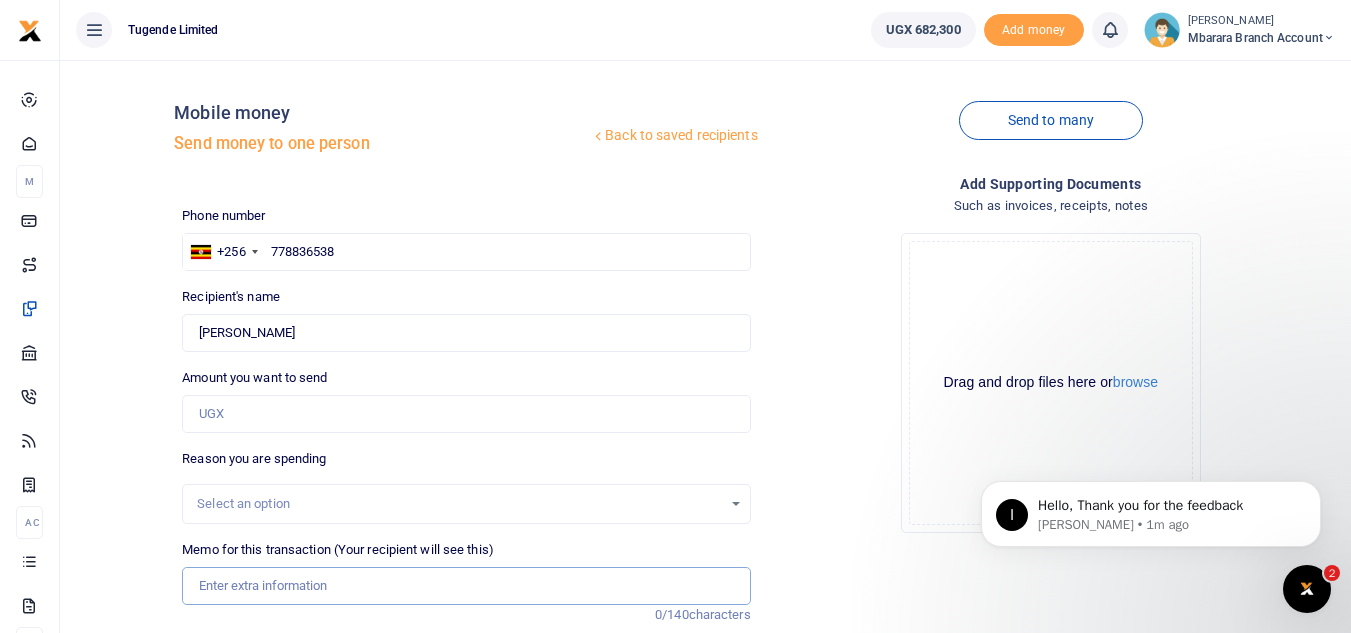 click on "Memo for this transaction (Your recipient will see this)" at bounding box center [466, 586] 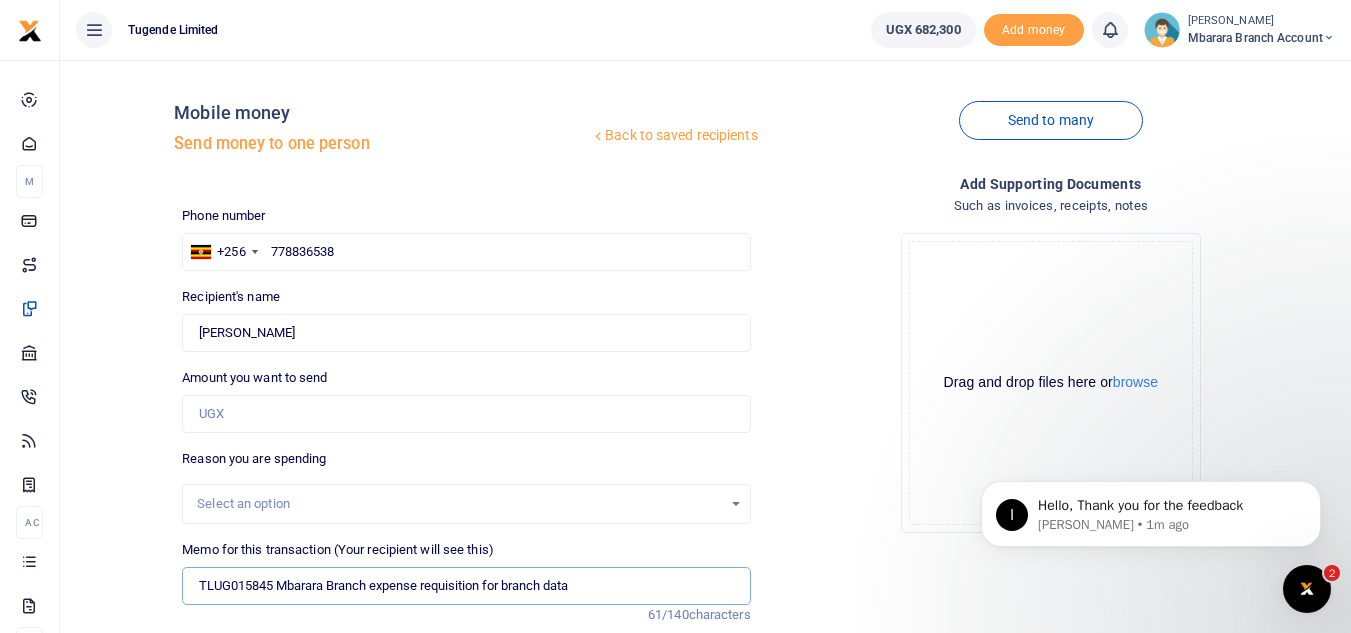 type on "TLUG015845 Mbarara Branch expense requisition for branch data" 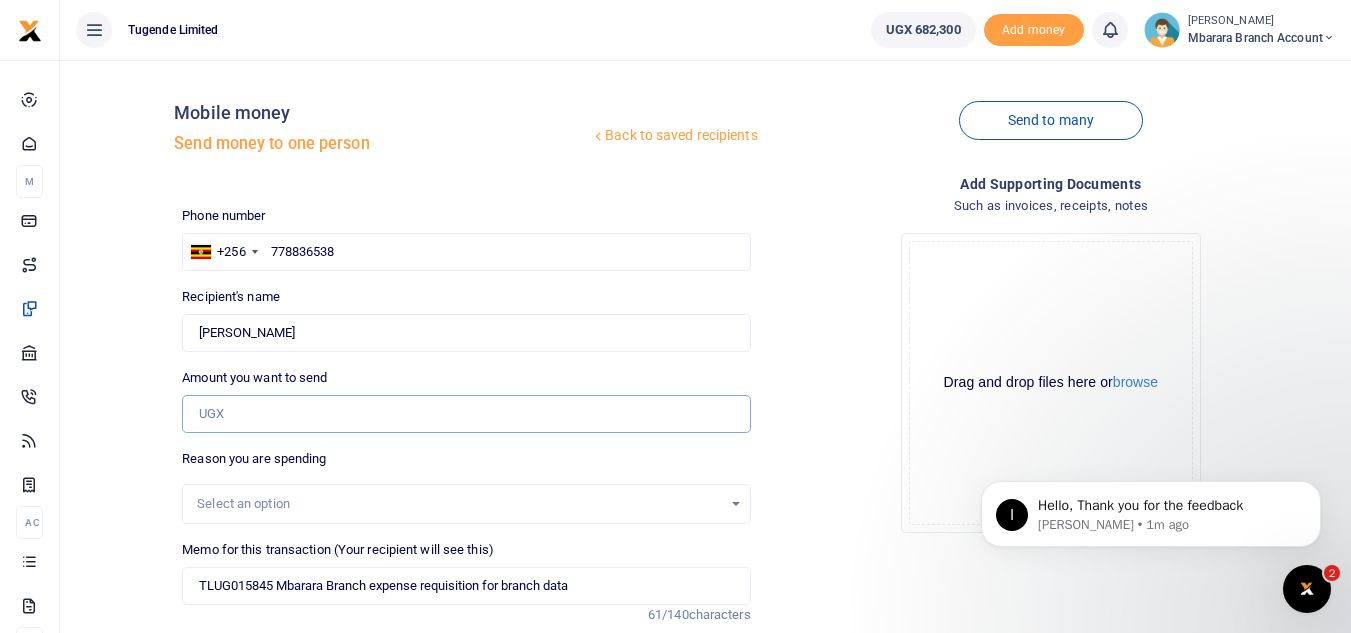 click on "Amount you want to send" at bounding box center (466, 414) 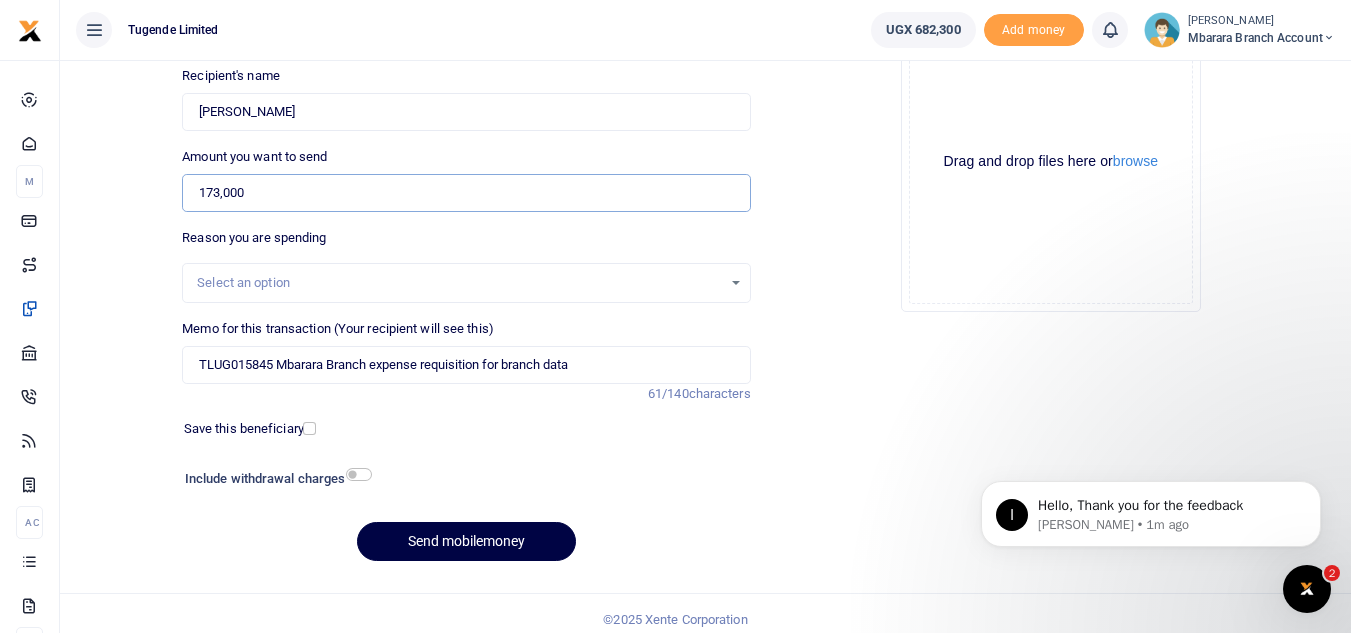 scroll, scrollTop: 233, scrollLeft: 0, axis: vertical 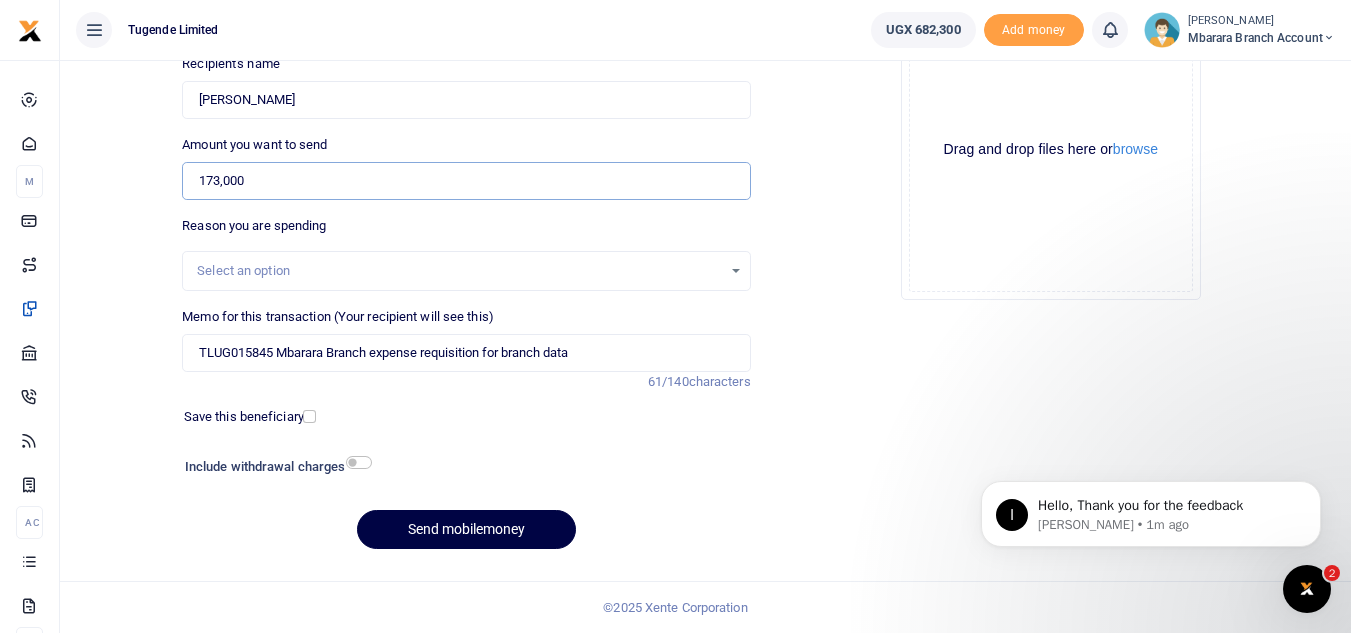 type on "173,000" 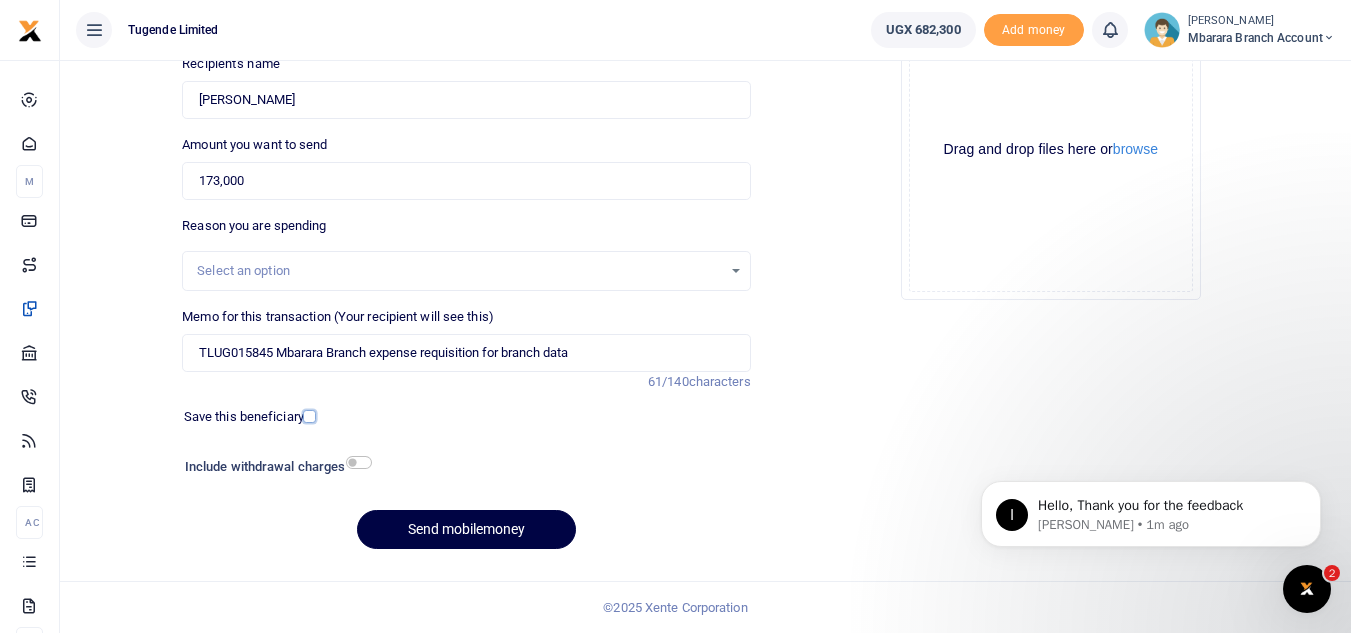 click at bounding box center (309, 416) 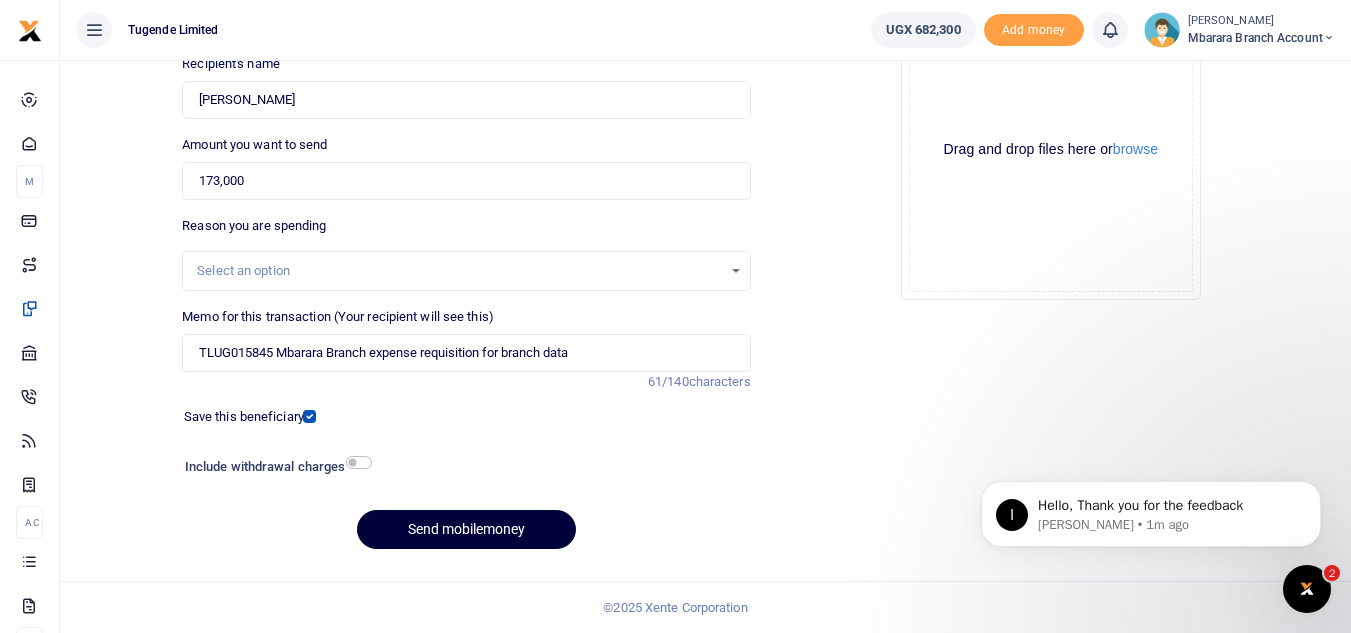 click on "Send mobilemoney" at bounding box center (466, 529) 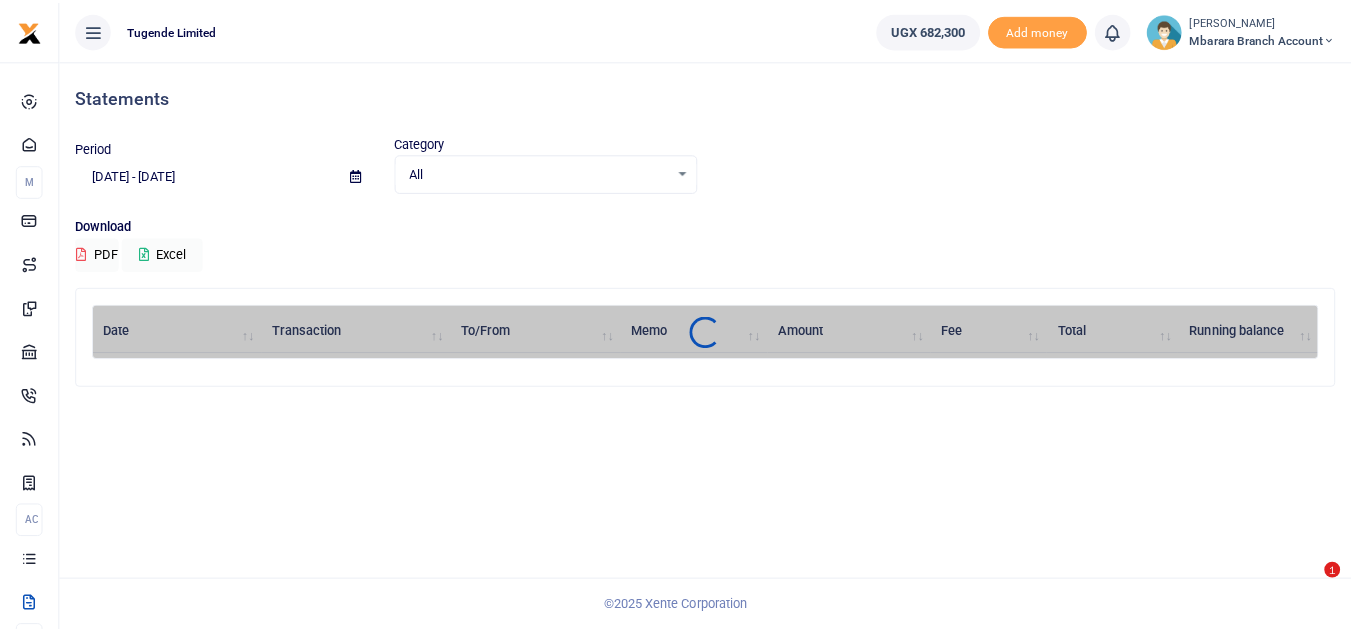 scroll, scrollTop: 0, scrollLeft: 0, axis: both 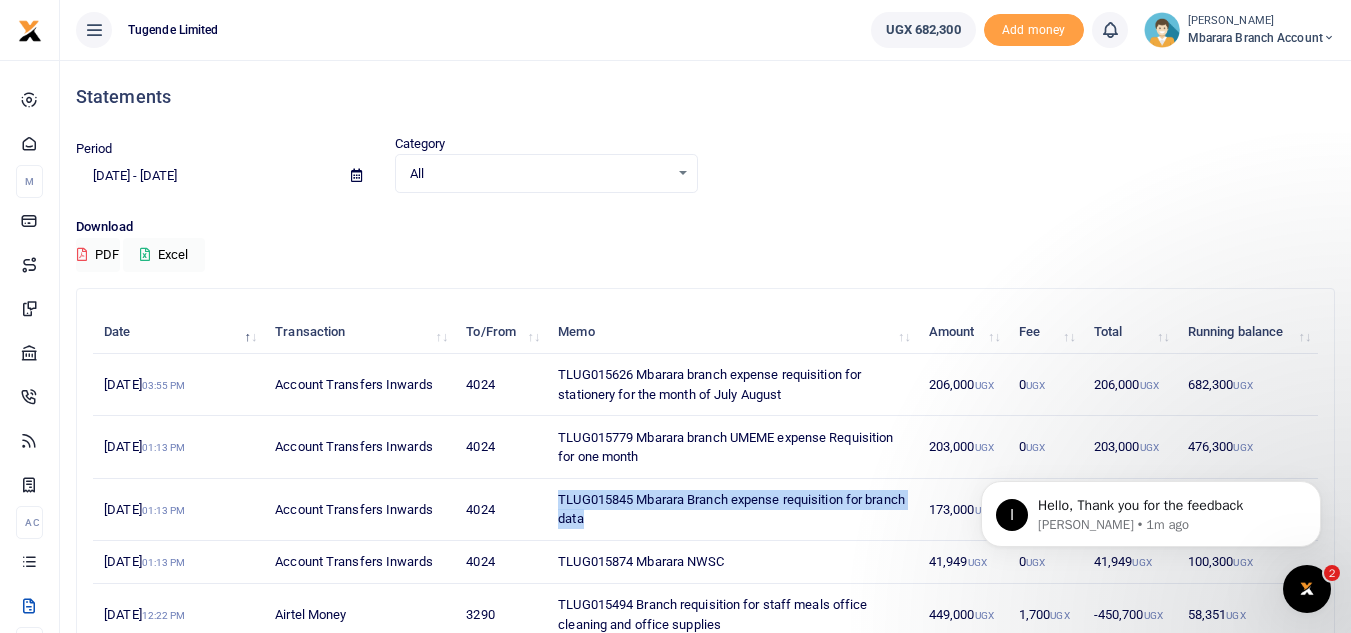 drag, startPoint x: 558, startPoint y: 499, endPoint x: 873, endPoint y: 520, distance: 315.69922 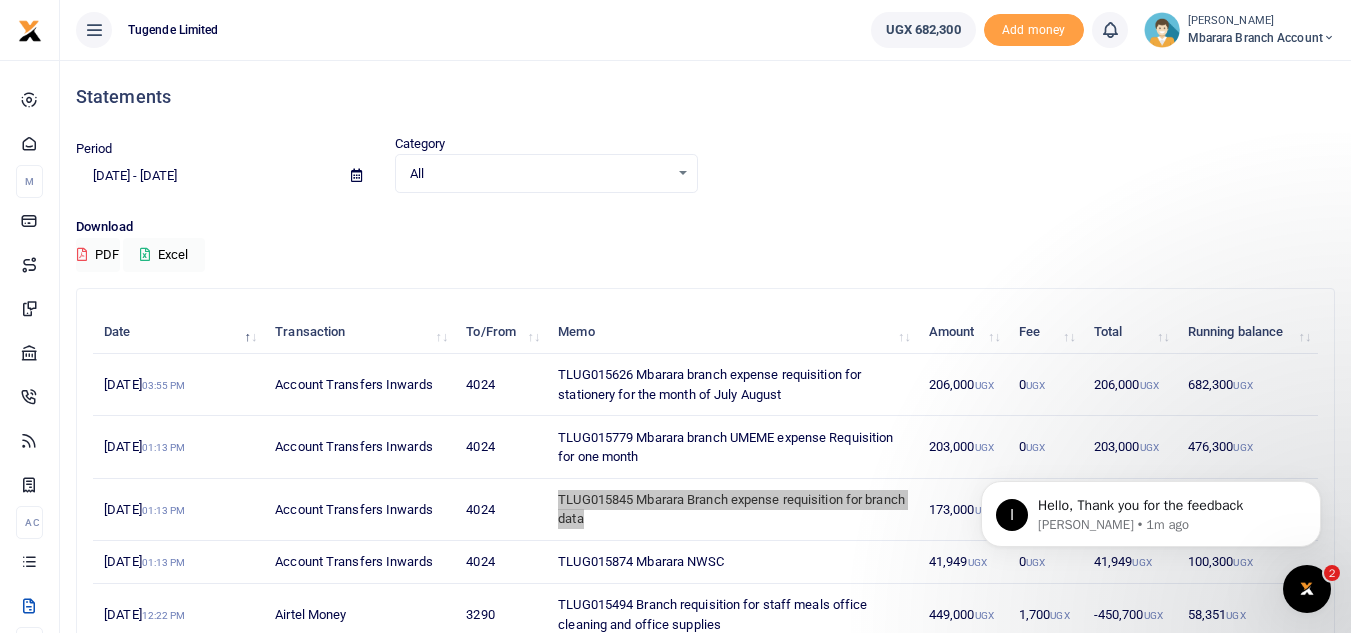 click on "I Hello, Thank you for the feedback Ibrahim • 1m ago" at bounding box center [1151, 509] 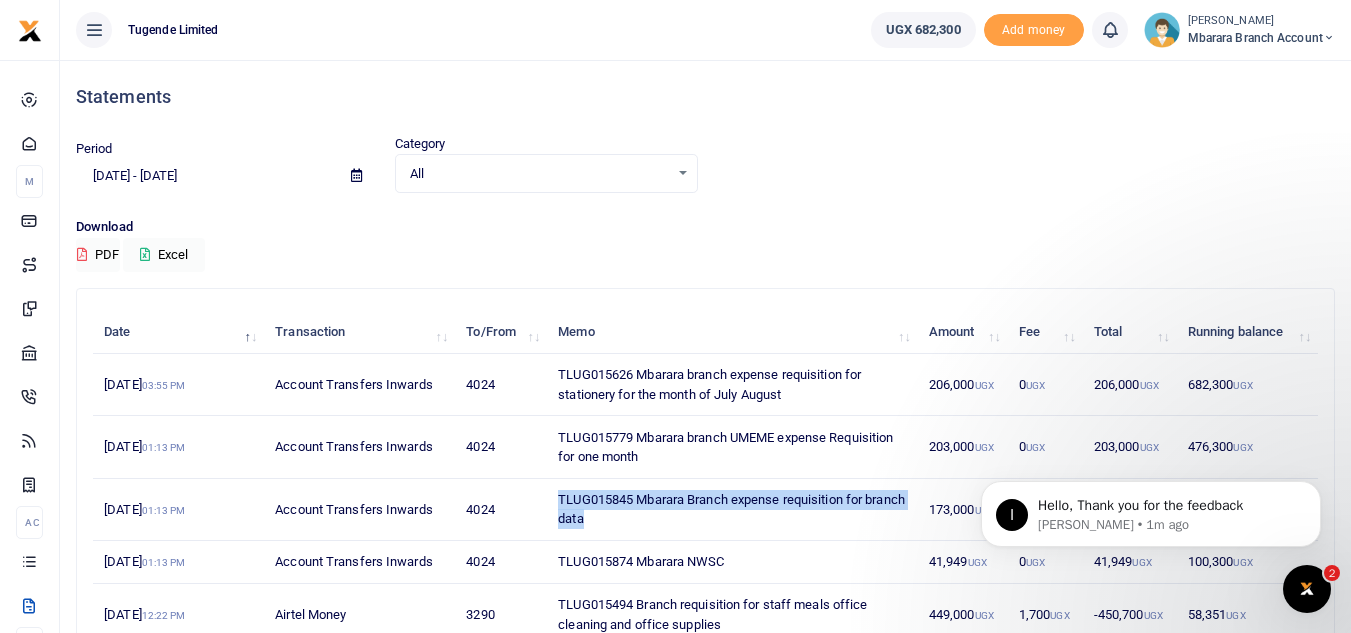 click on "TLUG015845  Mbarara Branch expense requisition for branch data" at bounding box center [732, 510] 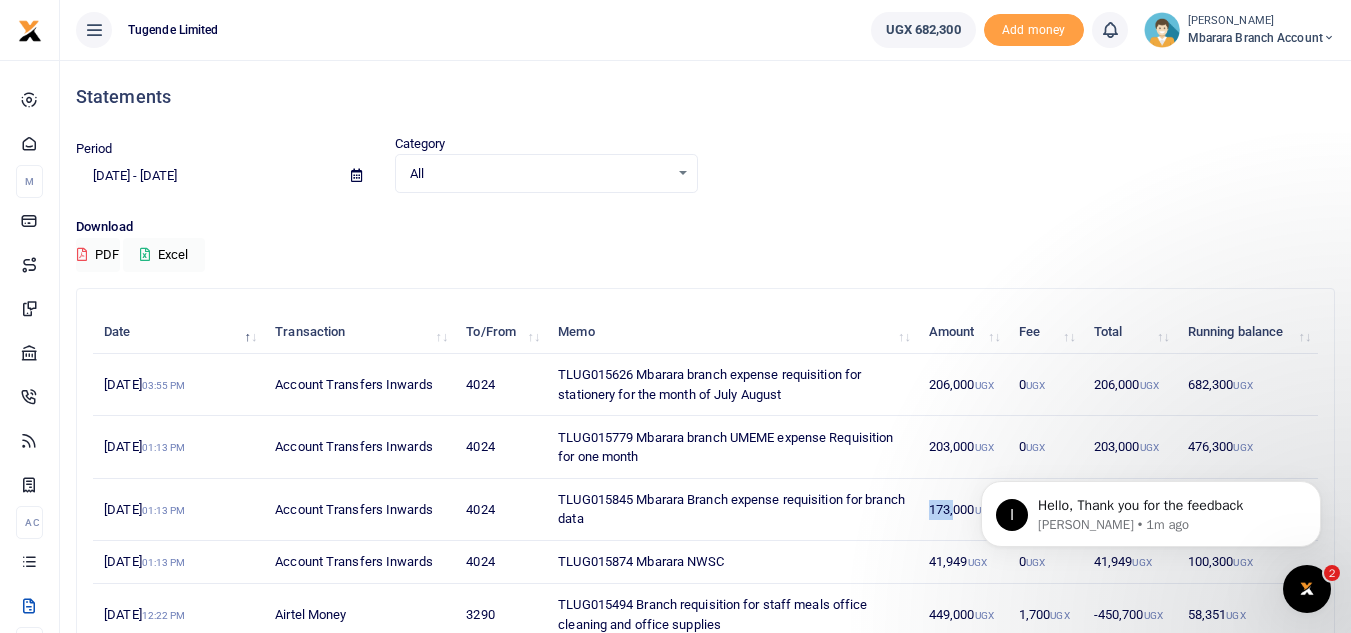 drag, startPoint x: 922, startPoint y: 509, endPoint x: 949, endPoint y: 505, distance: 27.294687 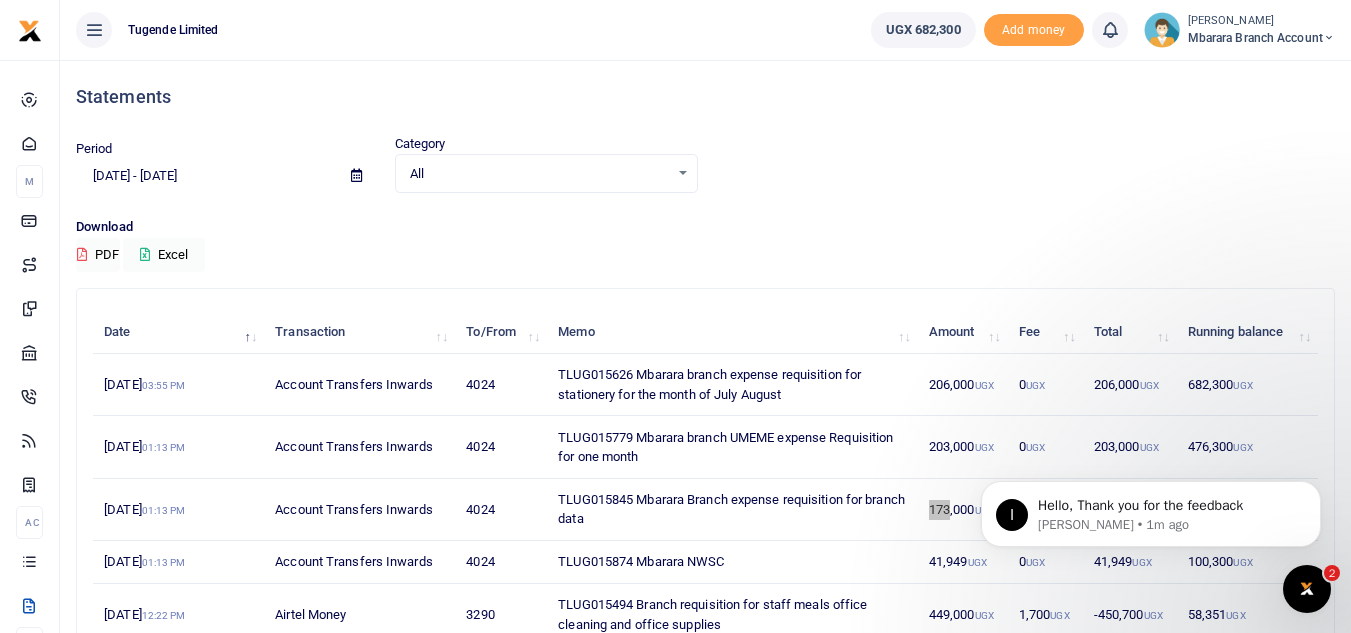 click on "I Hello, Thank you for the feedback Ibrahim • 1m ago" at bounding box center (1151, 509) 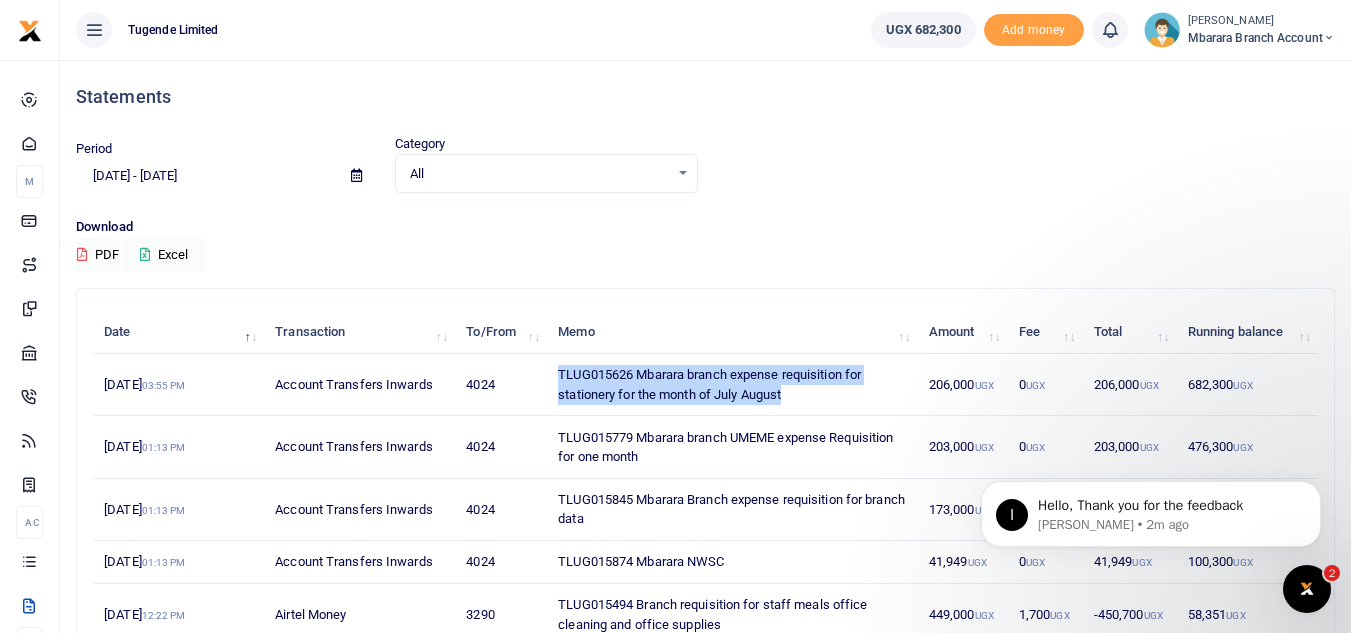 drag, startPoint x: 558, startPoint y: 368, endPoint x: 810, endPoint y: 395, distance: 253.4423 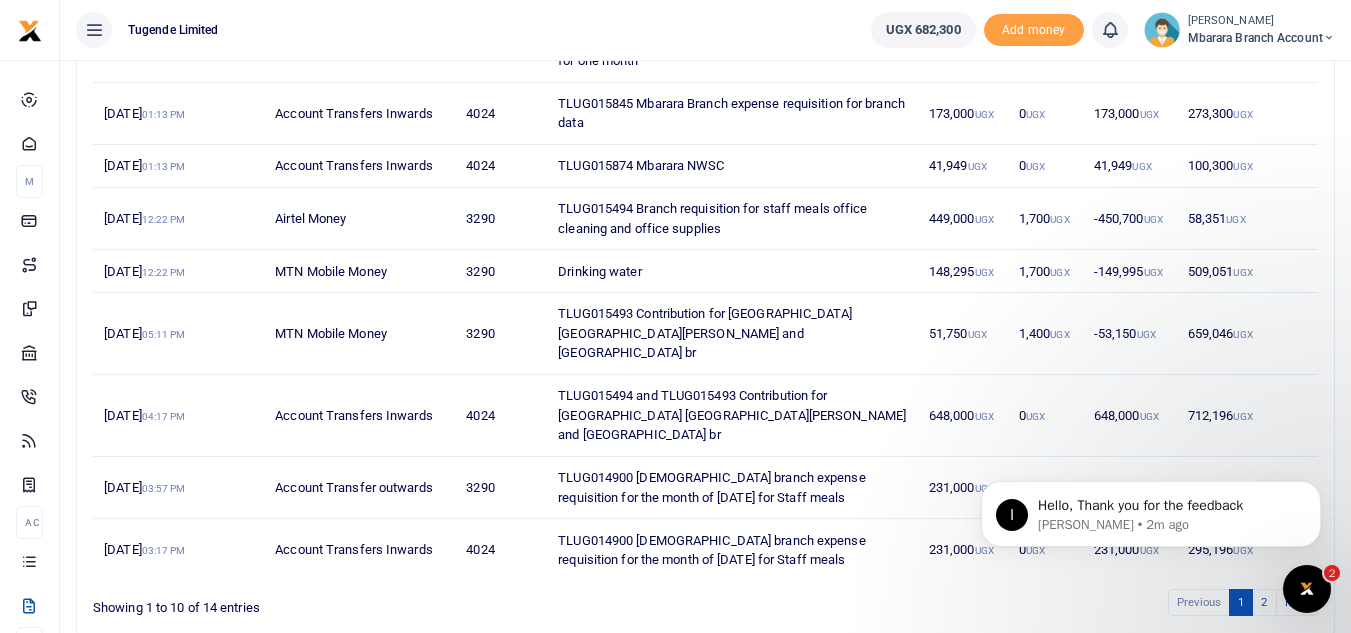 scroll, scrollTop: 443, scrollLeft: 0, axis: vertical 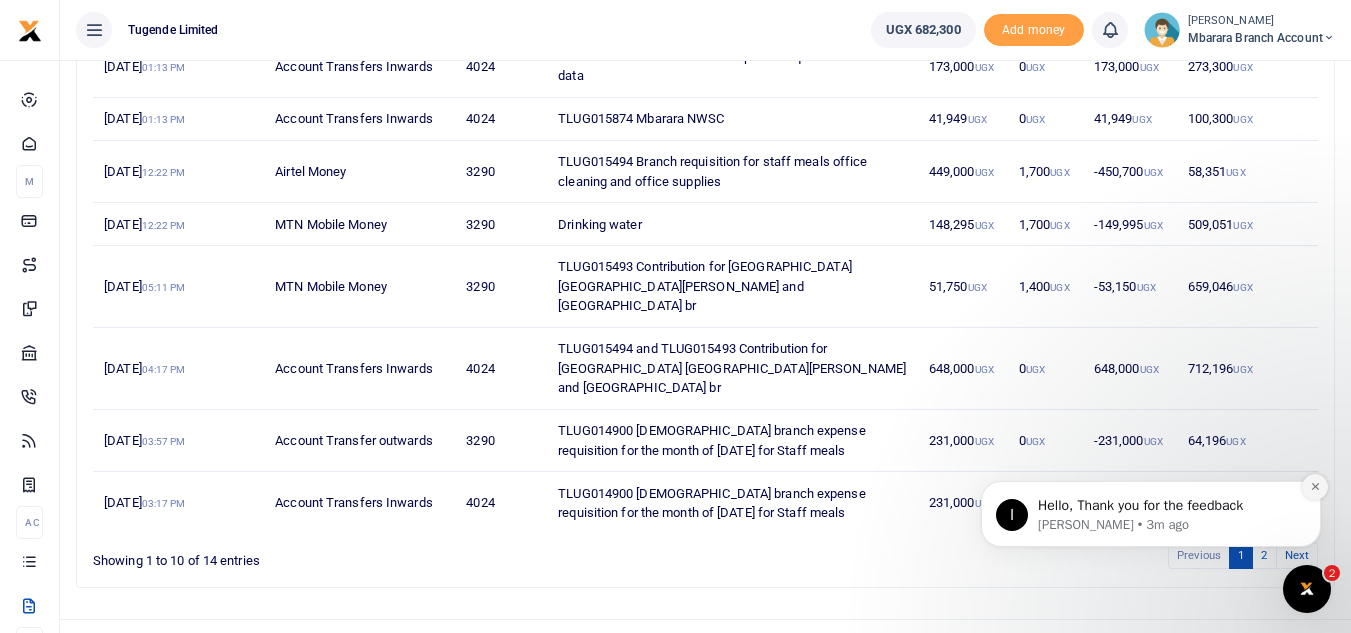 click 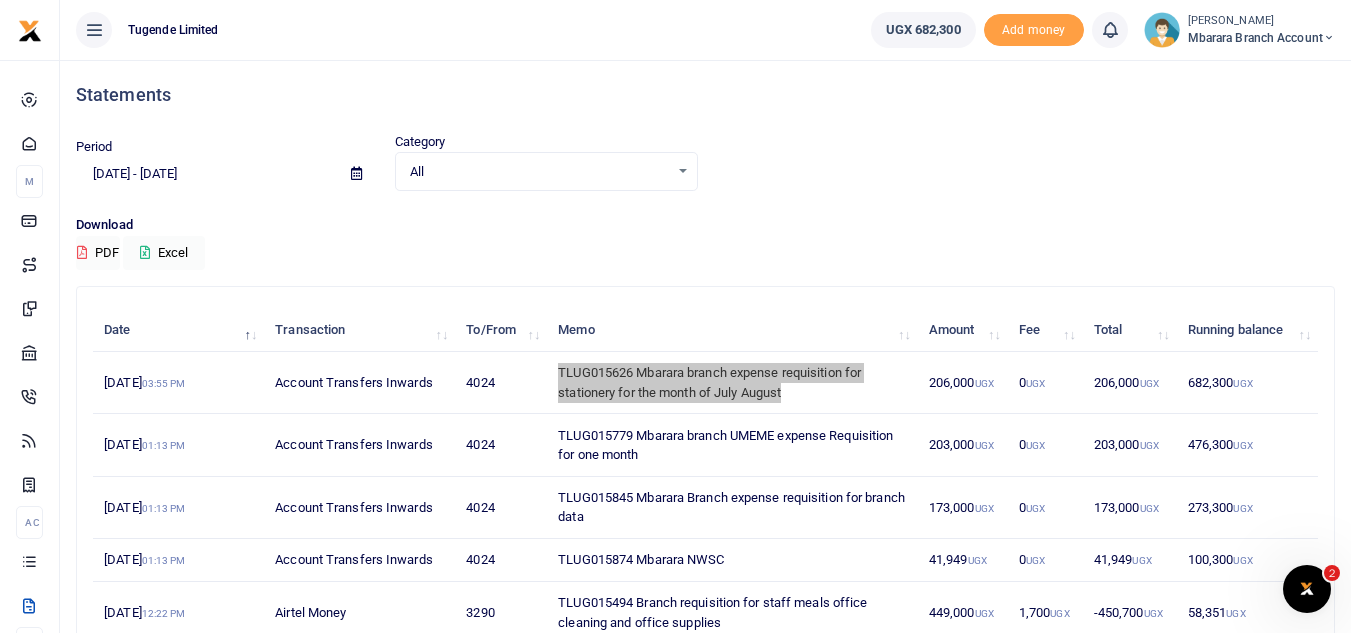 scroll, scrollTop: 0, scrollLeft: 0, axis: both 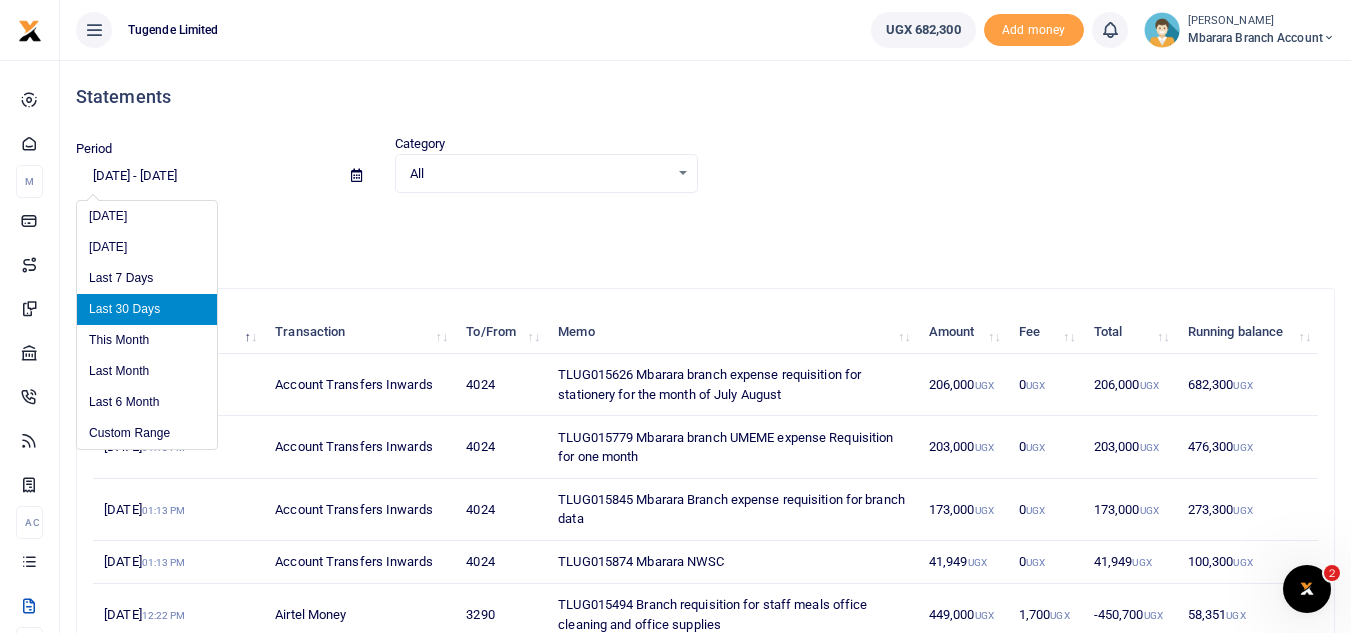 click on "06/30/2025 - 07/29/2025" at bounding box center (205, 176) 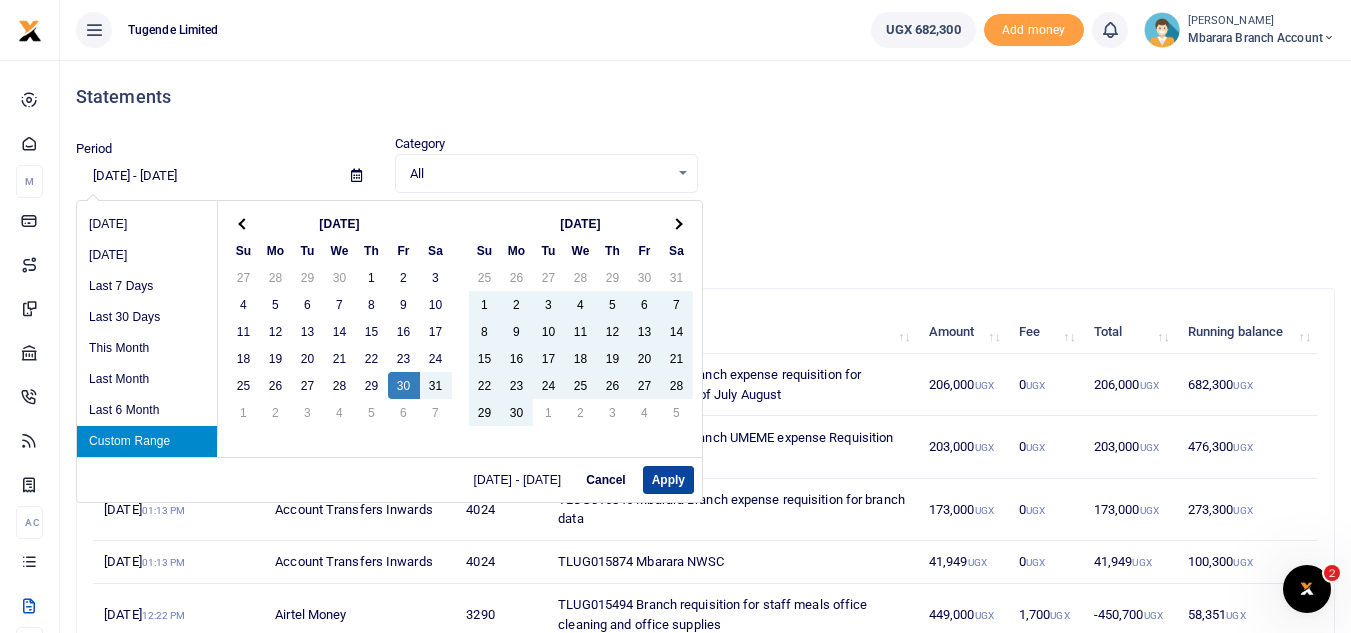 type on "05/30/2025 - 07/29/2025" 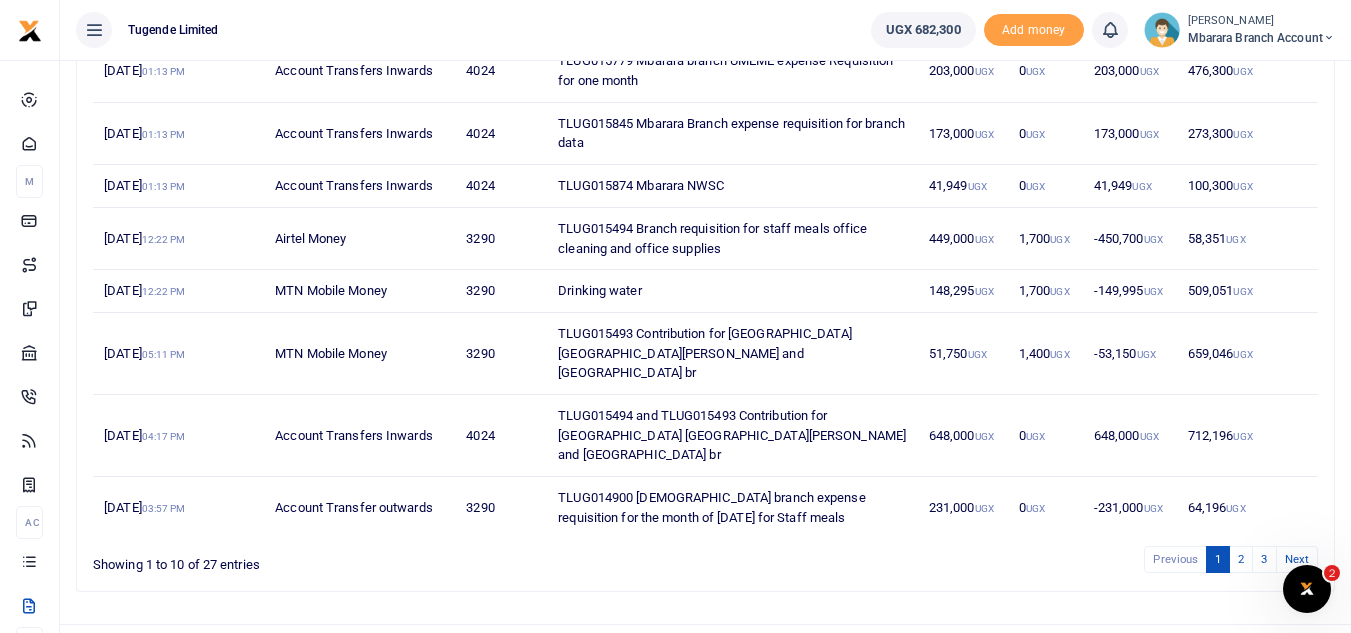 scroll, scrollTop: 423, scrollLeft: 0, axis: vertical 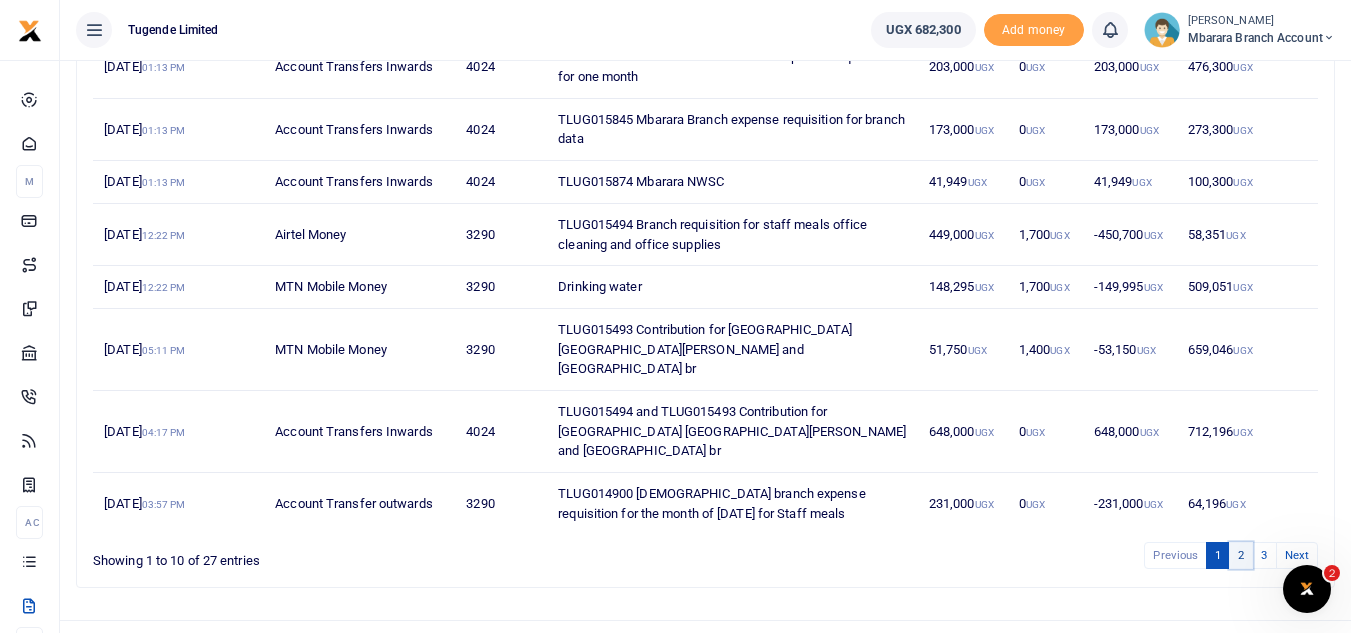 click on "2" at bounding box center (1241, 555) 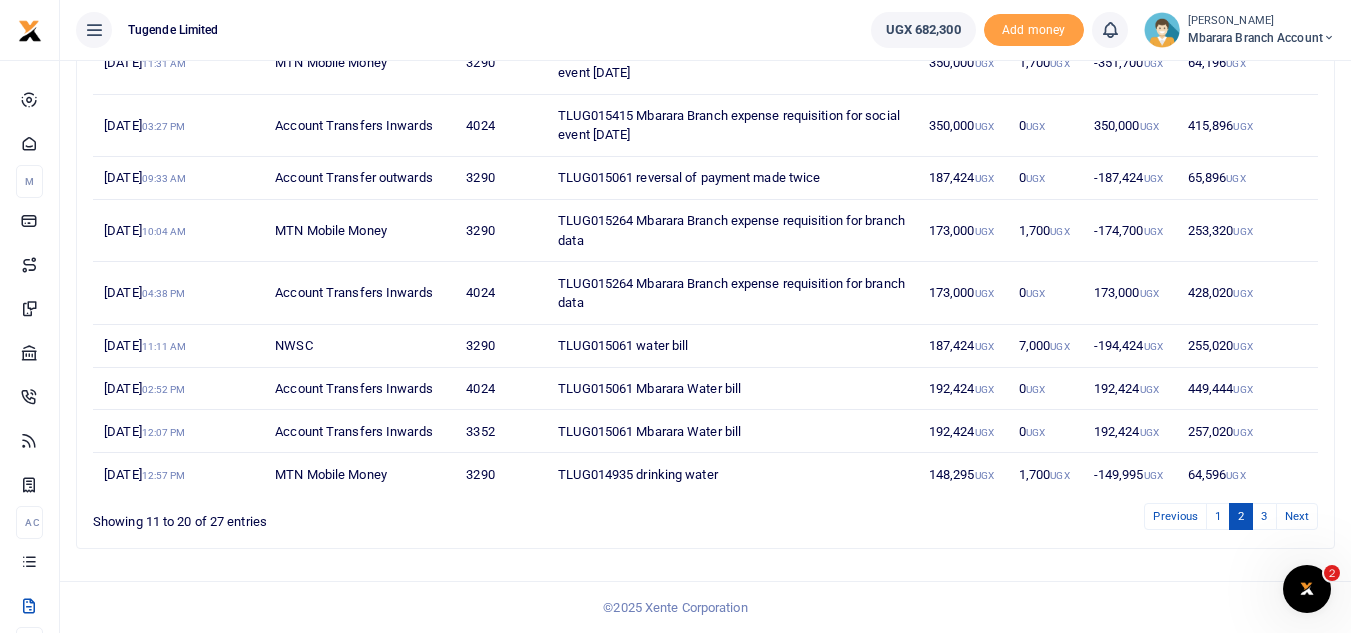 scroll, scrollTop: 384, scrollLeft: 0, axis: vertical 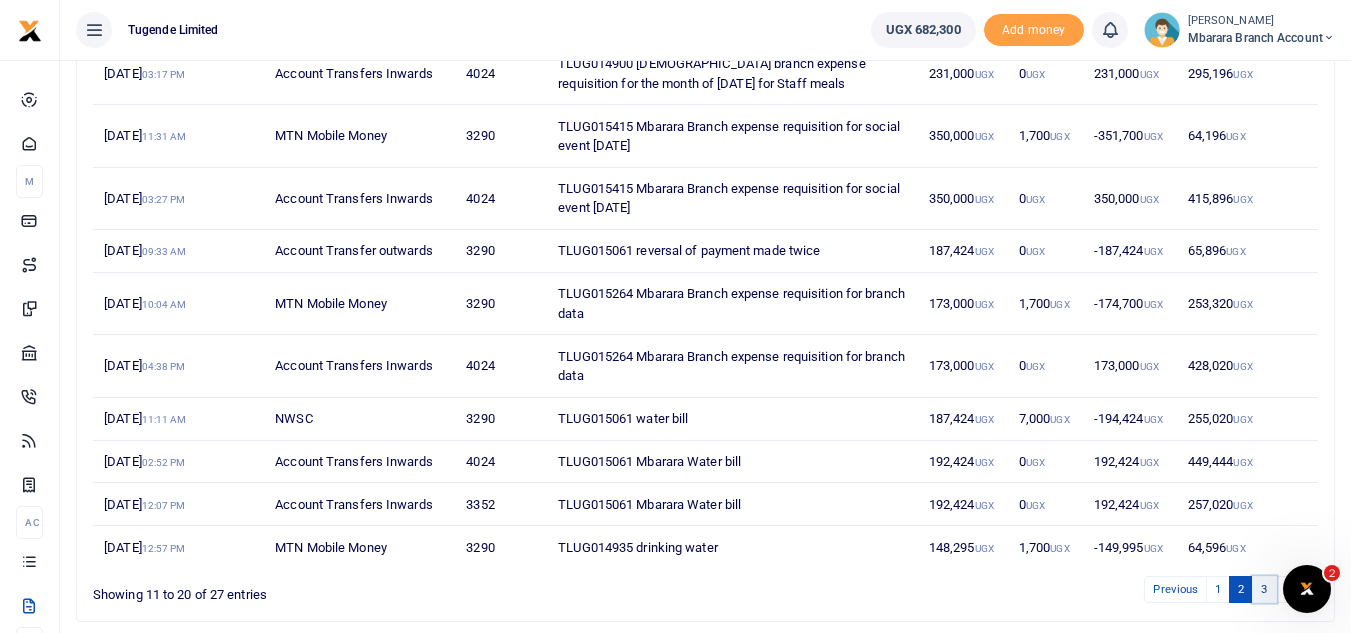 click on "3" at bounding box center [1264, 589] 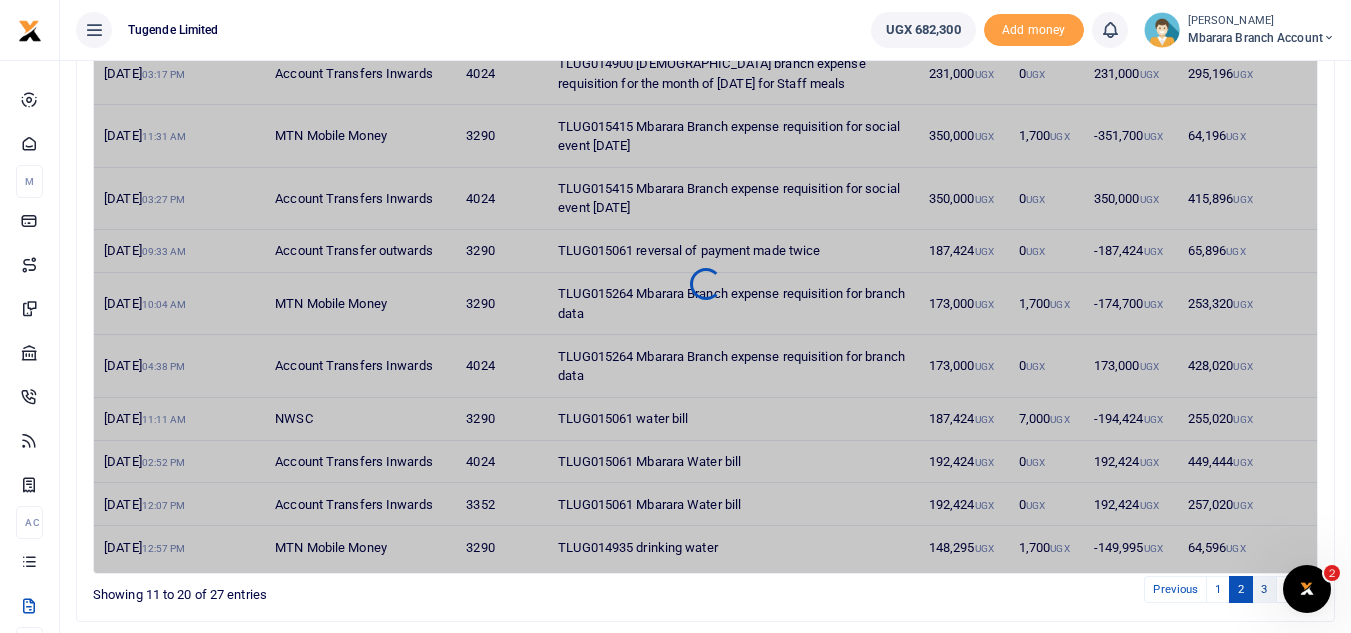 scroll, scrollTop: 279, scrollLeft: 0, axis: vertical 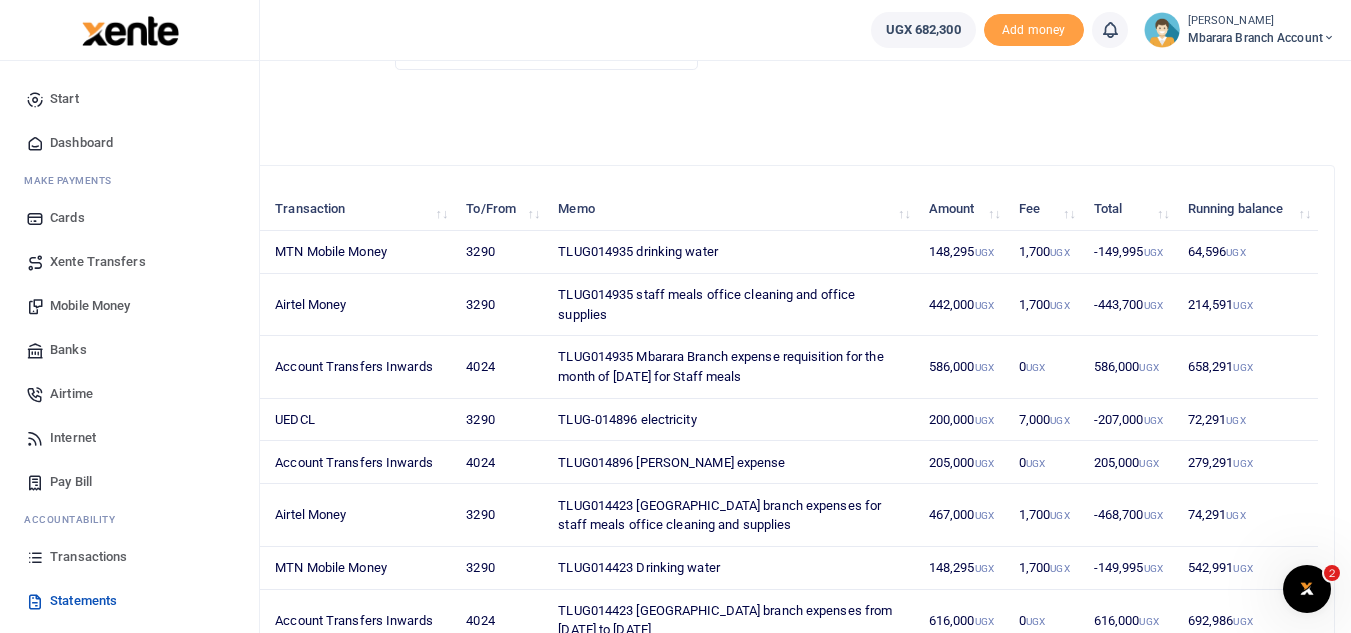 click on "Dashboard" at bounding box center [81, 143] 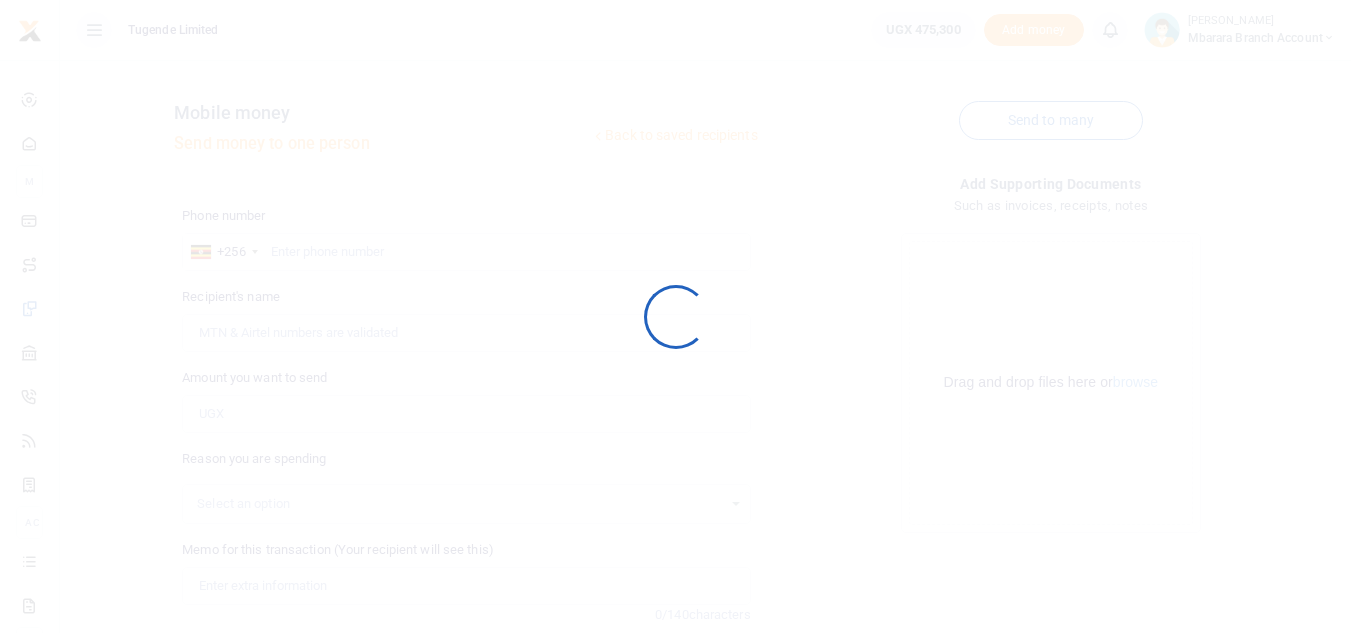 scroll, scrollTop: 233, scrollLeft: 0, axis: vertical 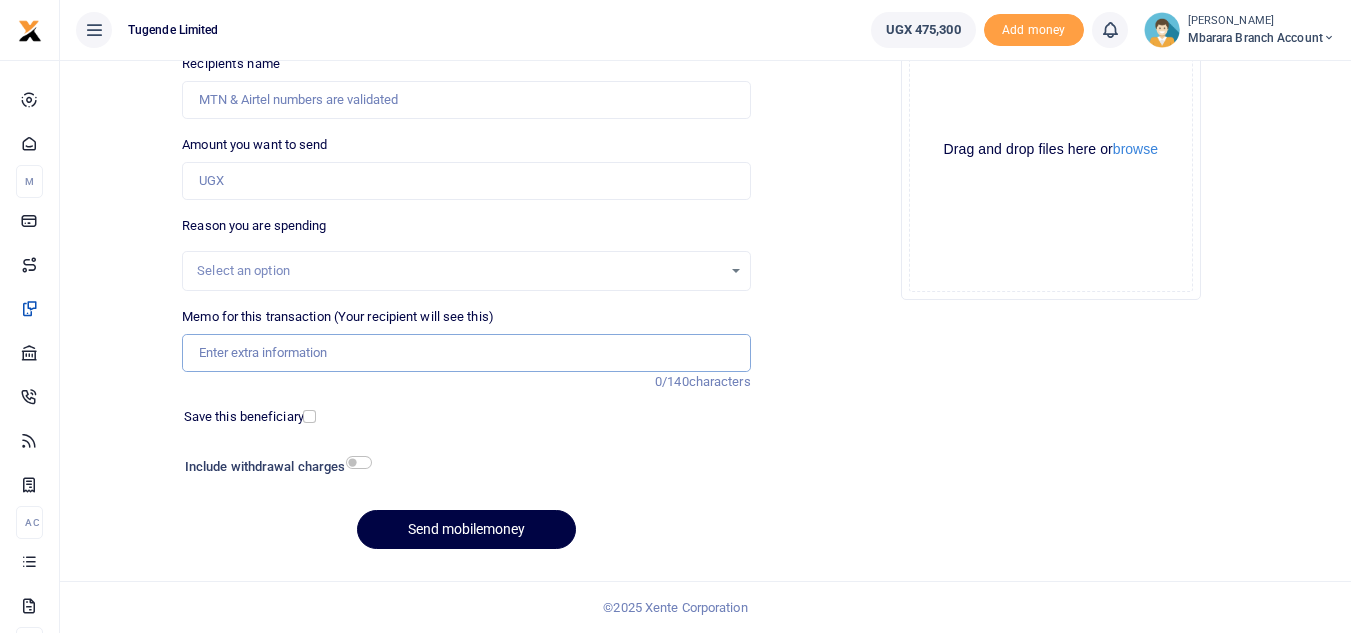 click on "Memo for this transaction (Your recipient will see this)" at bounding box center (466, 353) 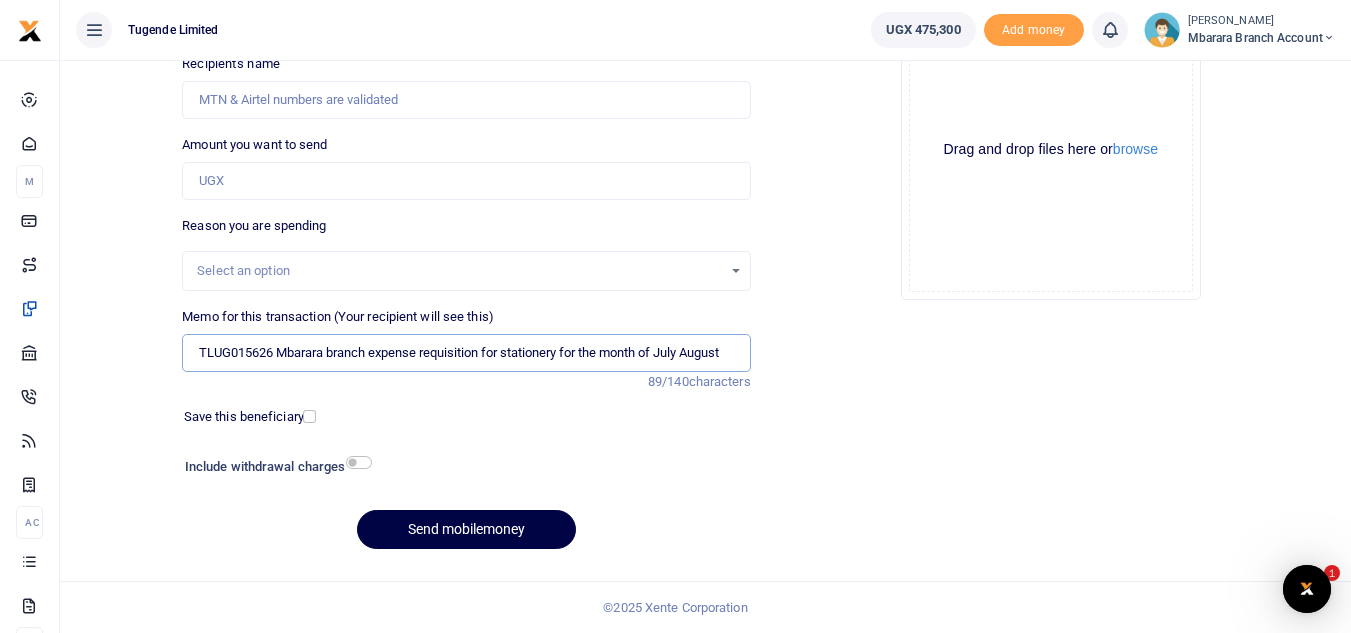 scroll, scrollTop: 0, scrollLeft: 0, axis: both 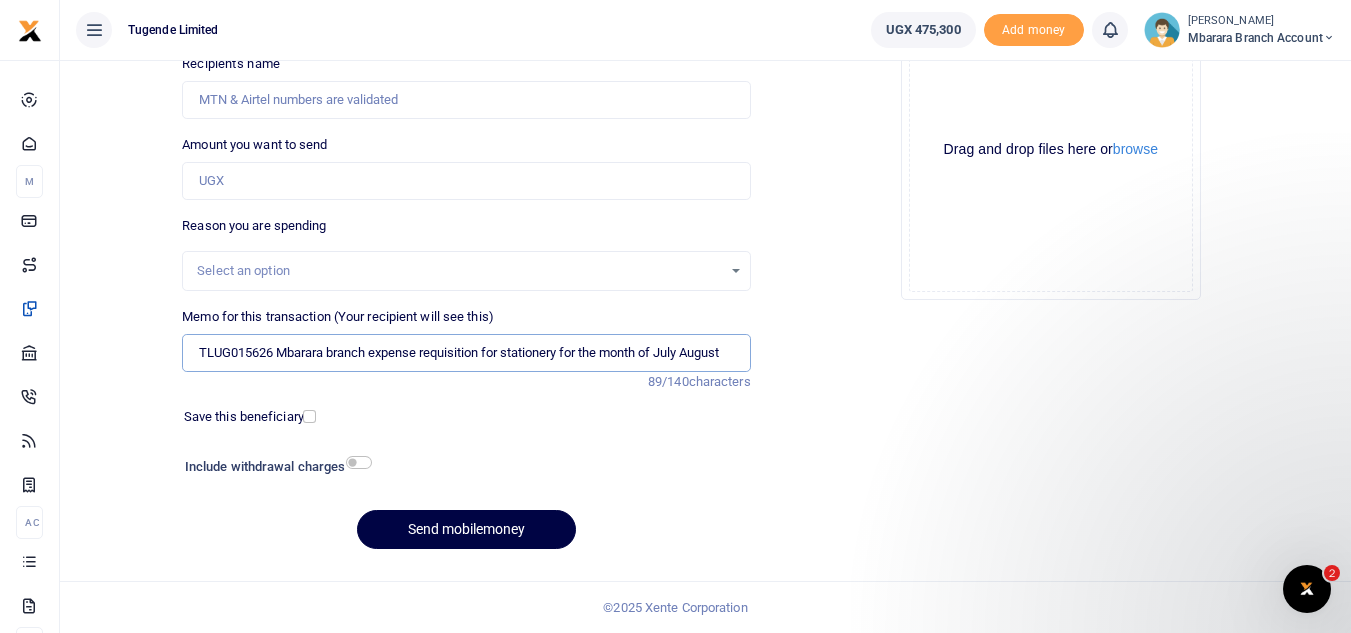 type on "TLUG015626 Mbarara branch expense requisition for stationery for the month of July August" 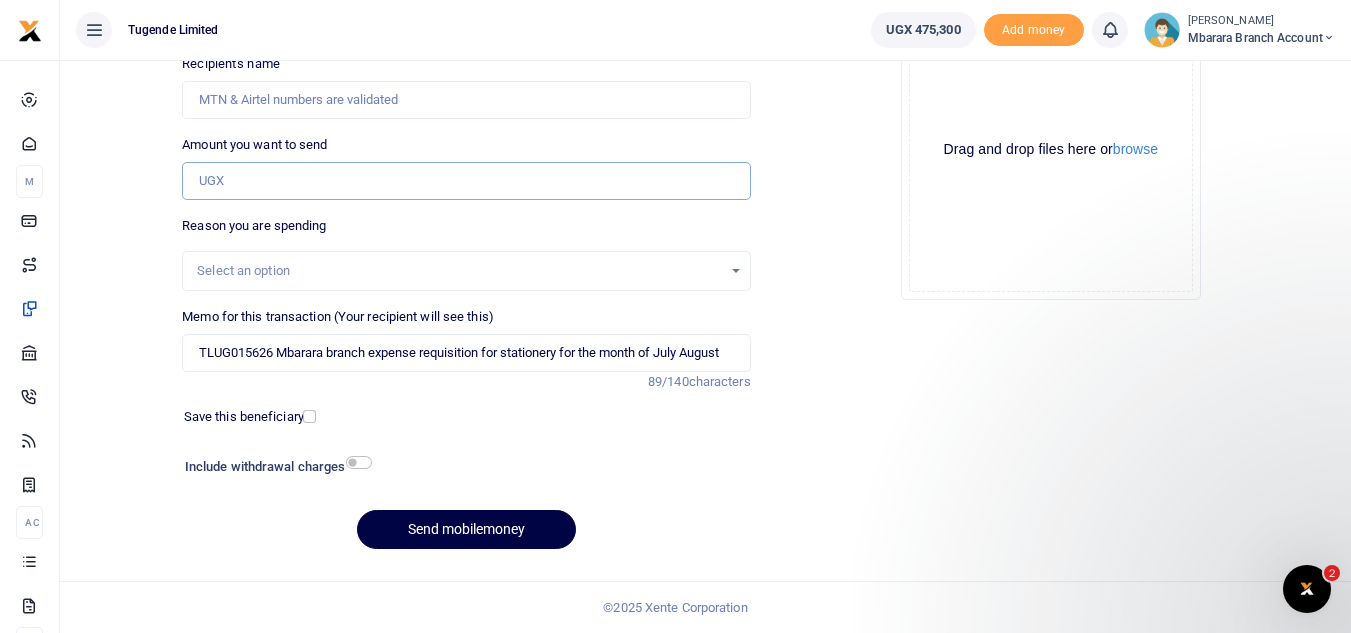 click on "Amount you want to send" at bounding box center (466, 181) 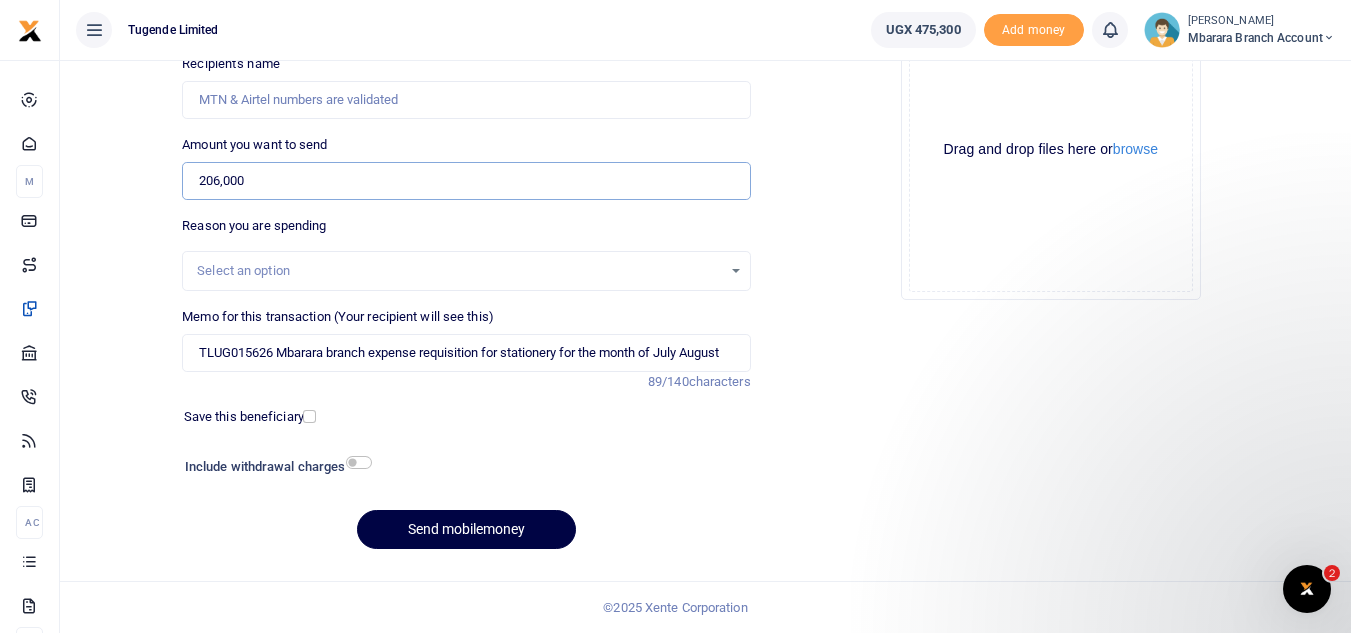type on "206,000" 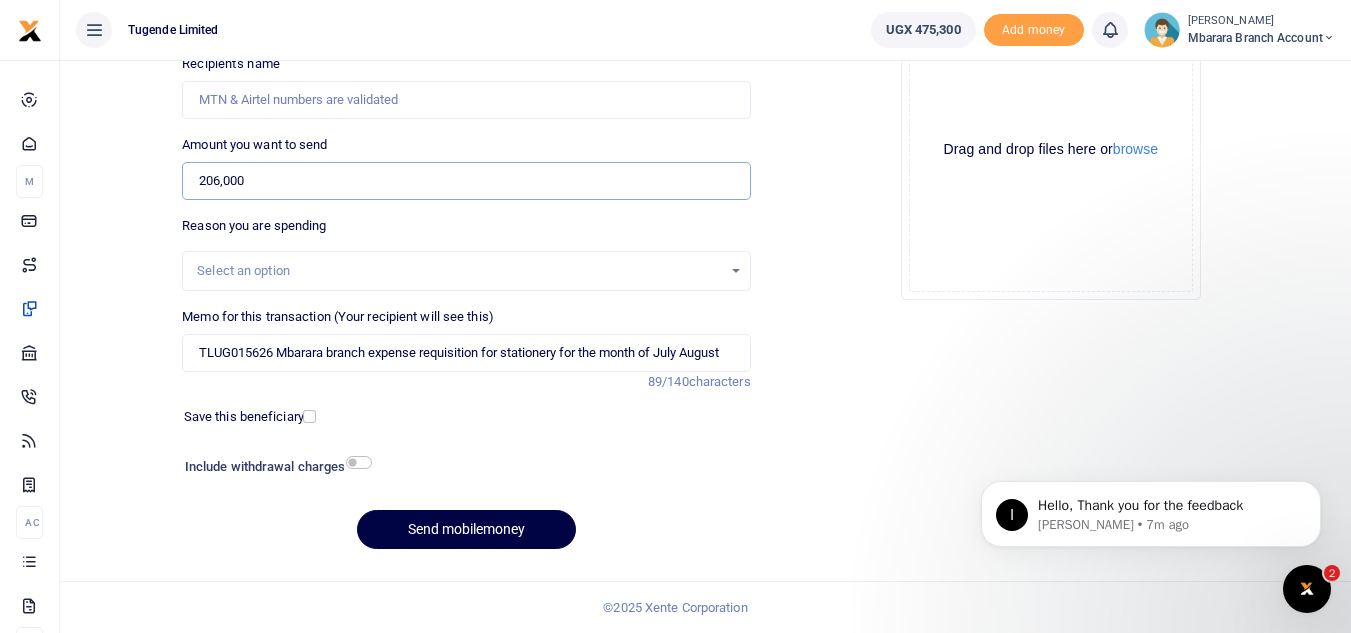 scroll, scrollTop: 0, scrollLeft: 0, axis: both 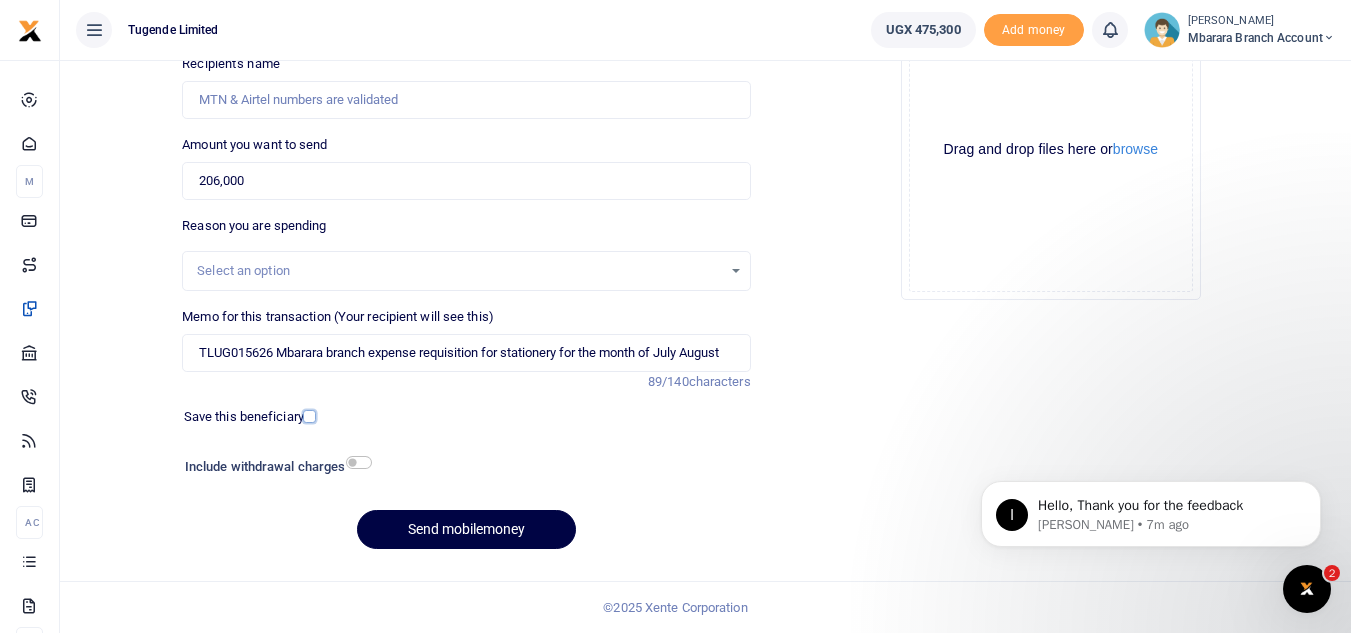click at bounding box center [309, 416] 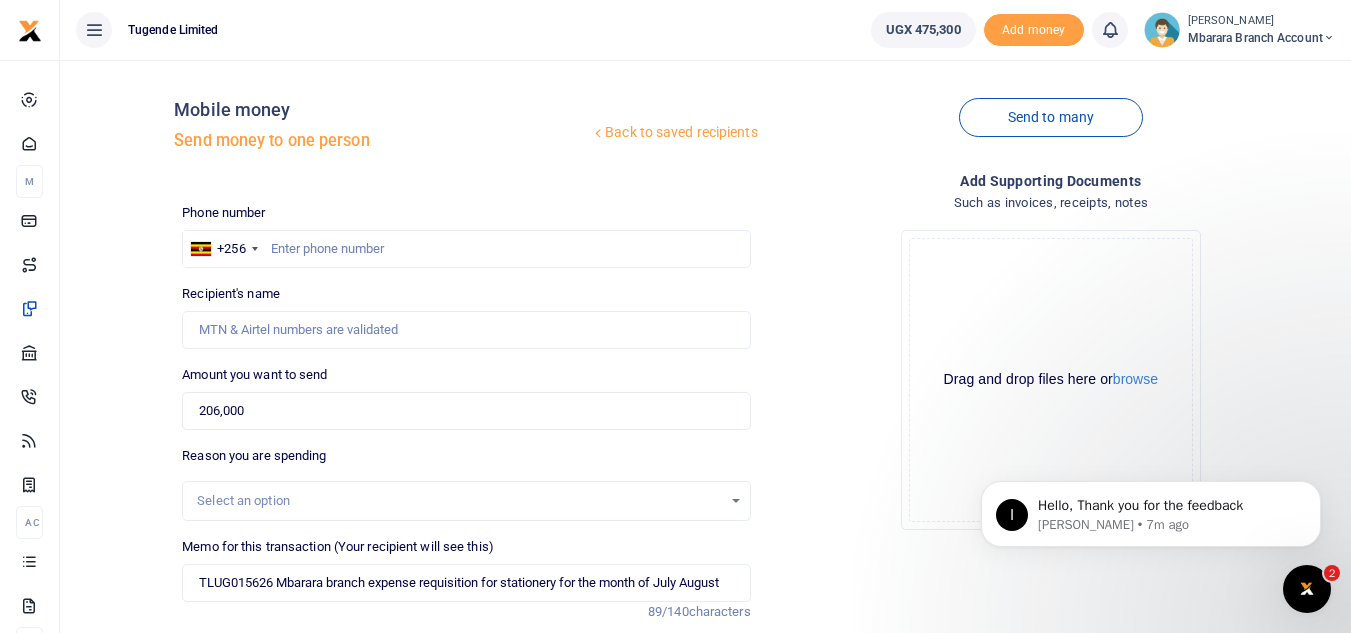 scroll, scrollTop: 0, scrollLeft: 0, axis: both 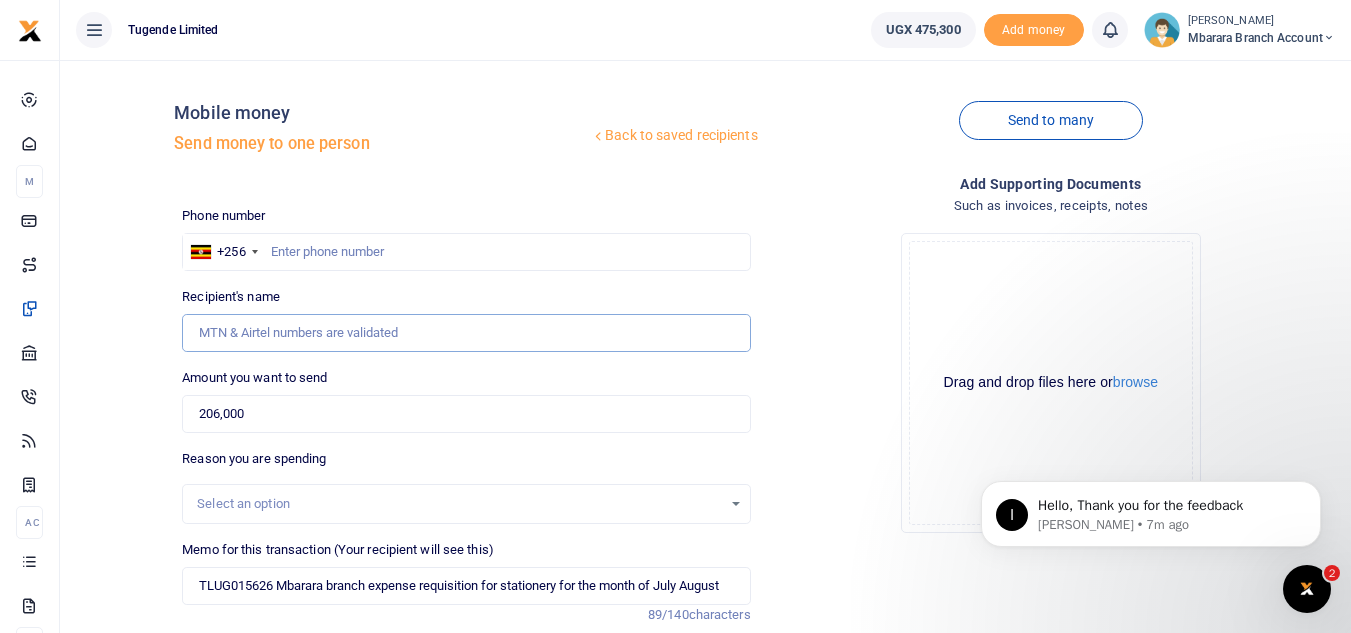 click on "Recipient's name" at bounding box center (466, 333) 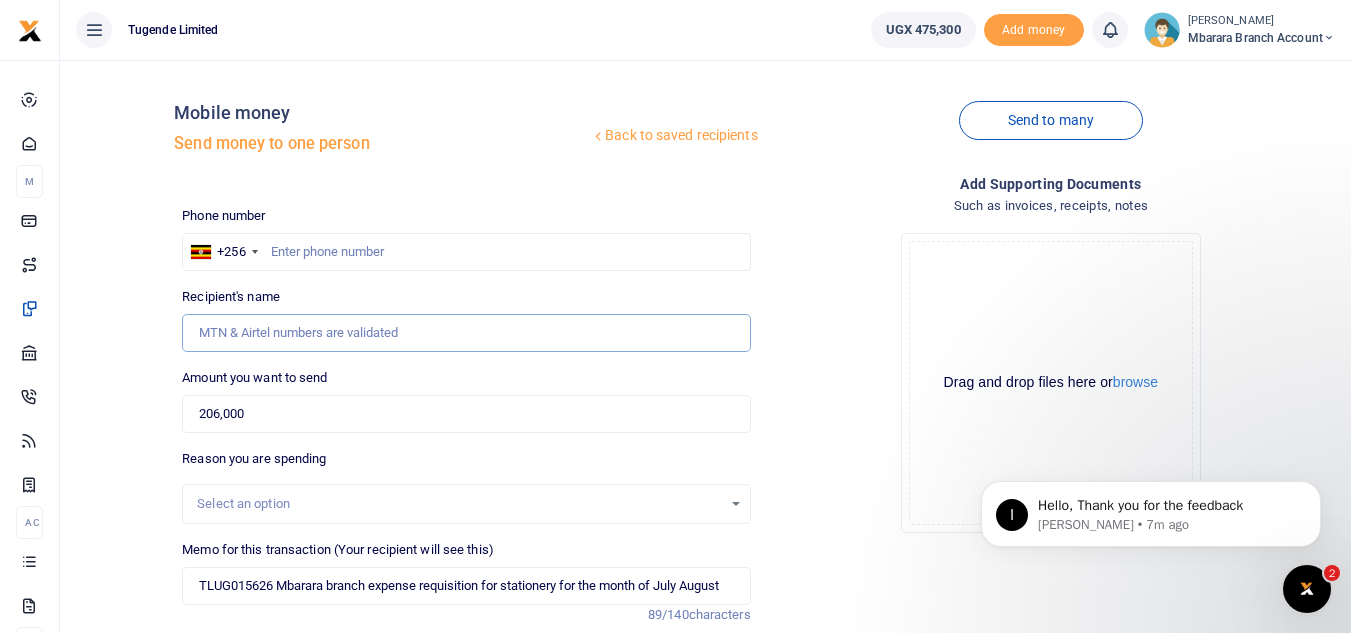 click on "Recipient's name" at bounding box center (466, 333) 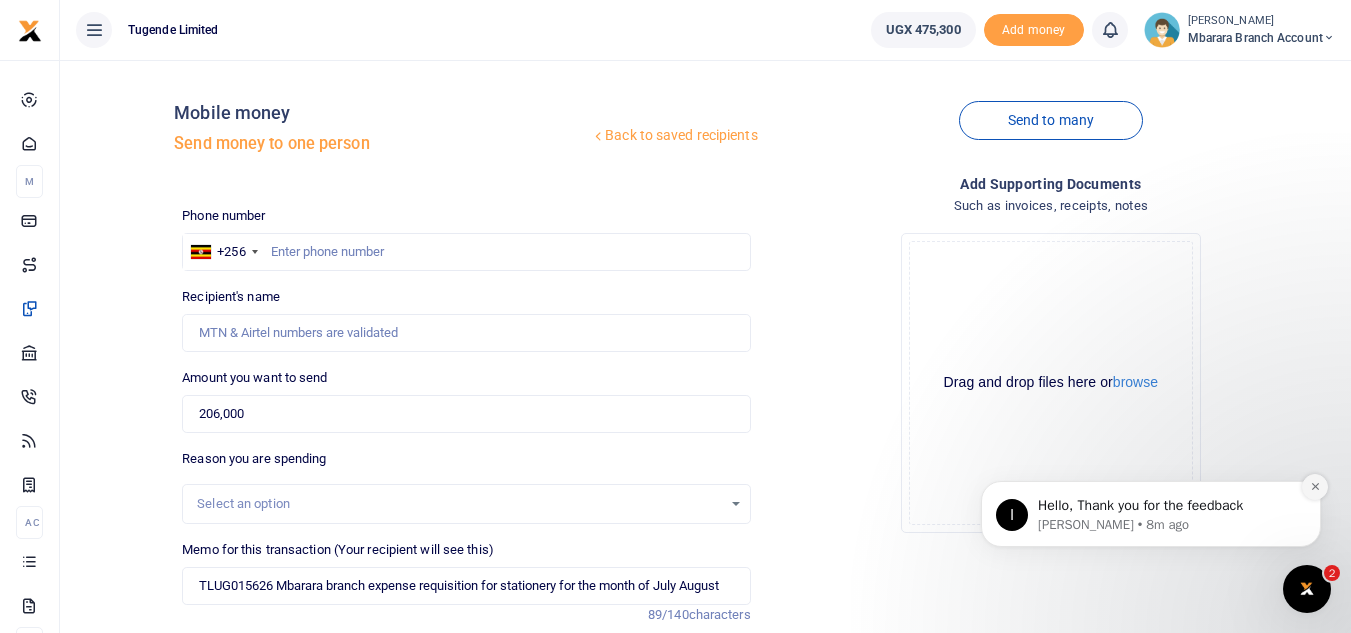 click 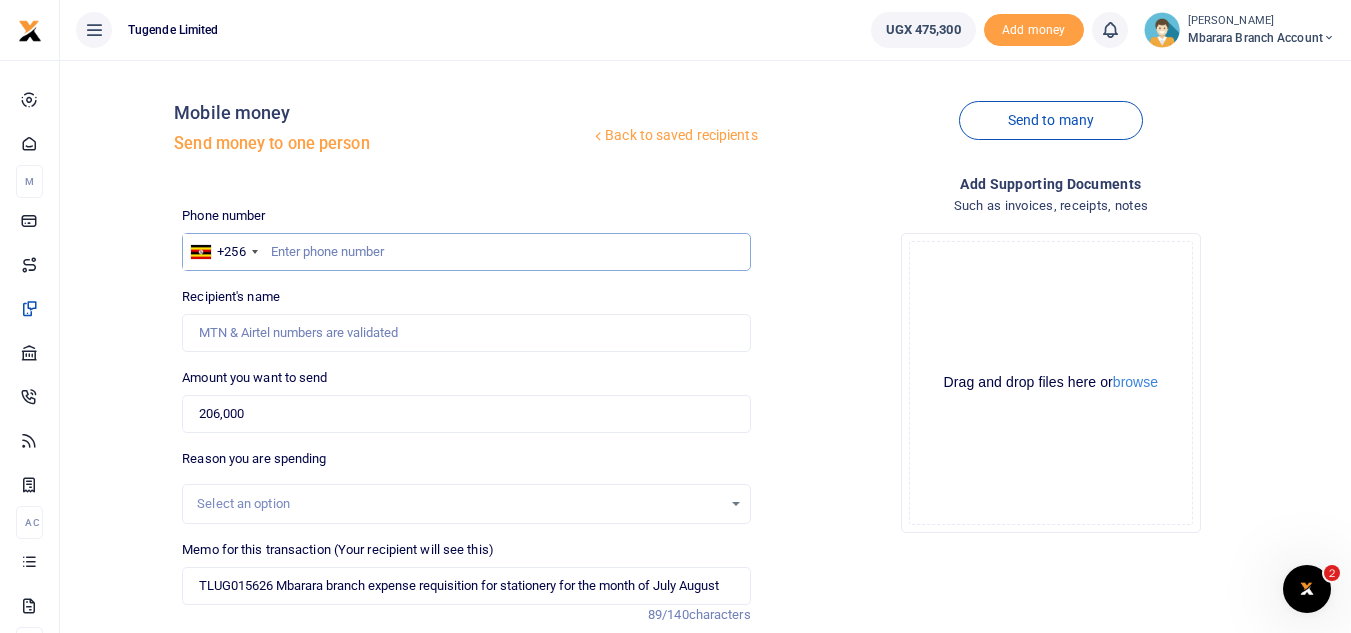 click at bounding box center (466, 252) 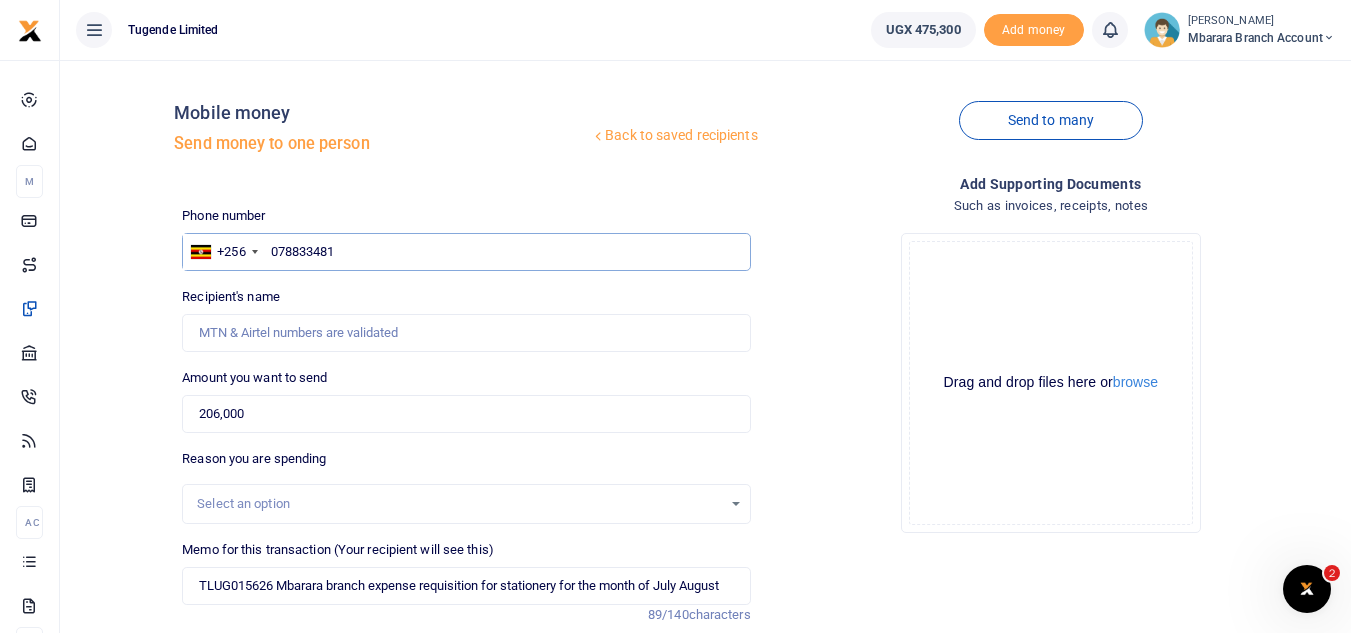 type on "0788334811" 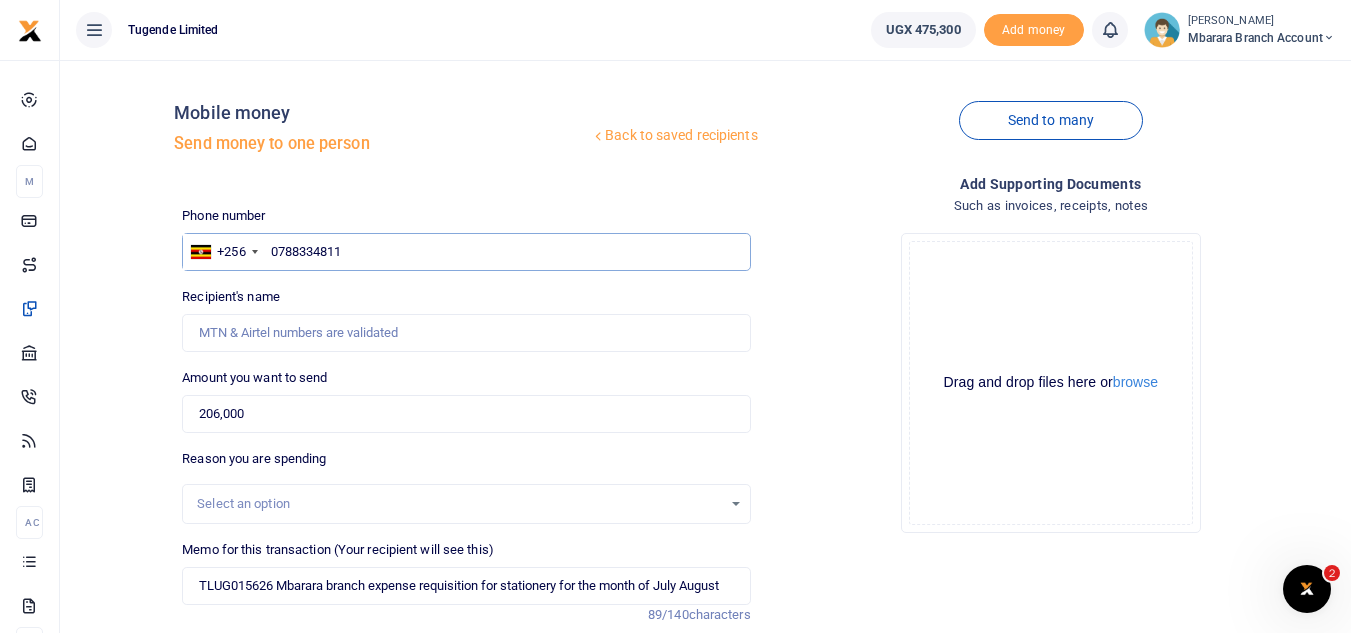 type on "James Kasozi" 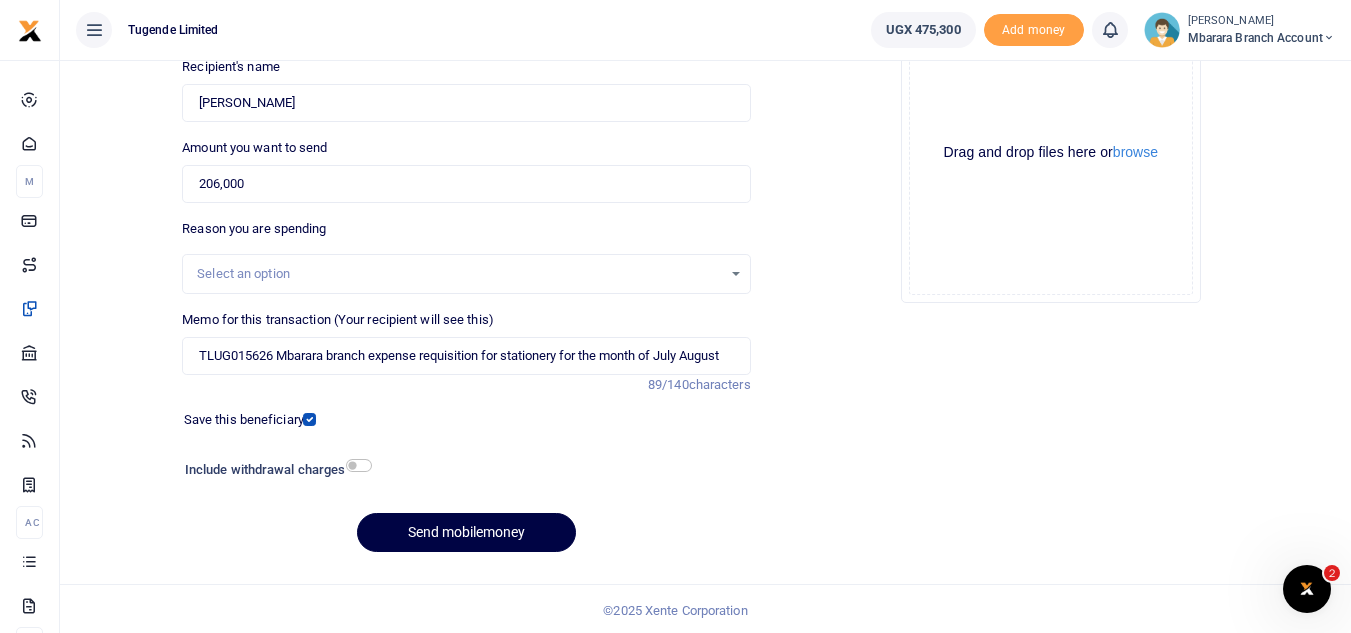 scroll, scrollTop: 233, scrollLeft: 0, axis: vertical 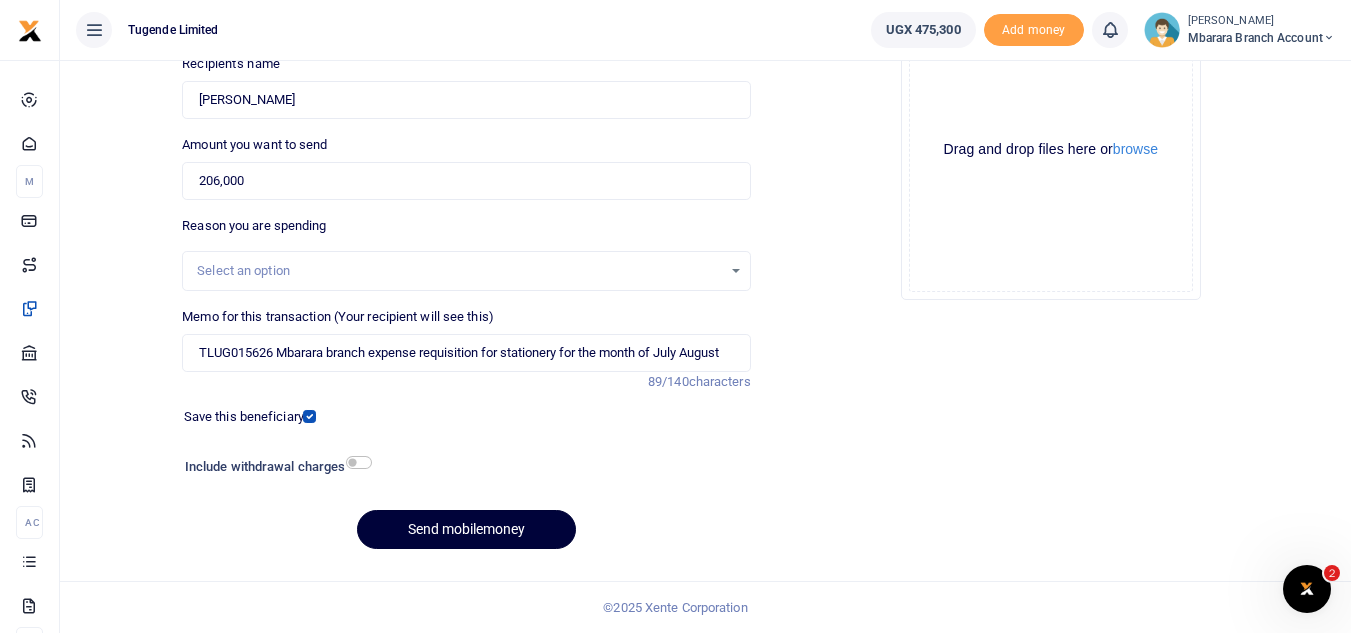 type on "0788334811" 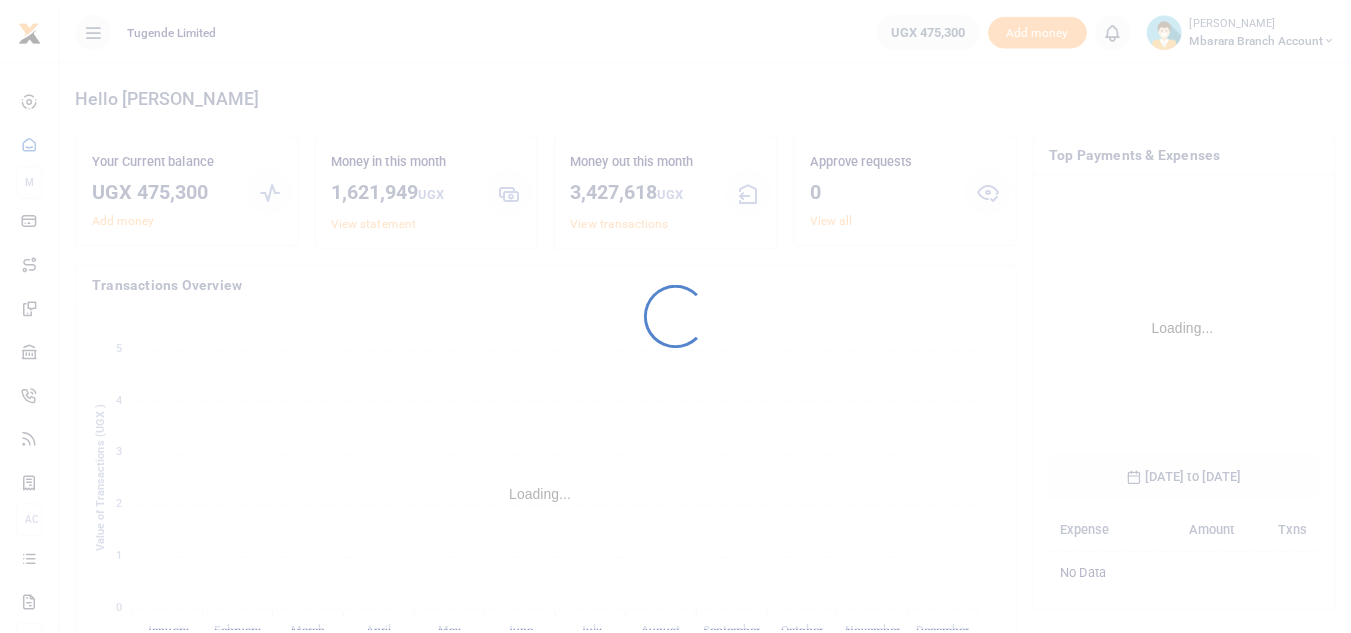 scroll, scrollTop: 0, scrollLeft: 0, axis: both 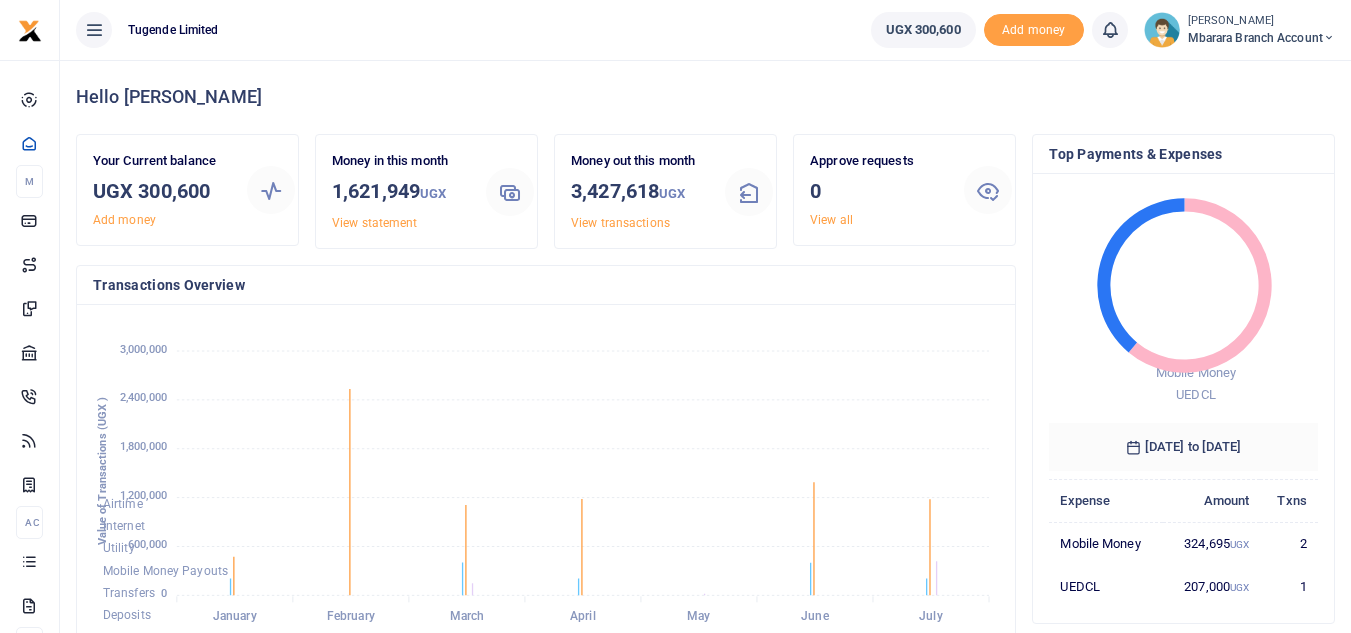 click on "Airtime Internet Utility Mobile Money Payouts Transfers Deposits Cards" 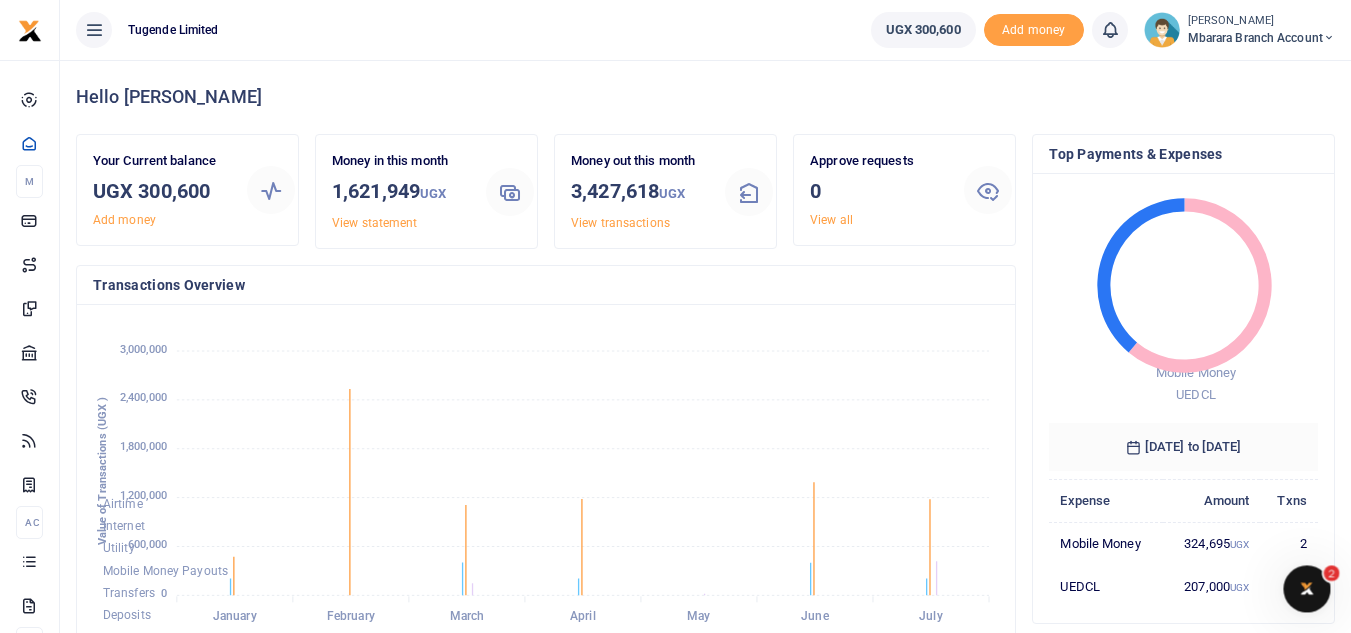 scroll, scrollTop: 0, scrollLeft: 0, axis: both 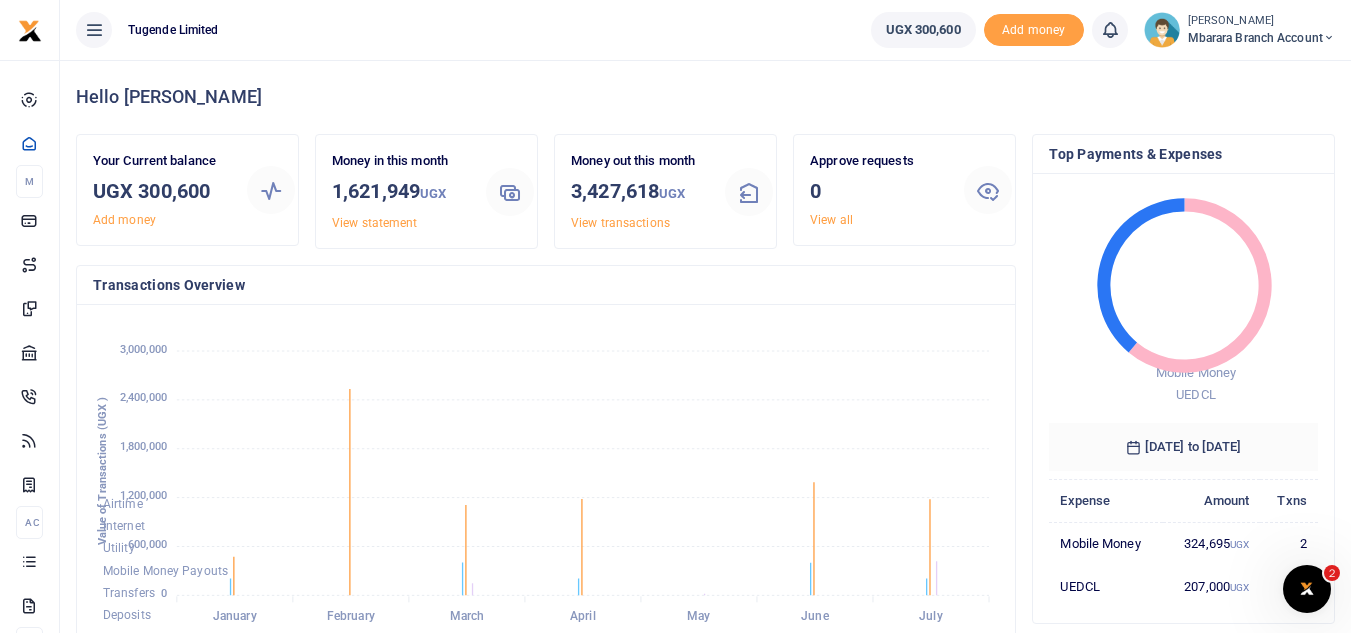 click on "Mbarara Branch account" at bounding box center (1261, 38) 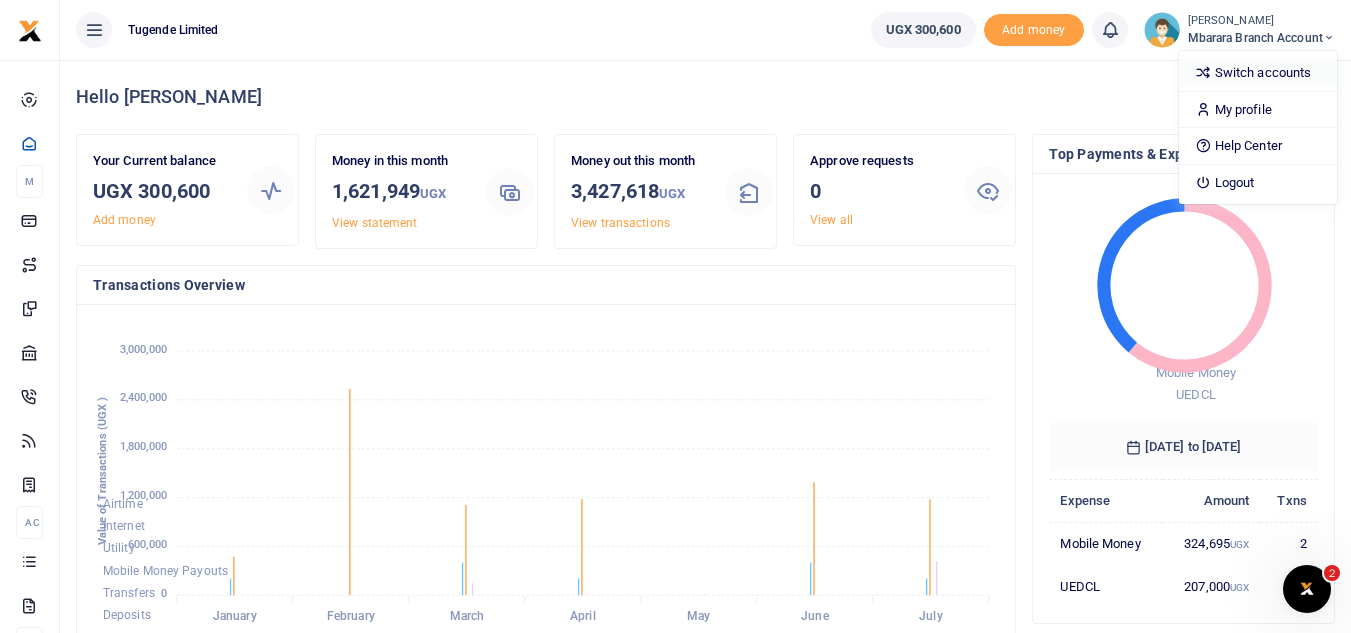 click on "Switch accounts" at bounding box center [1258, 73] 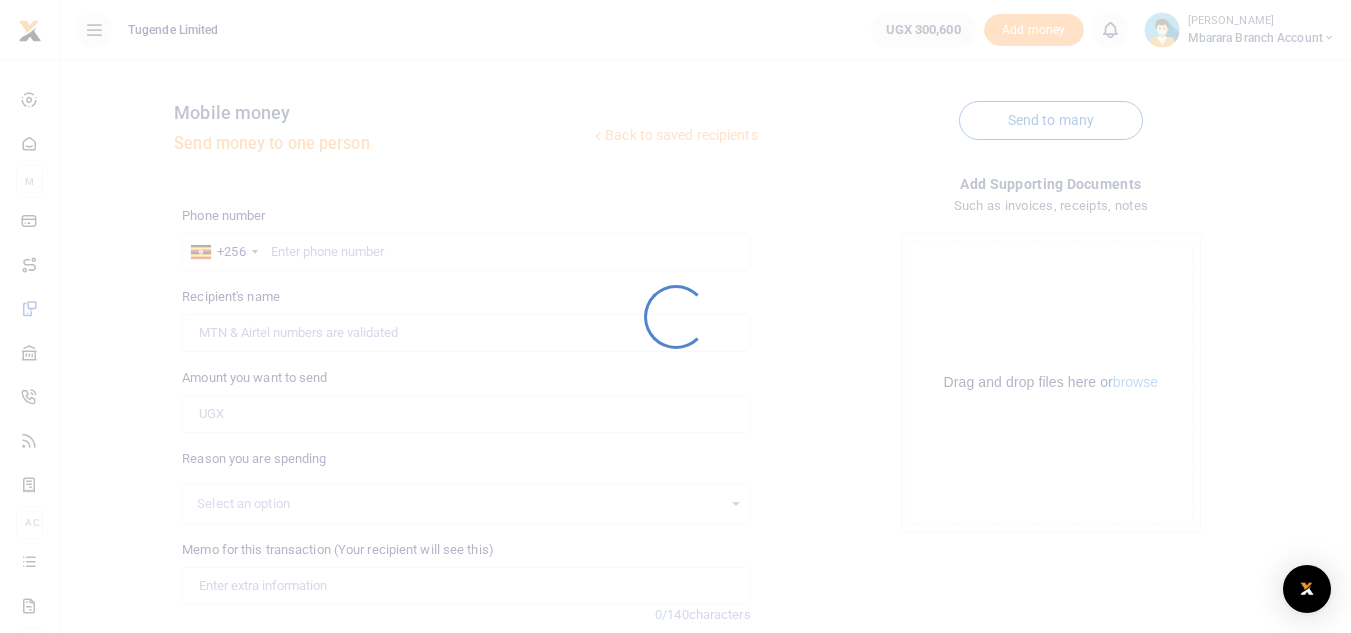 scroll, scrollTop: 233, scrollLeft: 0, axis: vertical 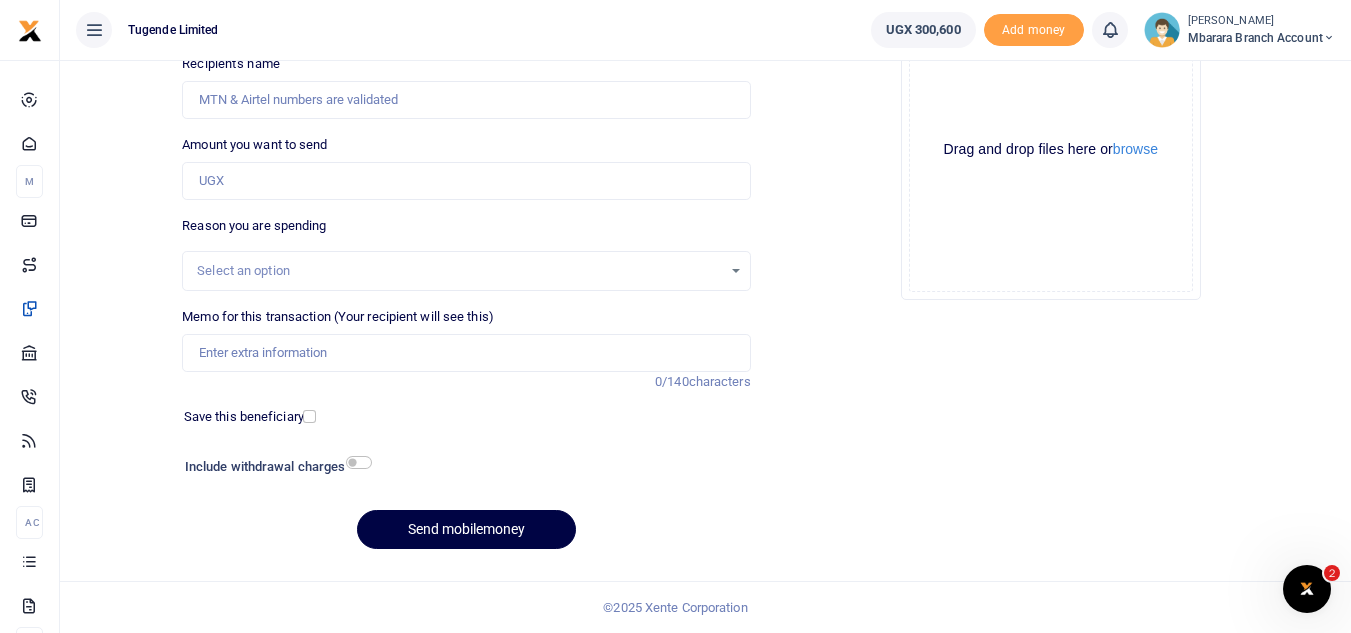 click on "Mbarara Branch account" at bounding box center (1261, 38) 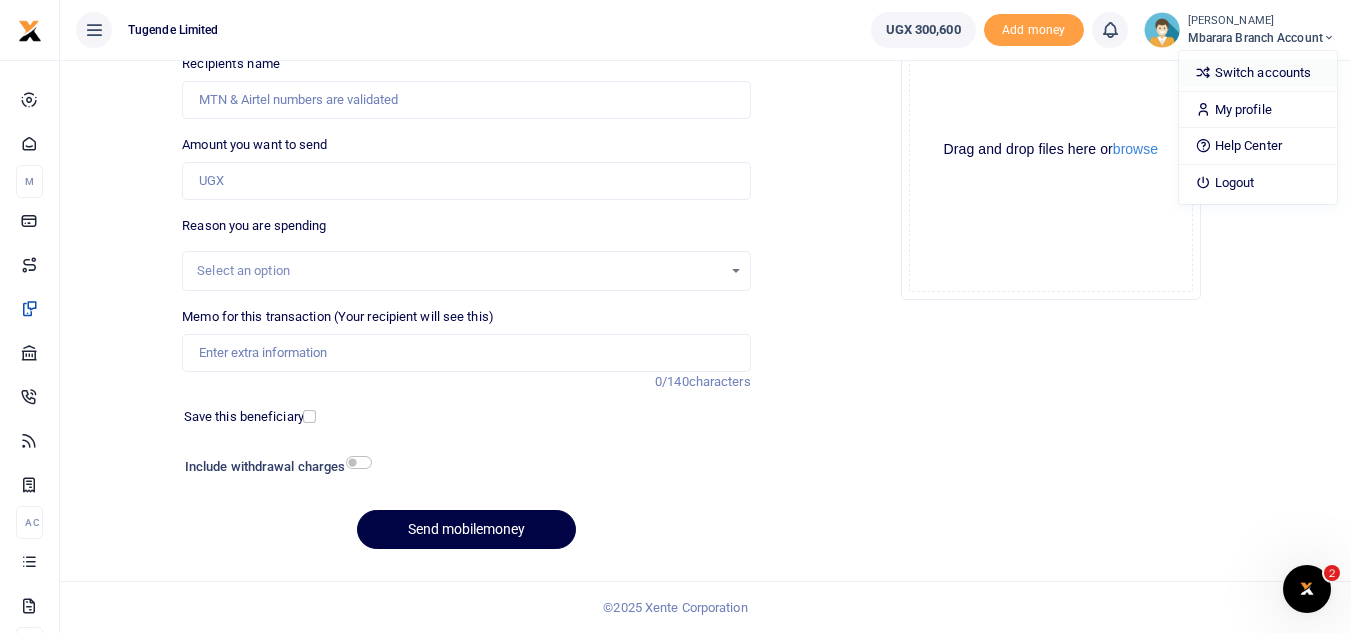 click on "Switch accounts" at bounding box center [1258, 73] 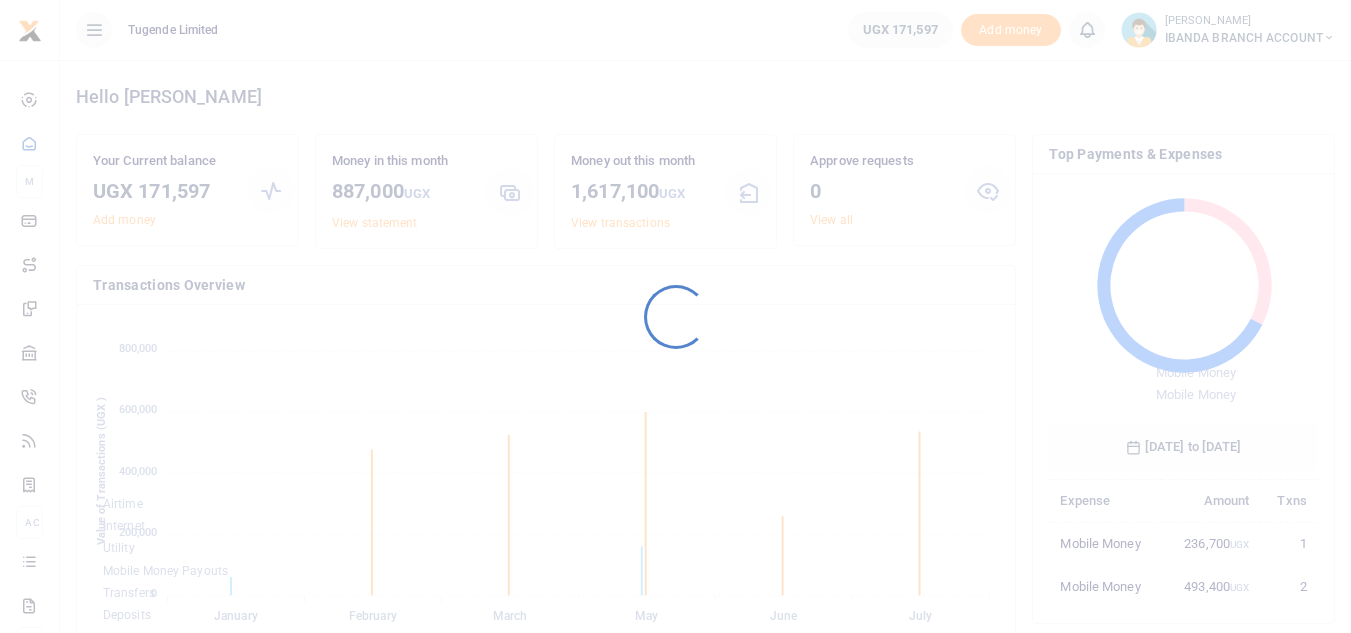 scroll, scrollTop: 0, scrollLeft: 0, axis: both 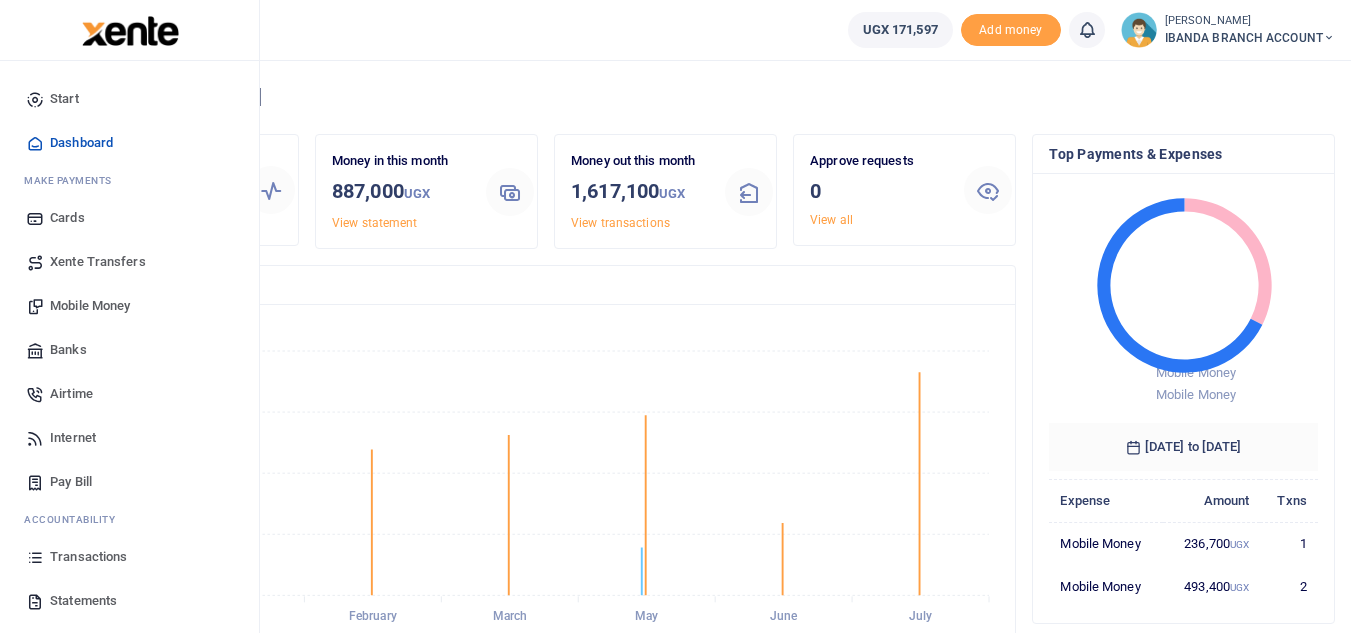 click on "Statements" at bounding box center [83, 601] 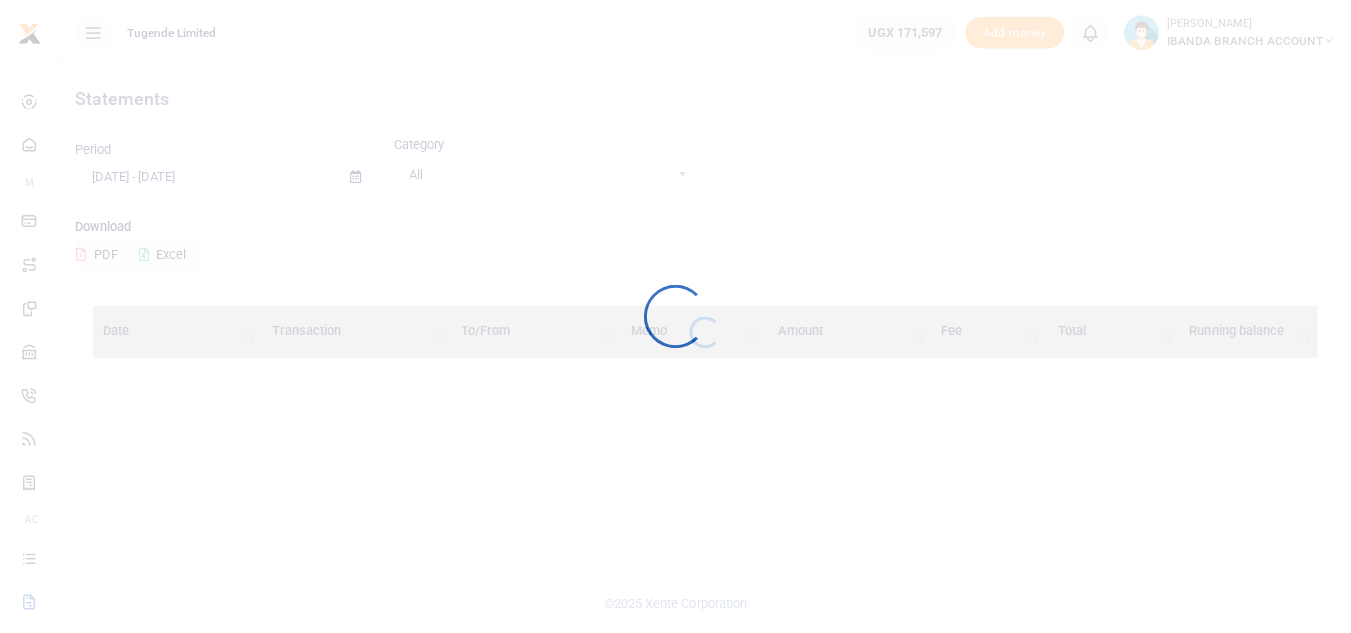 scroll, scrollTop: 0, scrollLeft: 0, axis: both 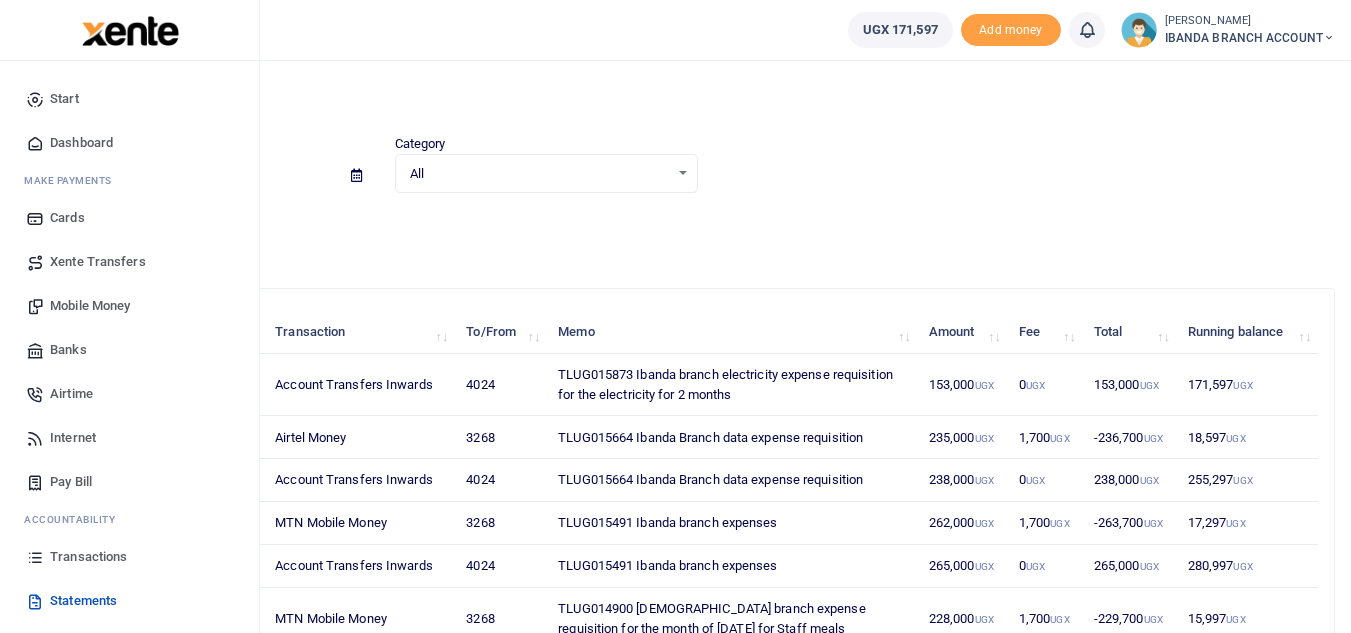 click on "Pay Bill" at bounding box center (71, 482) 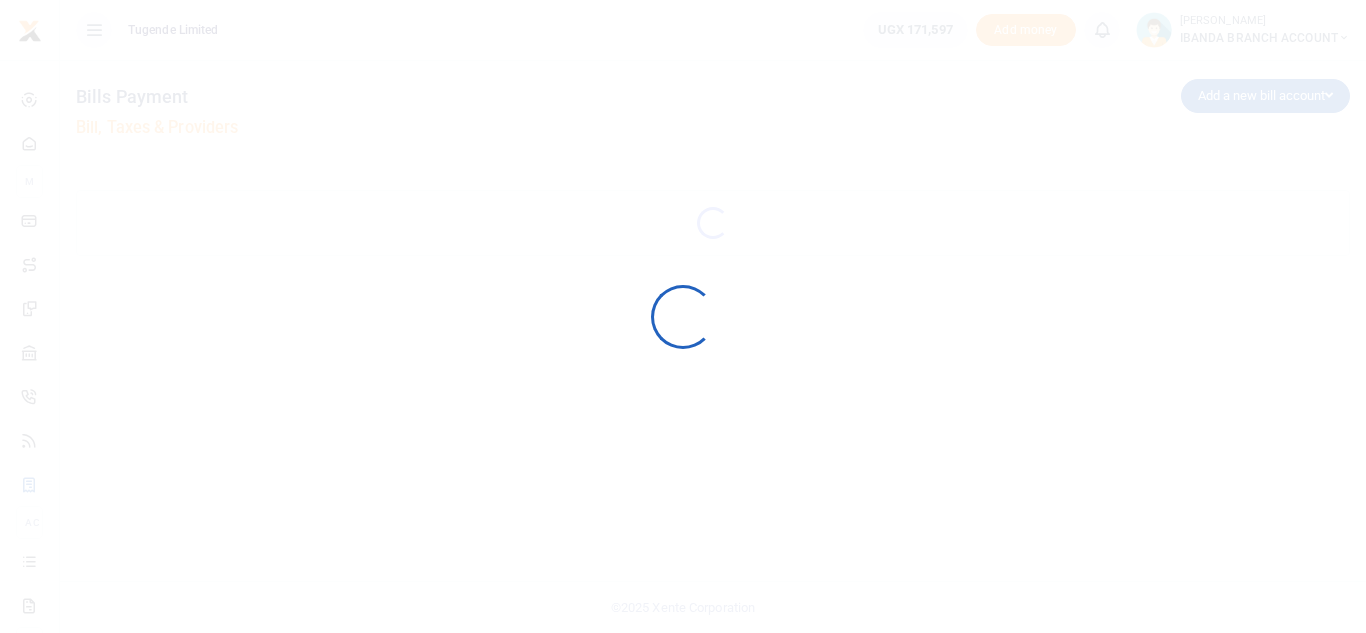 scroll, scrollTop: 0, scrollLeft: 0, axis: both 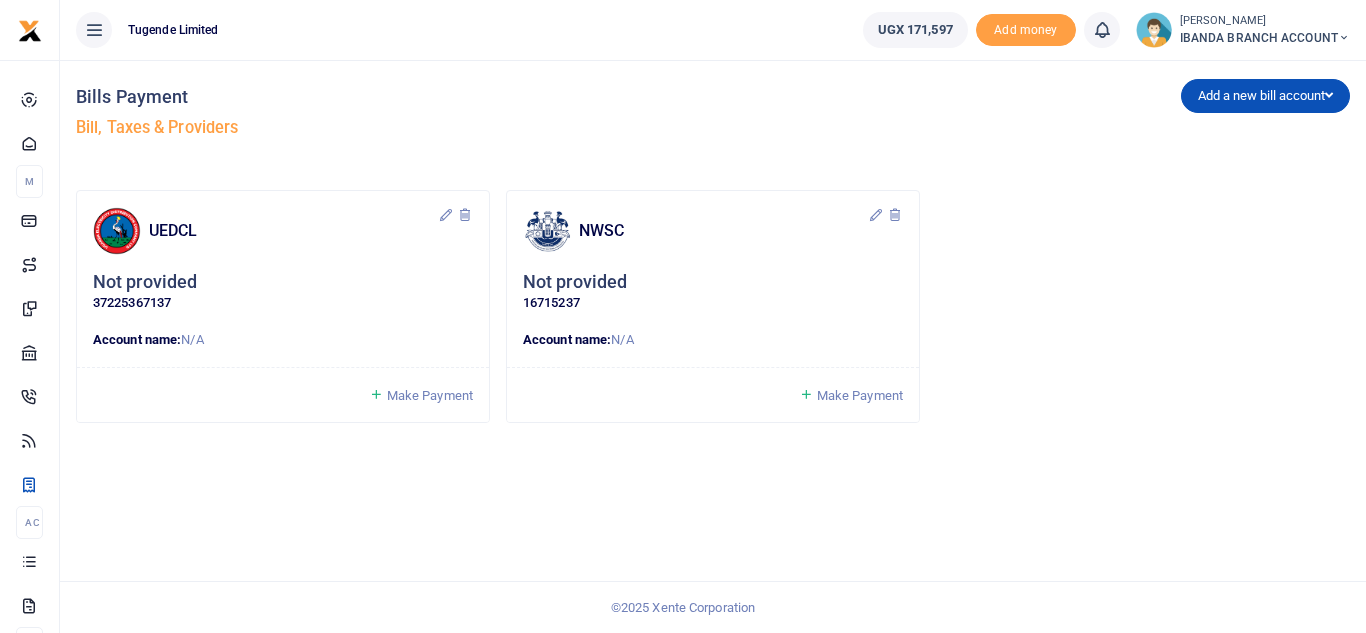 click on "Make Payment" at bounding box center [430, 395] 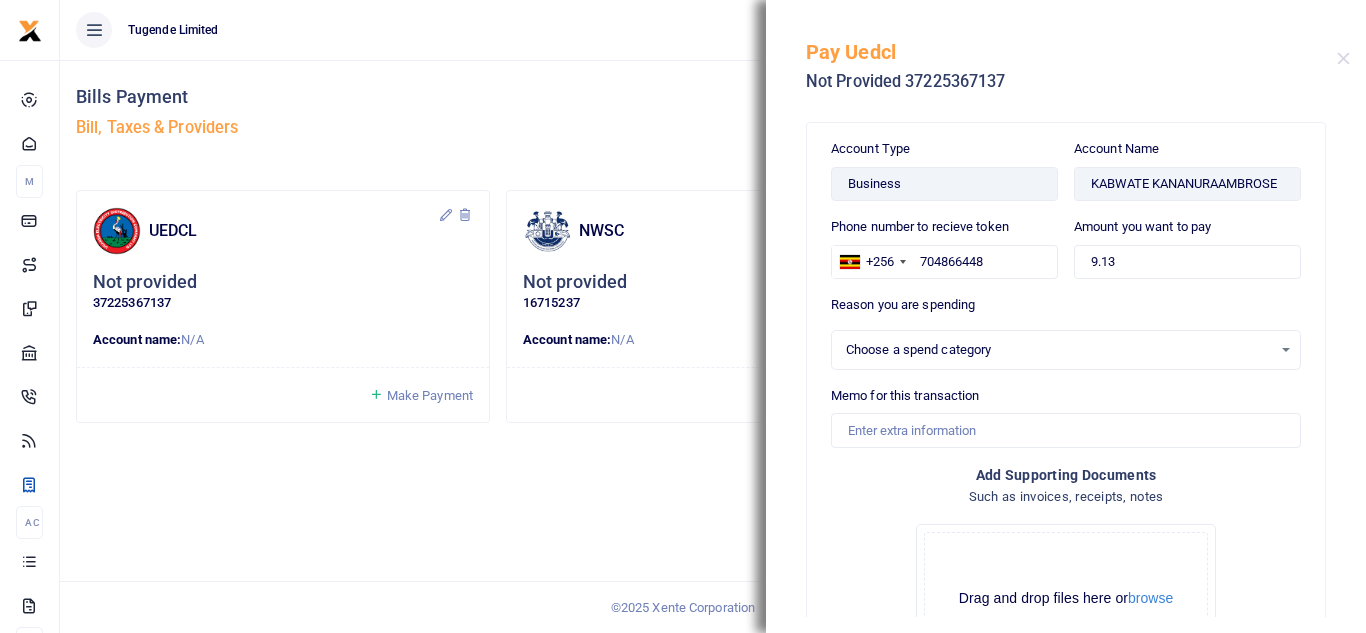 select 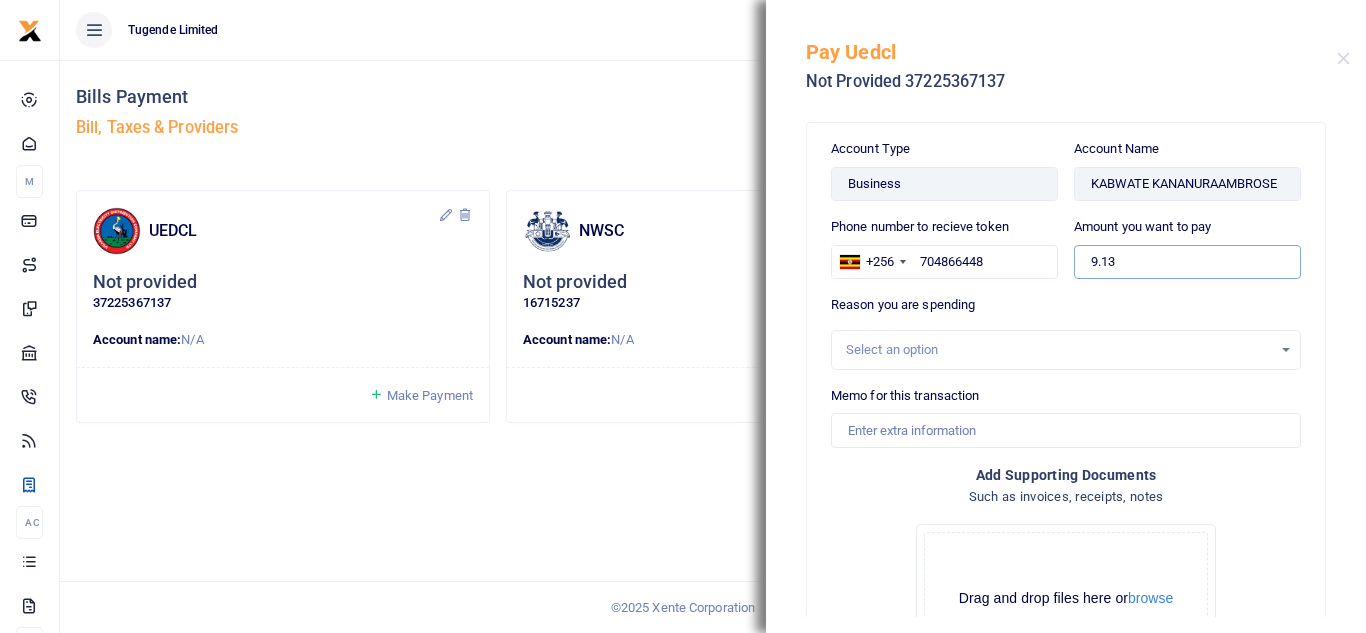 click on "9.13" at bounding box center (1187, 262) 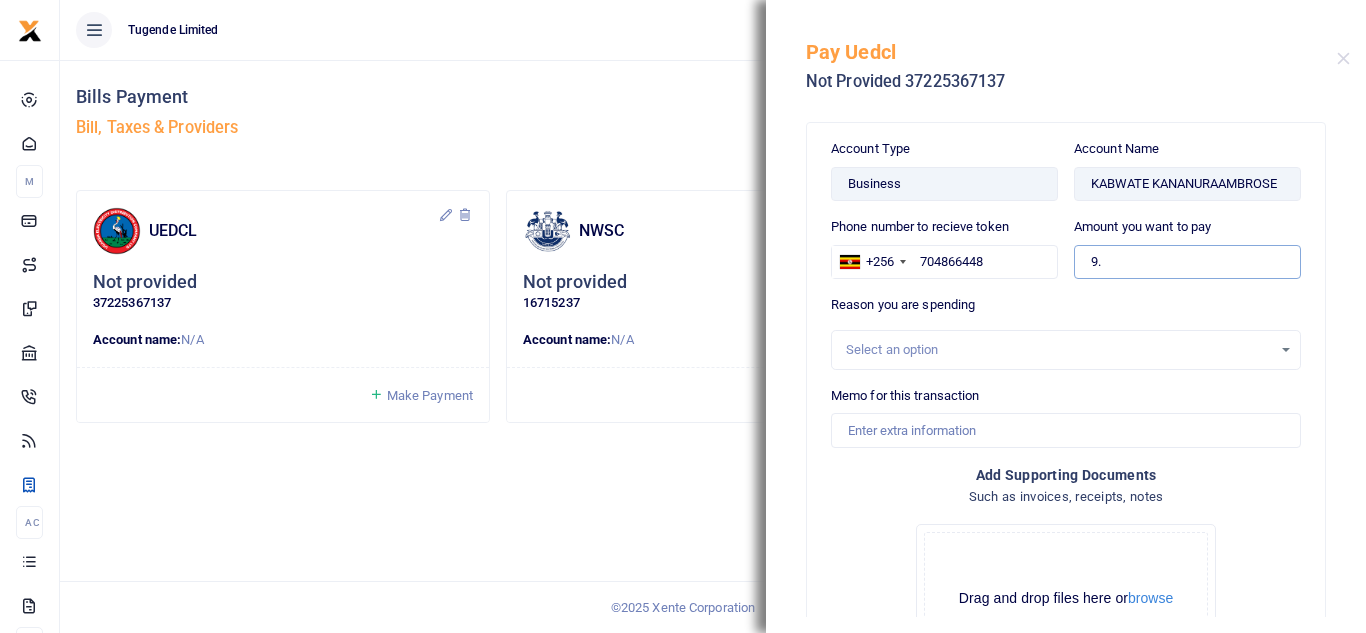 type on "9" 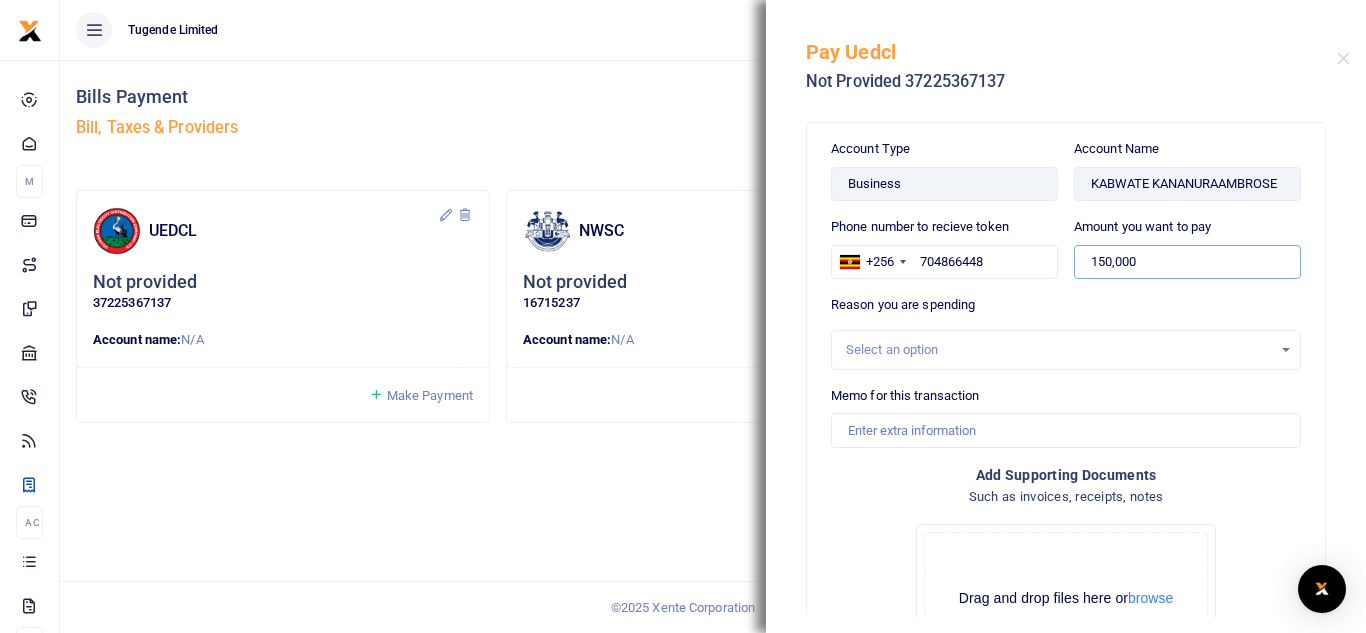type on "150,000" 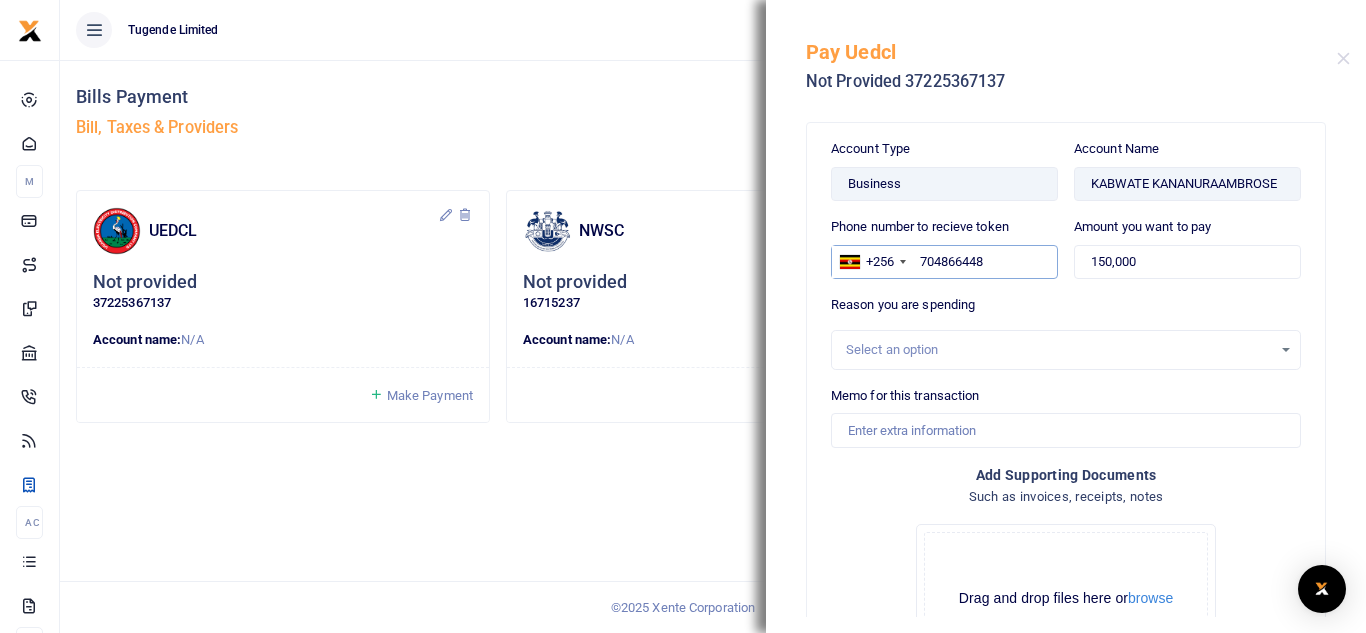click on "704866448" at bounding box center [944, 262] 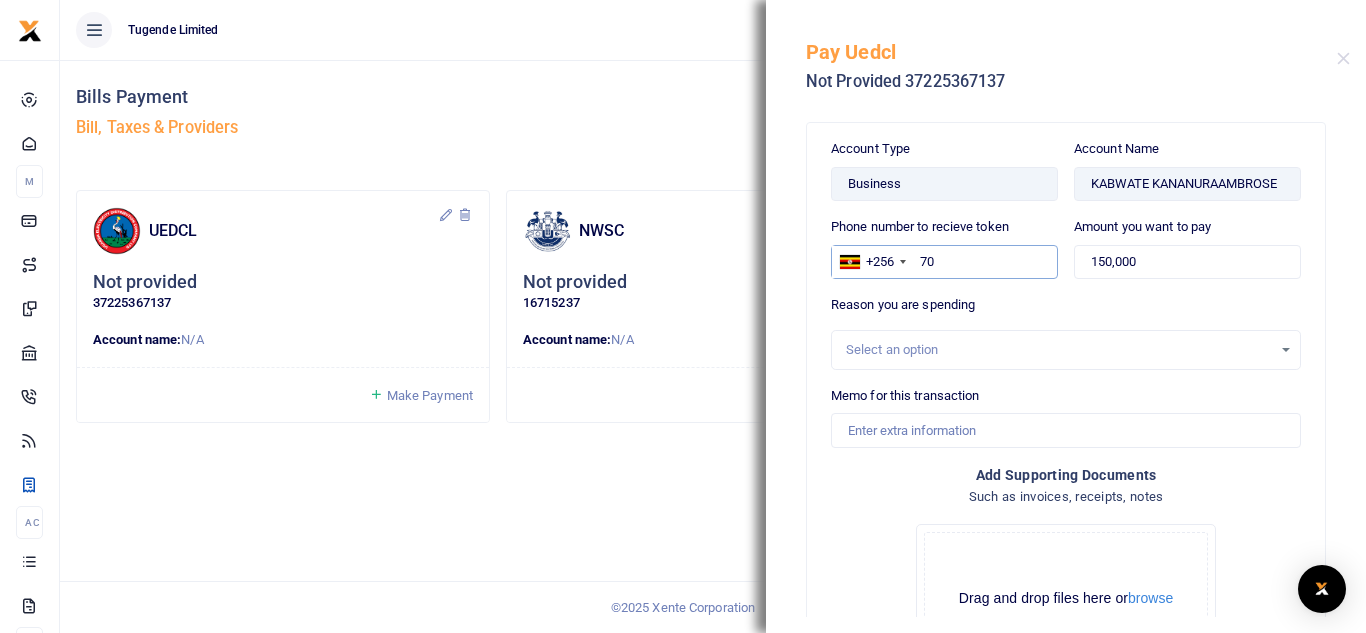 type on "7" 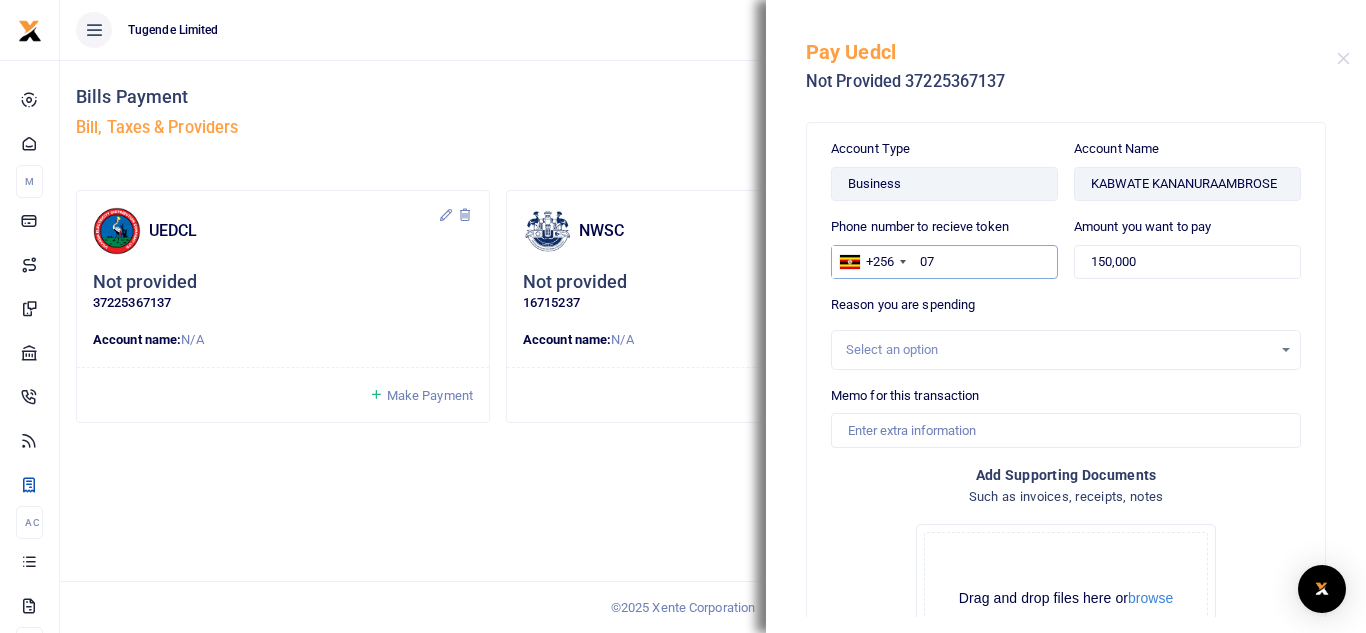 type on "0" 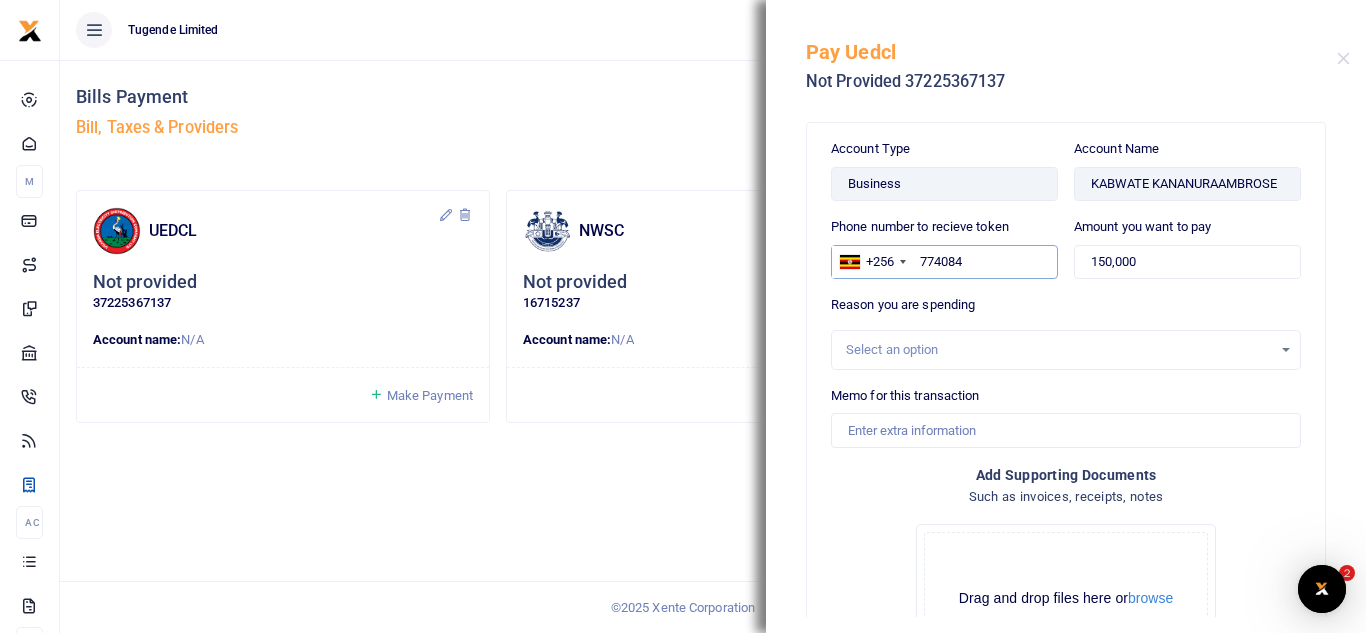 scroll, scrollTop: 0, scrollLeft: 0, axis: both 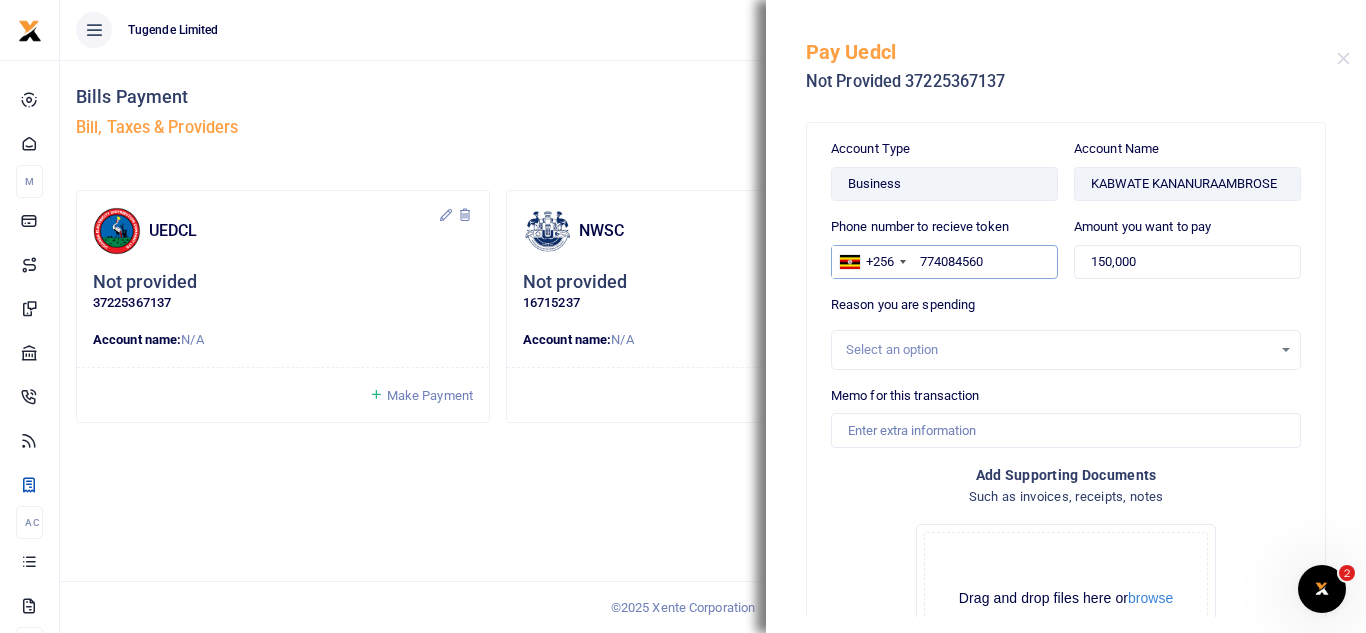 type on "774084560" 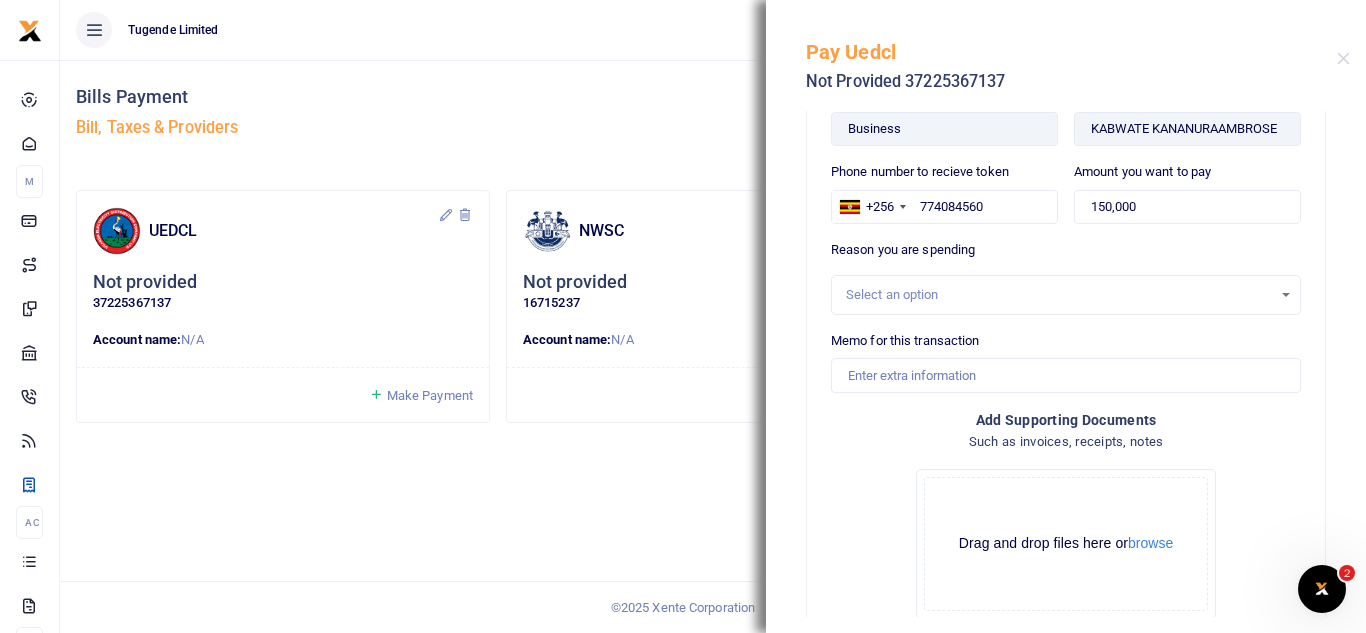 scroll, scrollTop: 57, scrollLeft: 0, axis: vertical 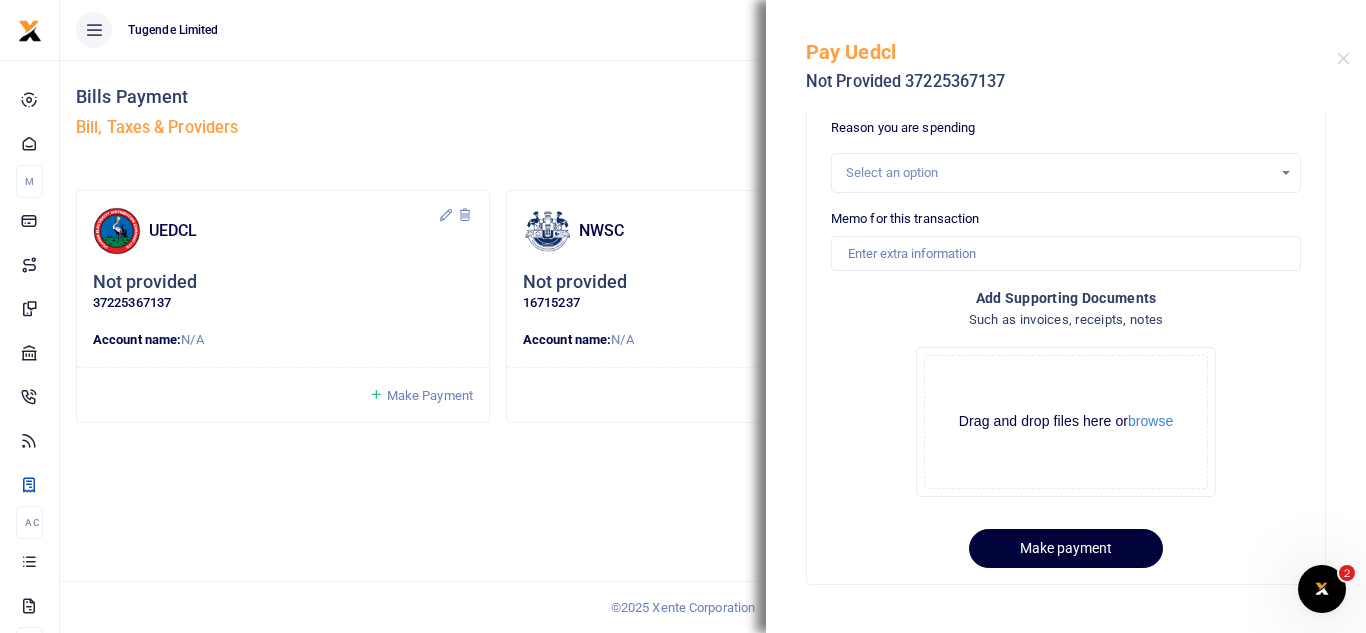 click on "Make payment" at bounding box center [1066, 548] 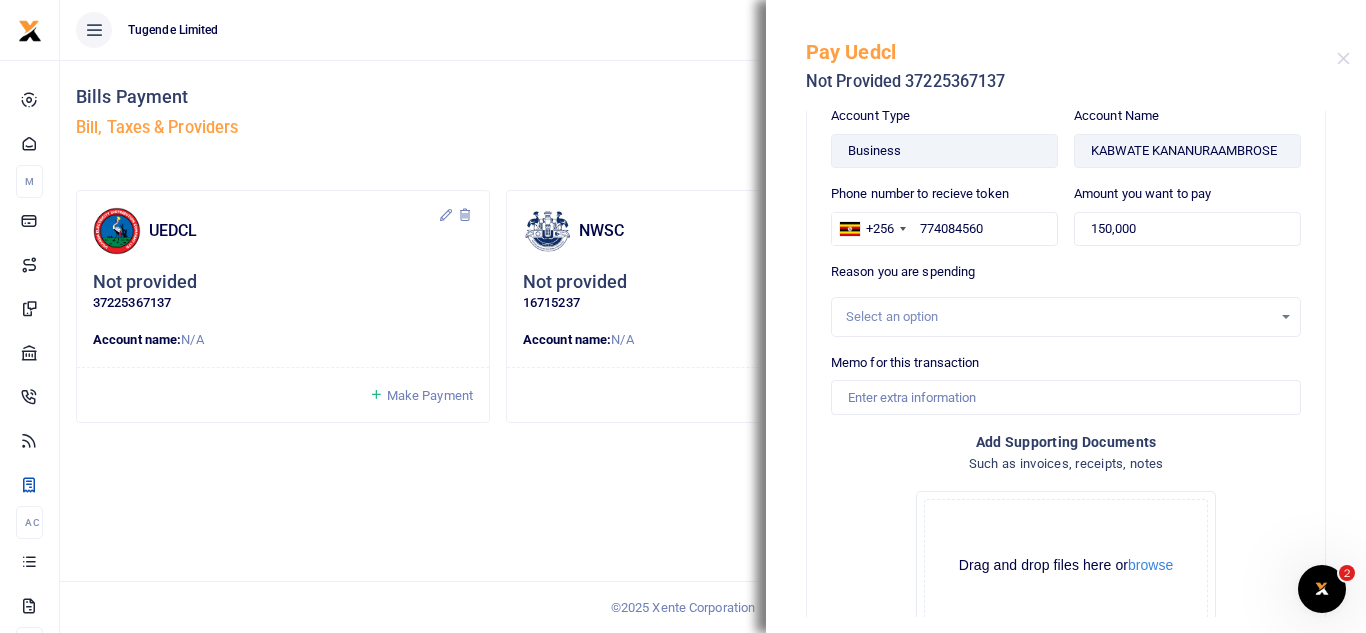 scroll, scrollTop: 32, scrollLeft: 0, axis: vertical 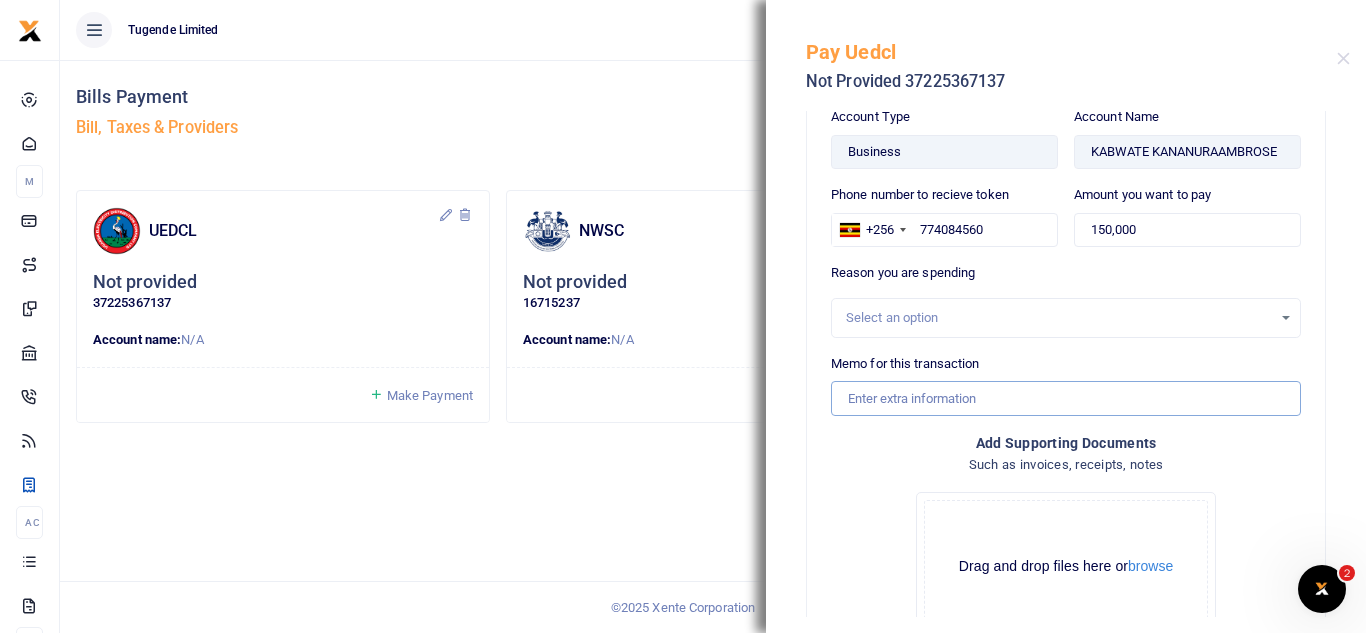 click on "Memo for this transaction" at bounding box center [1066, 398] 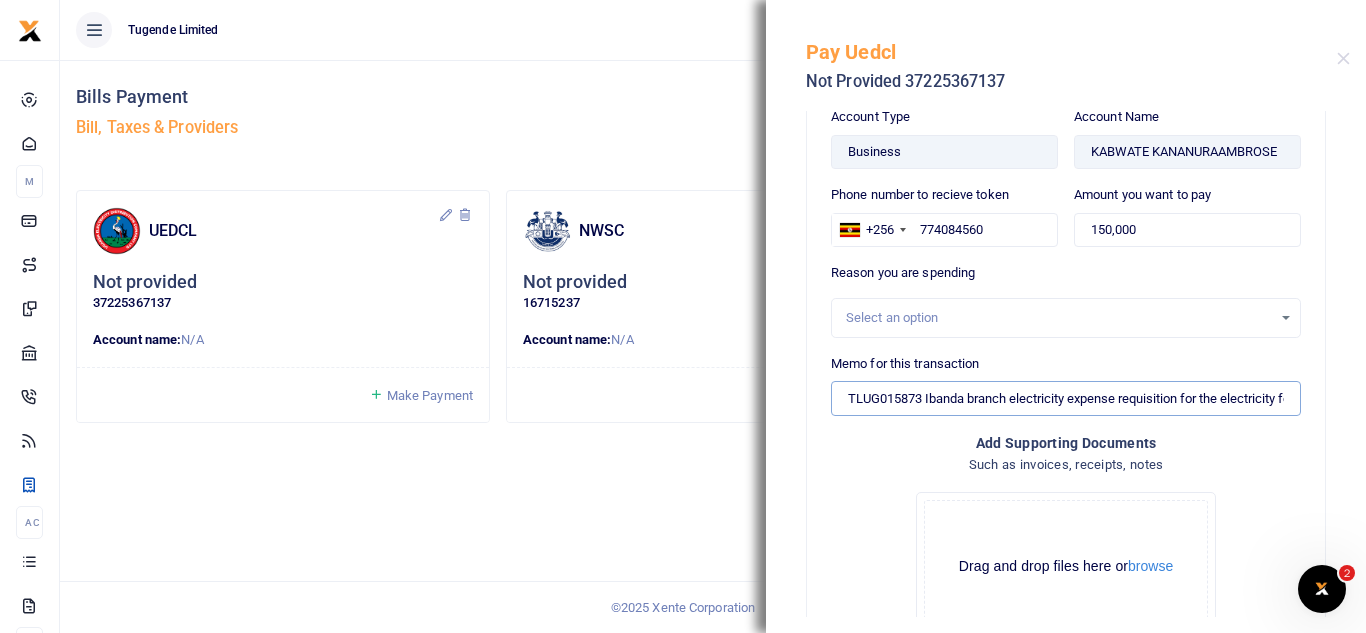 scroll, scrollTop: 0, scrollLeft: 92, axis: horizontal 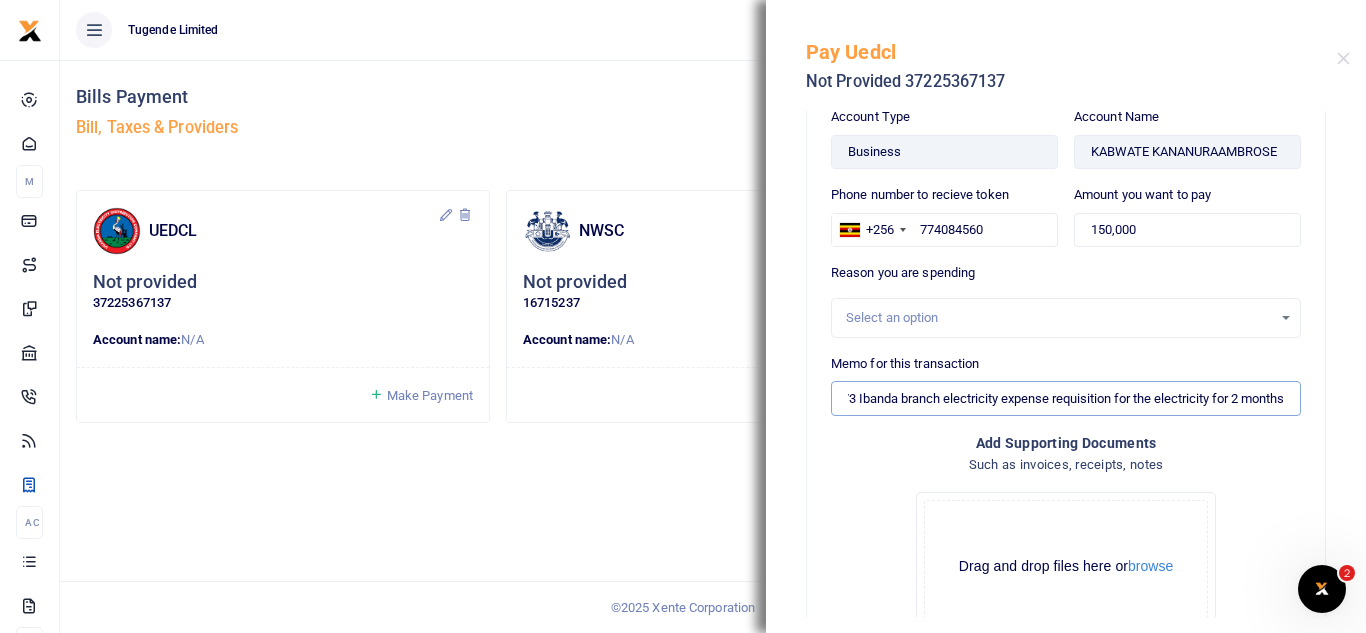 type on "TLUG015873 Ibanda branch electricity expense requisition for the electricity for 2 months" 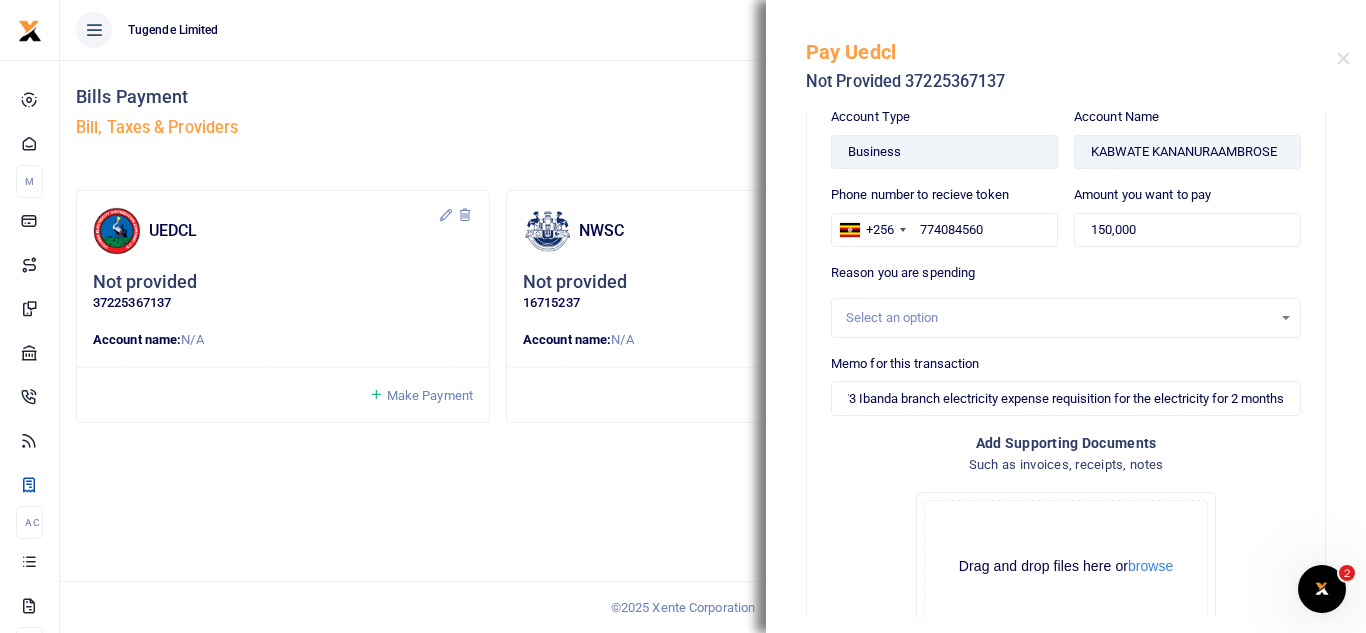 scroll, scrollTop: 0, scrollLeft: 0, axis: both 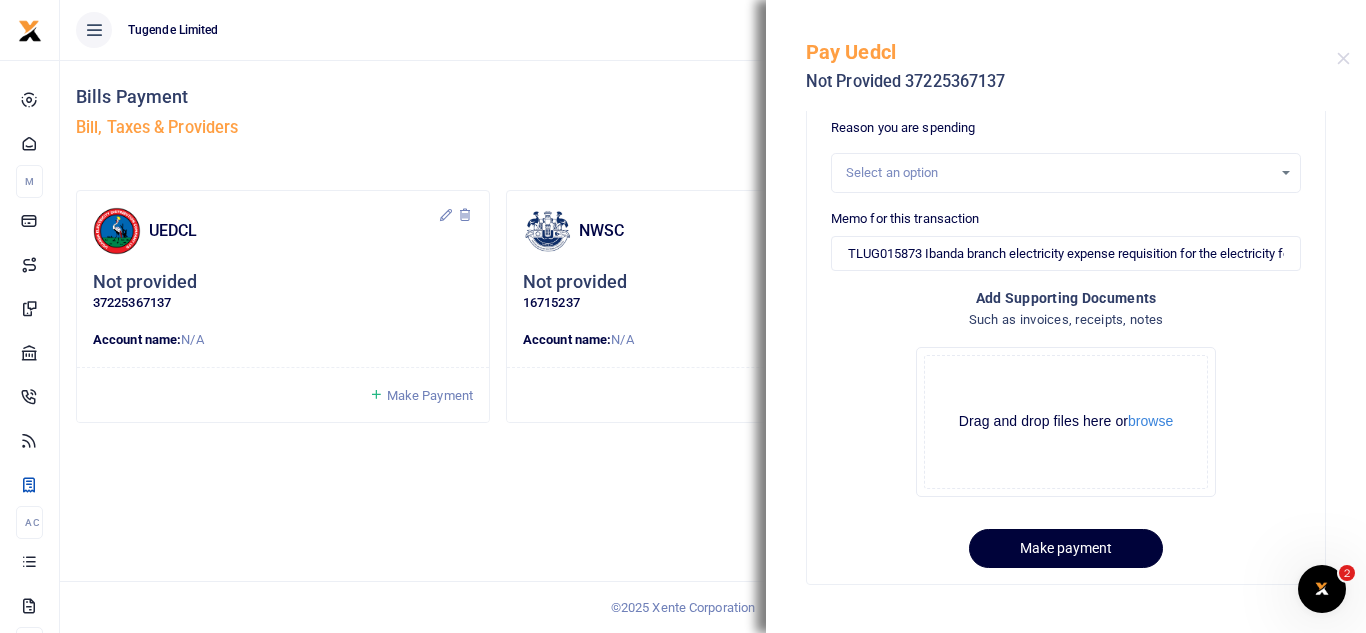 click on "Make payment" at bounding box center (1066, 548) 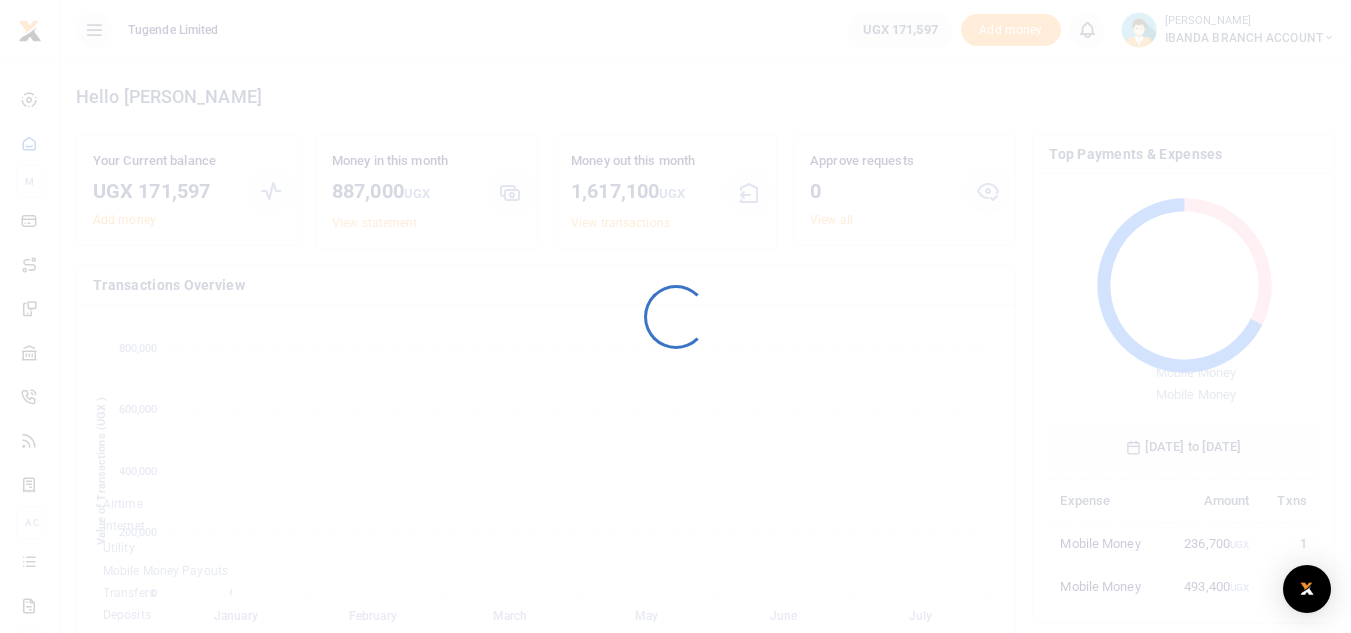 scroll, scrollTop: 0, scrollLeft: 0, axis: both 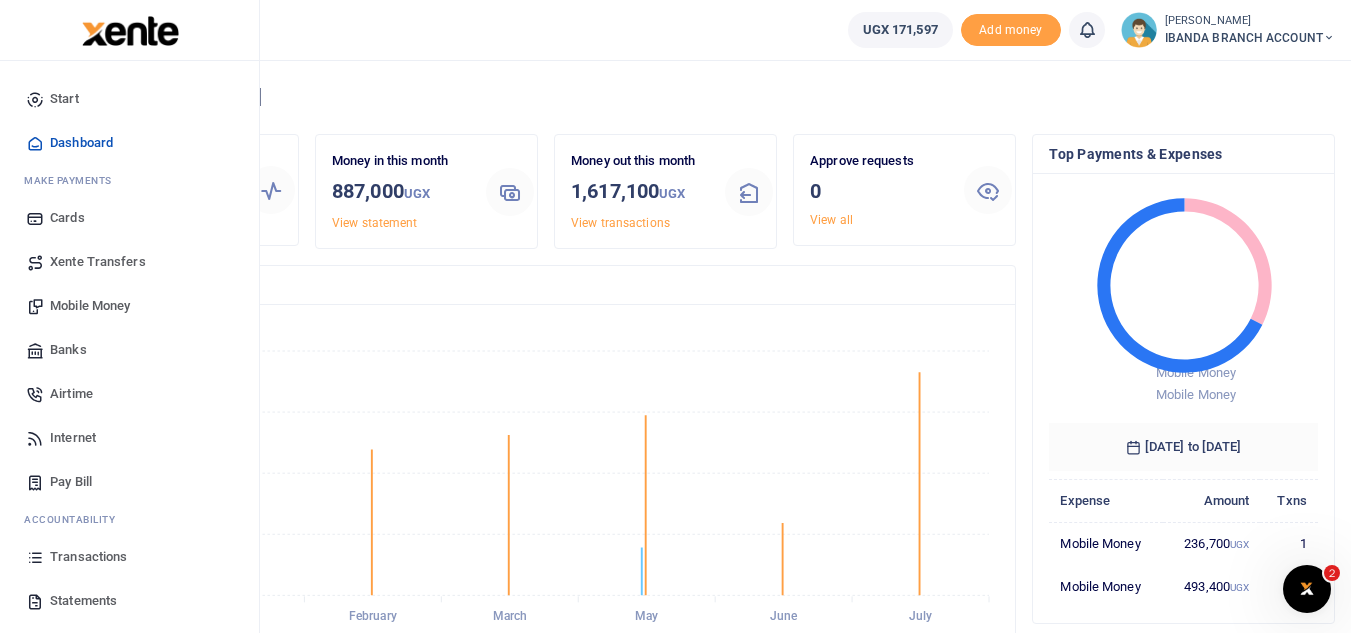 click on "Statements" at bounding box center (83, 601) 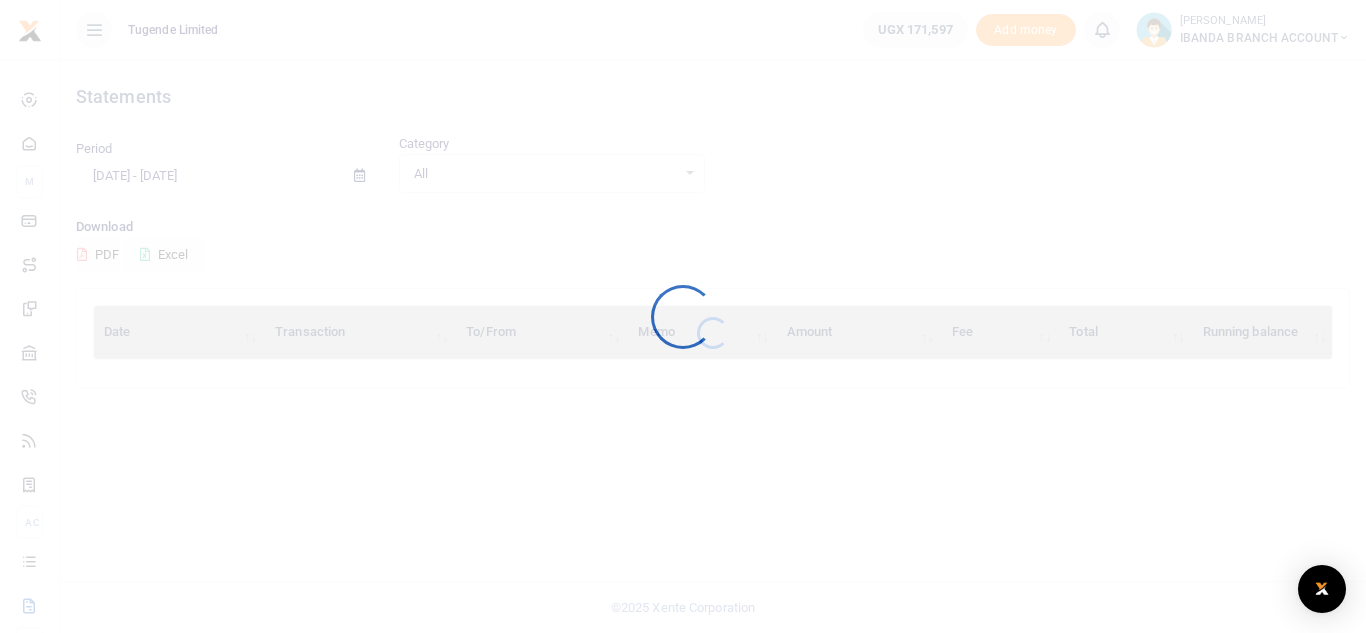 scroll, scrollTop: 0, scrollLeft: 0, axis: both 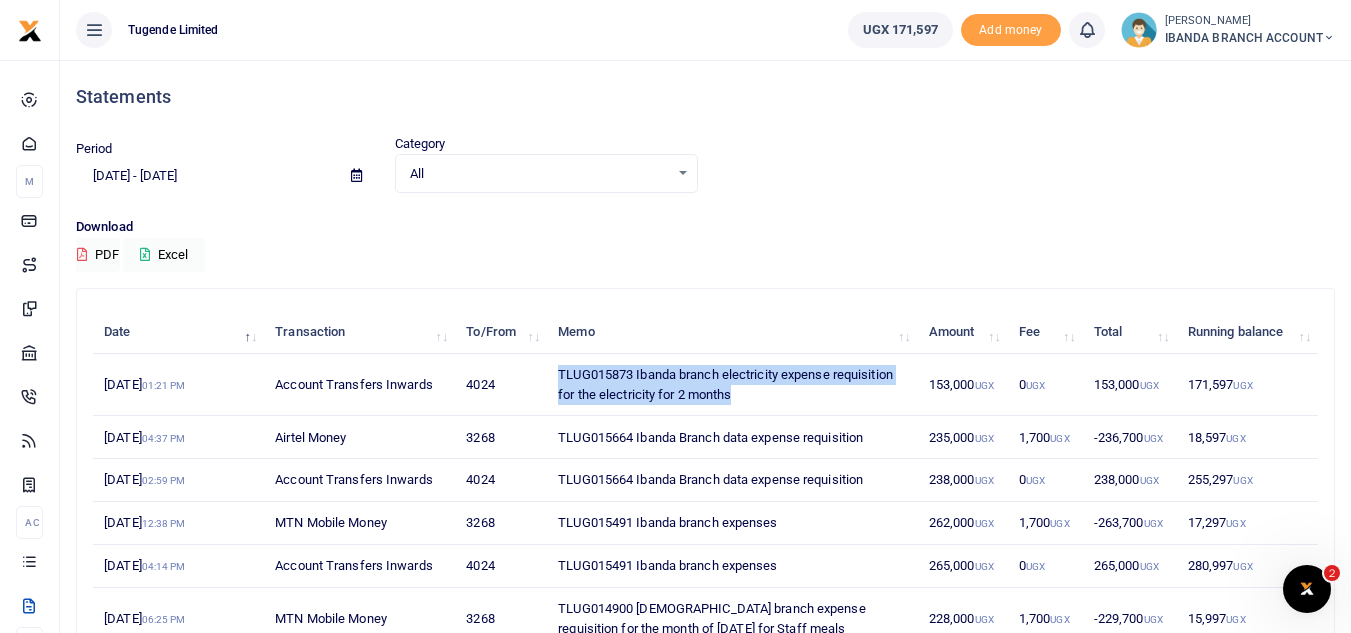 drag, startPoint x: 551, startPoint y: 370, endPoint x: 794, endPoint y: 397, distance: 244.49539 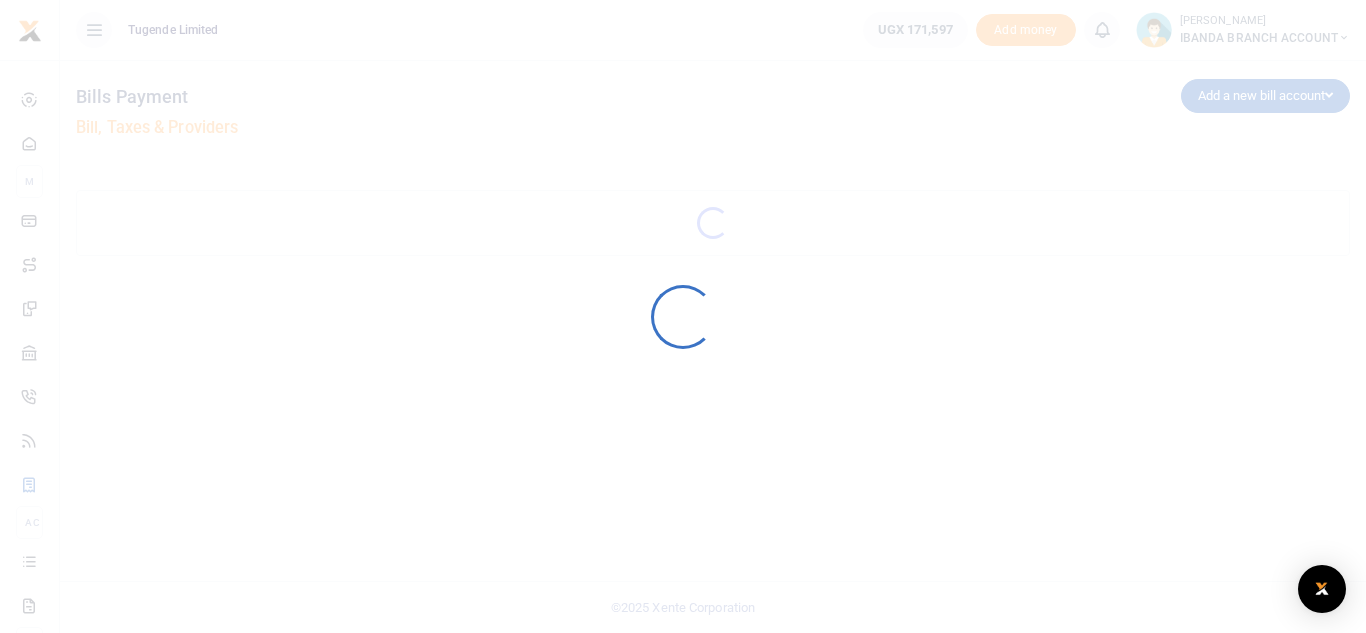 scroll, scrollTop: 0, scrollLeft: 0, axis: both 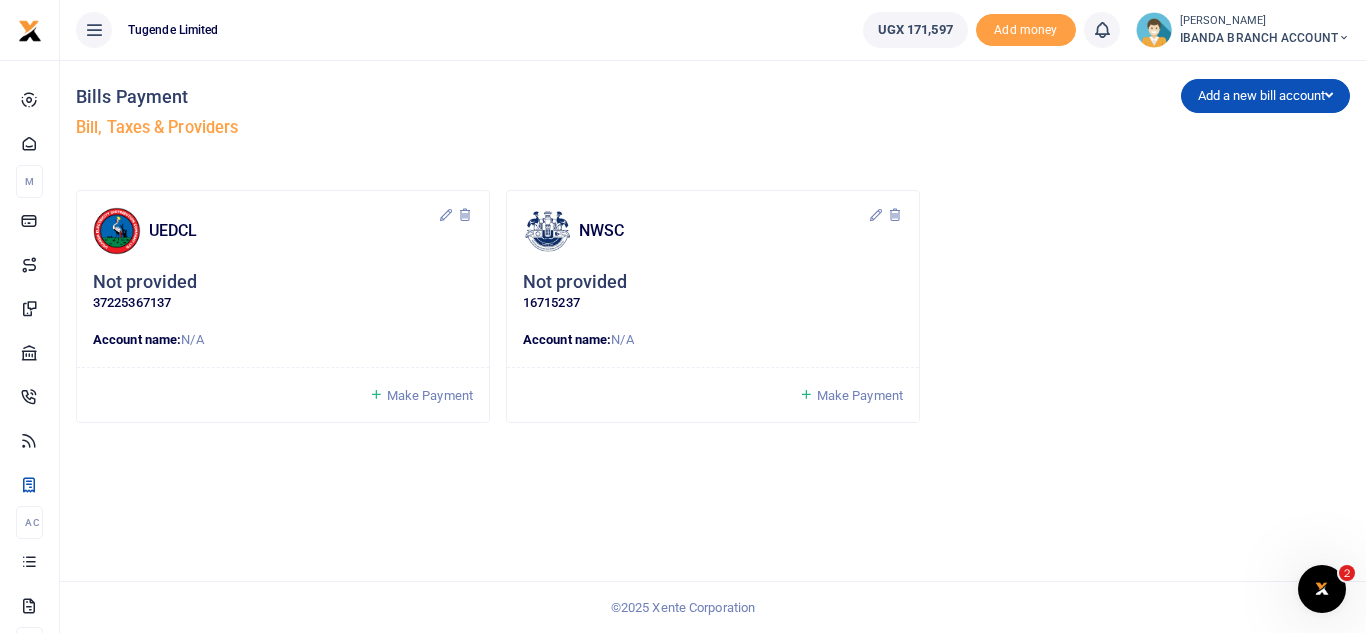 click on "Bills Payment
Bill, Taxes & Providers
Add a new bill account
UEDCL
NWSC
URA
KCCA
UEDCL
Not provided
37225367137 Account name:" at bounding box center (713, 346) 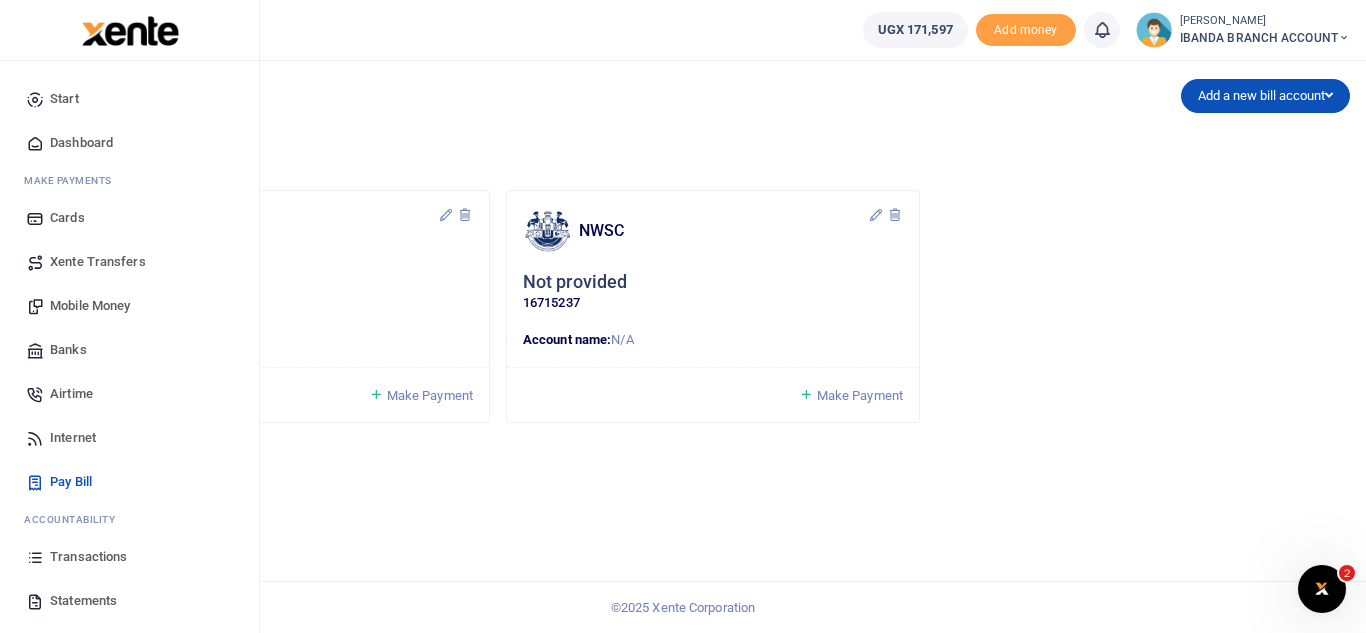 click on "Statements" at bounding box center (83, 601) 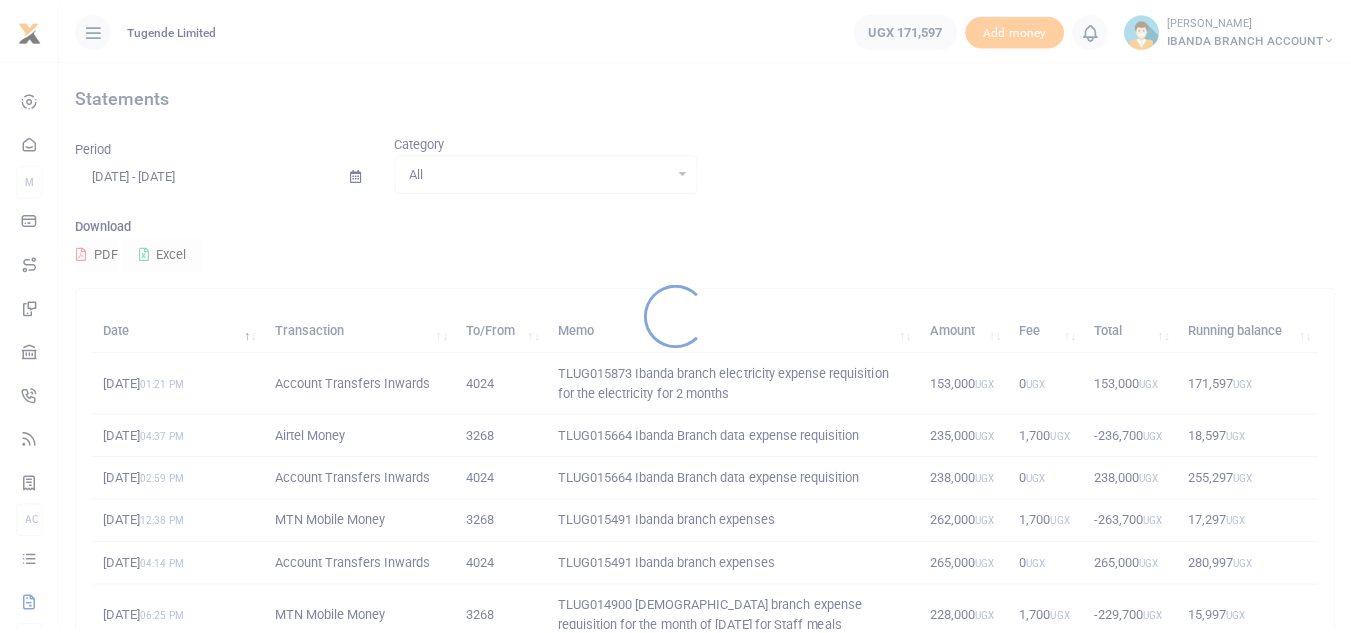 scroll, scrollTop: 0, scrollLeft: 0, axis: both 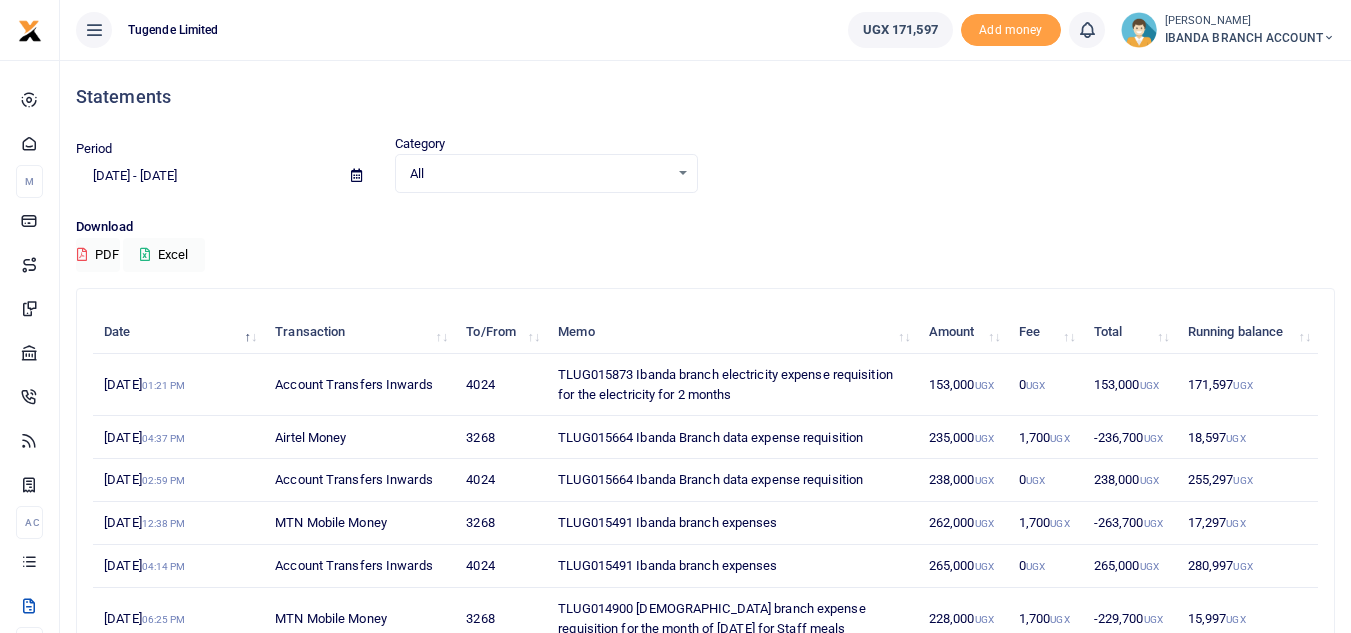 click on "IBANDA BRANCH ACCOUNT" at bounding box center [1250, 38] 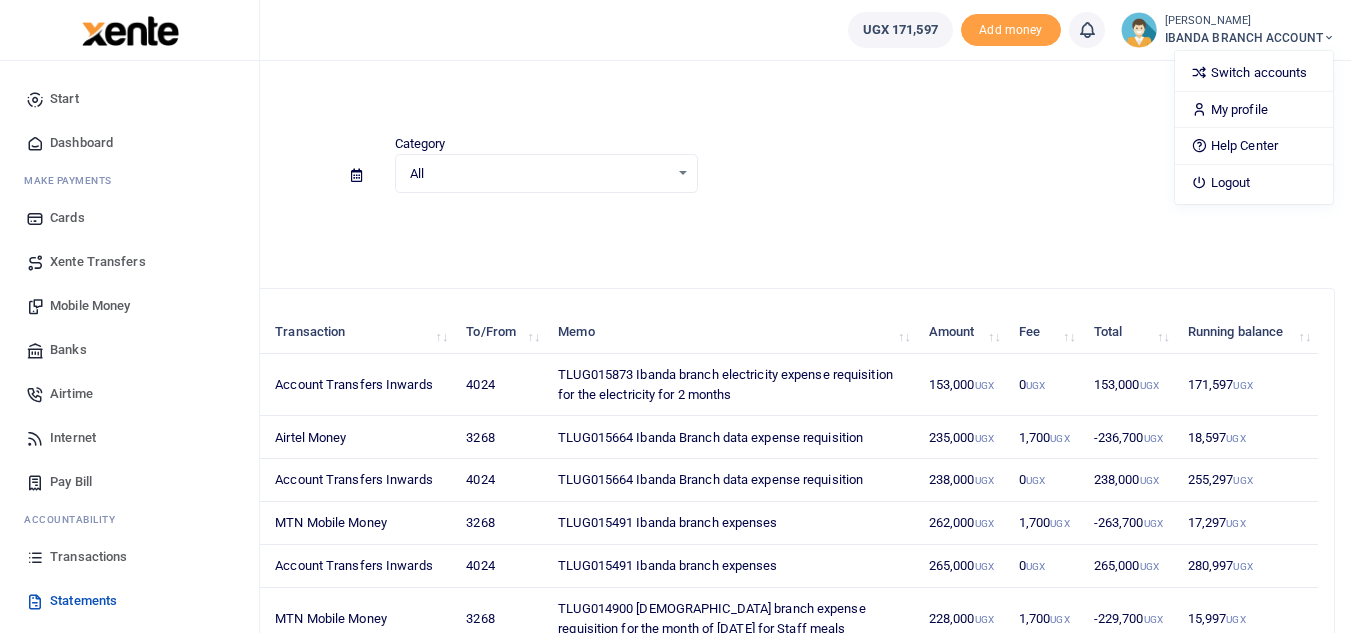 click on "Transactions" at bounding box center [88, 557] 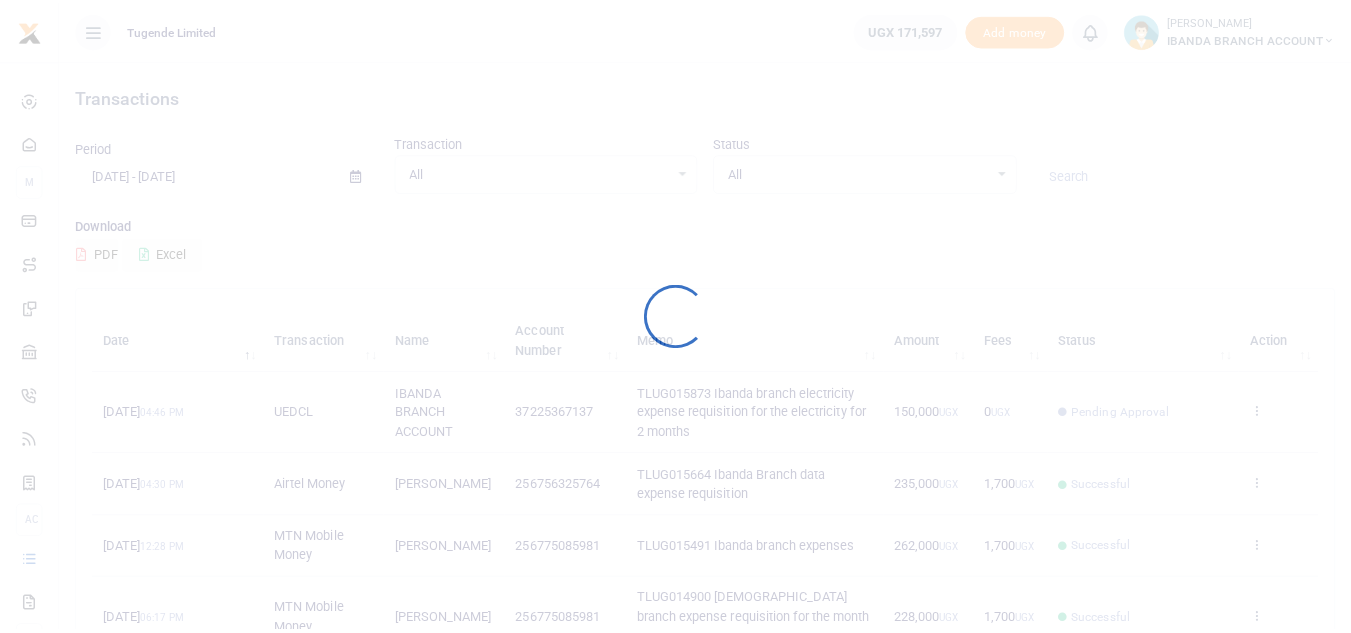 scroll, scrollTop: 0, scrollLeft: 0, axis: both 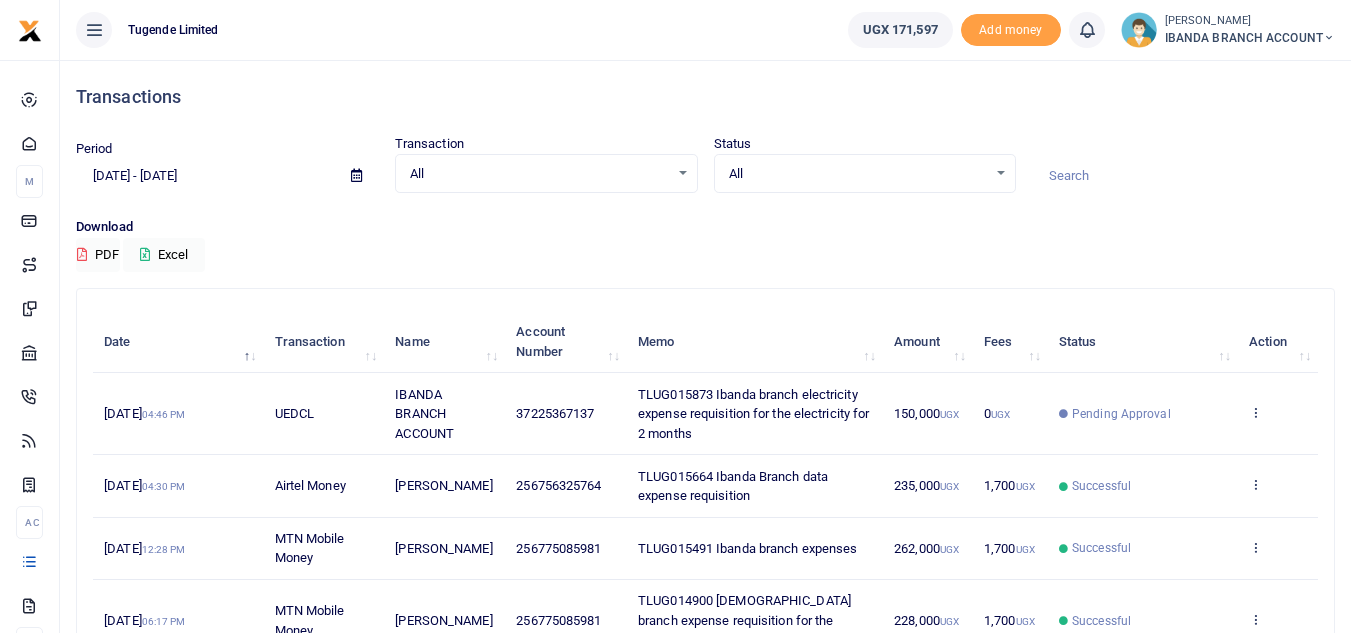 click on "Period
[DATE] - [DATE]
Transaction
All Select an option...
All
Airtime
Internet
Utilities
Invoices
Mobile Money Payout
Deposits/Topup
Card creation
Taxes
Bank to Bank Transfer
Status
All Select an option...
All
Processing
Successful
Pending Declined Failed" at bounding box center (705, 175) 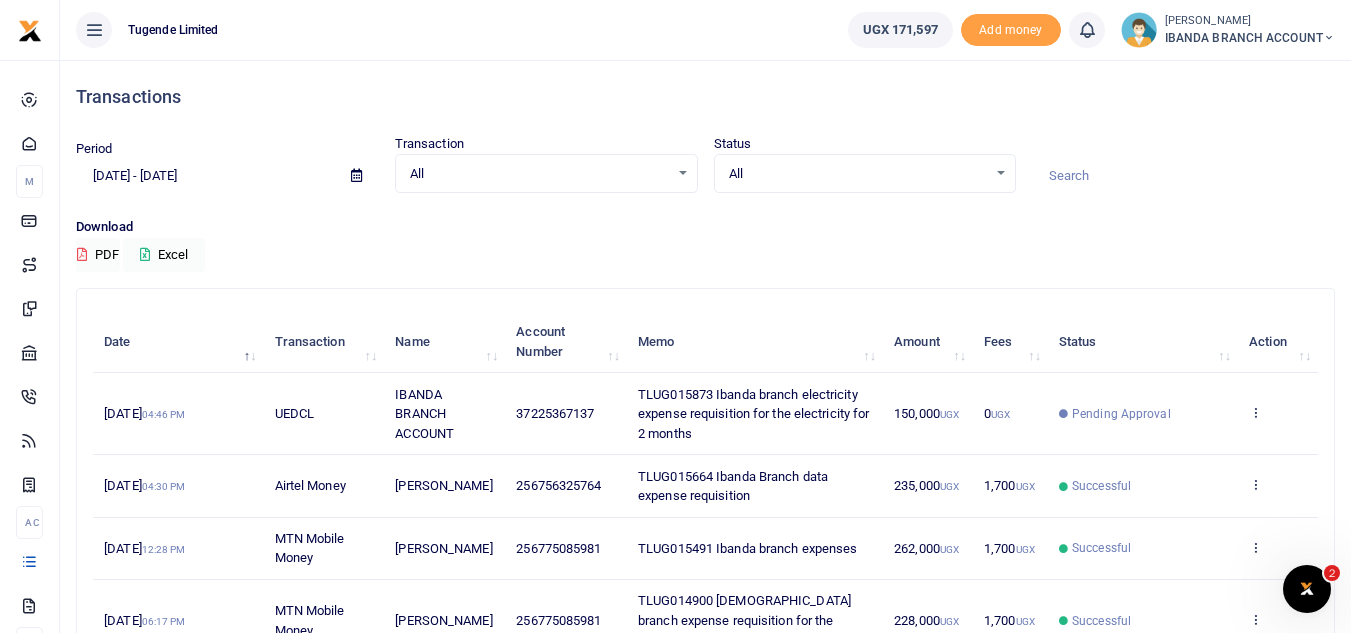 scroll, scrollTop: 0, scrollLeft: 0, axis: both 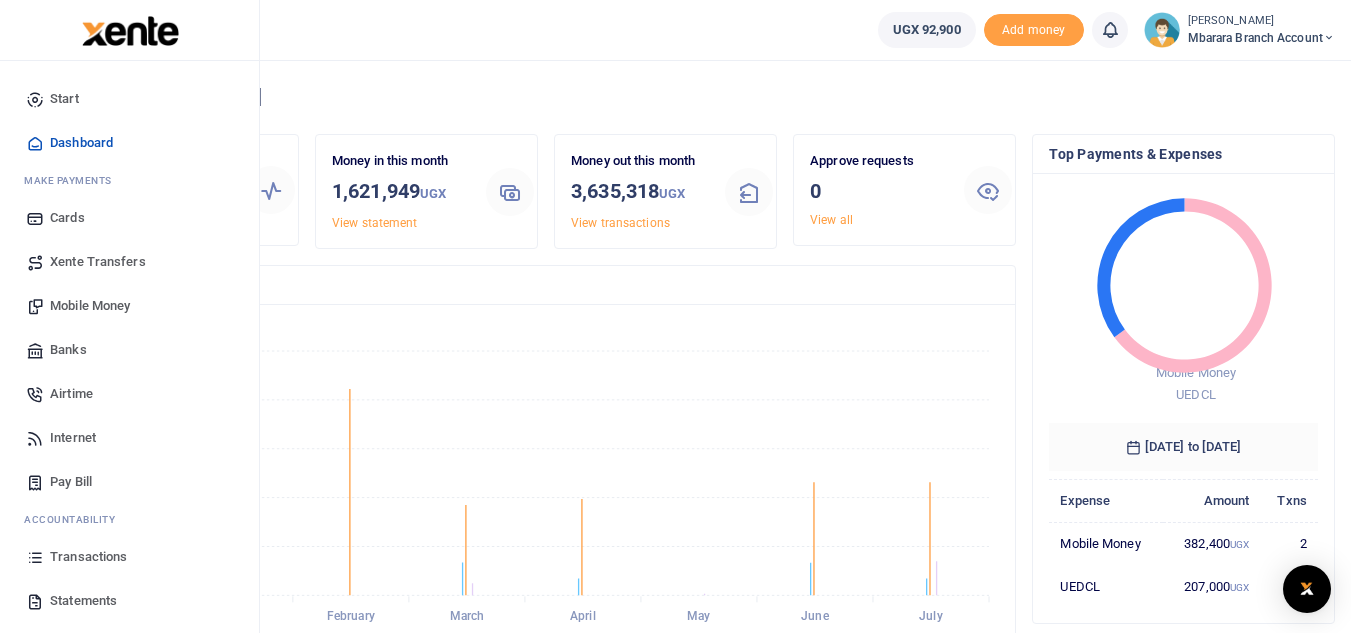 click on "Transactions" at bounding box center (88, 557) 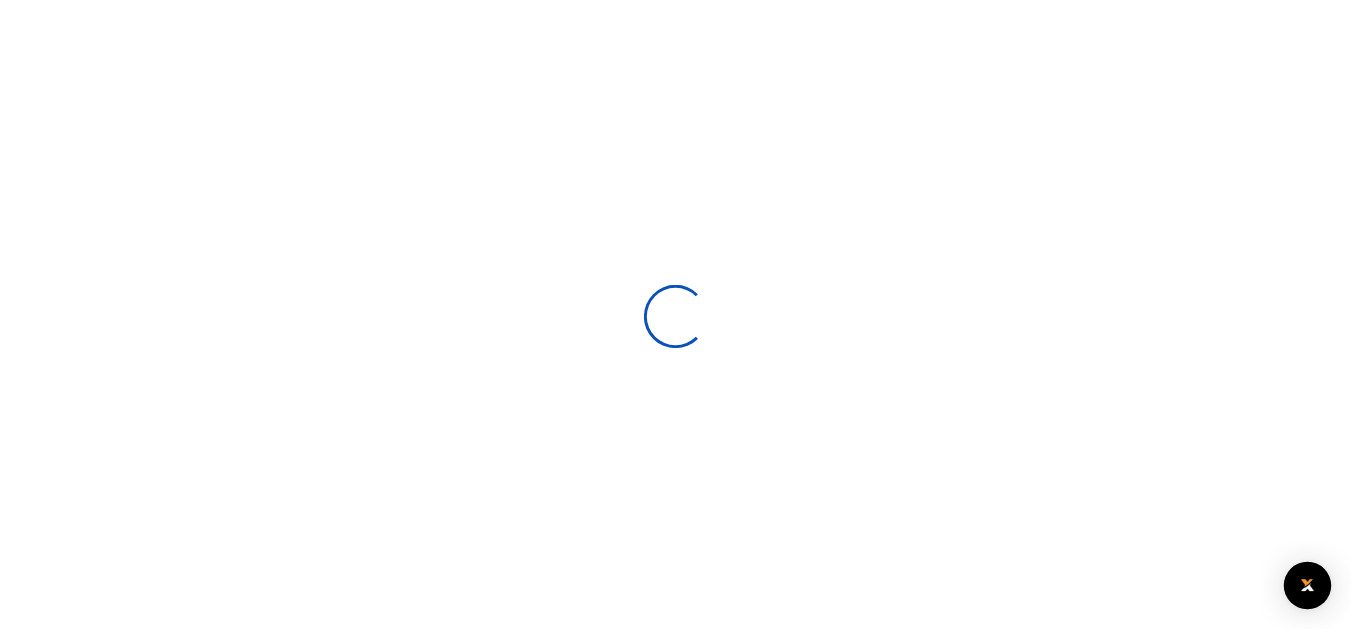 scroll, scrollTop: 0, scrollLeft: 0, axis: both 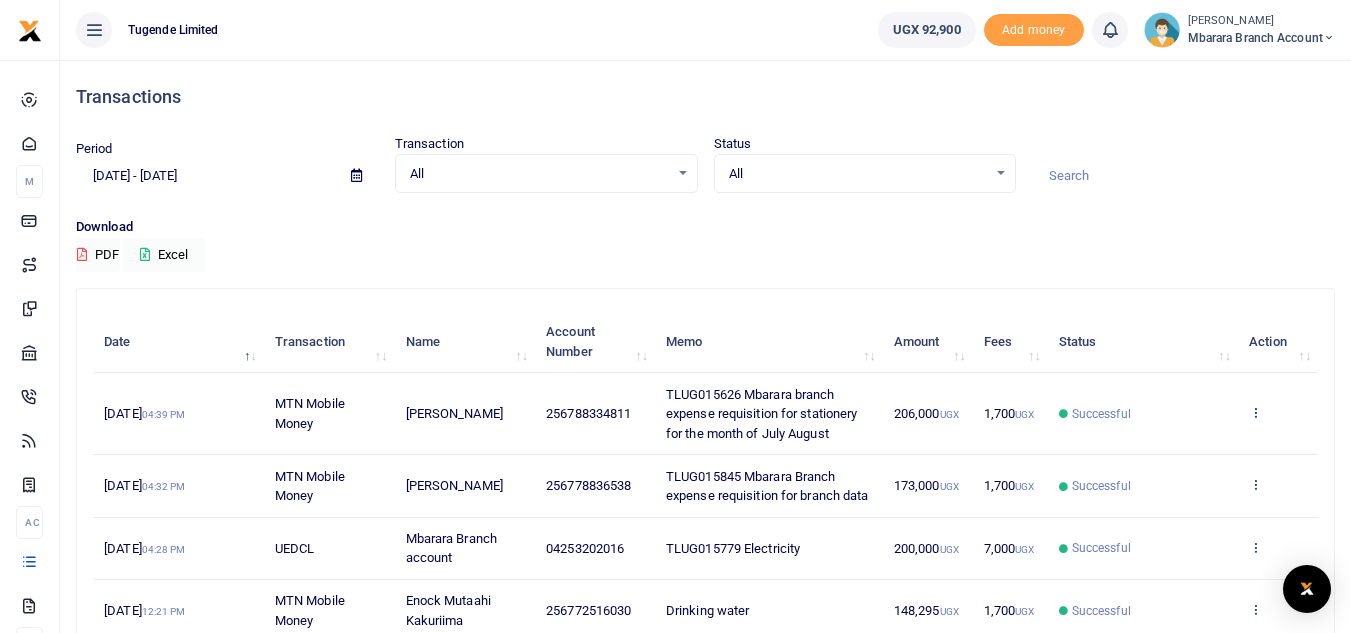 click at bounding box center [1255, 412] 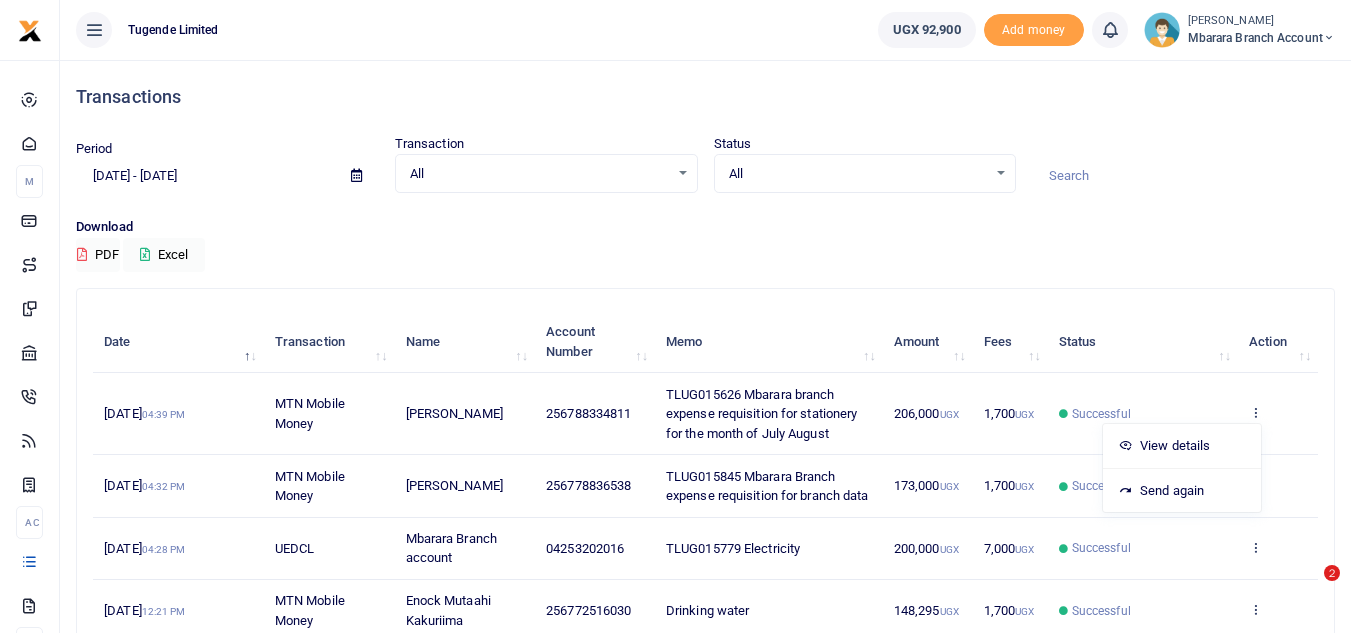 click on "Mbarara Branch account" at bounding box center (1261, 38) 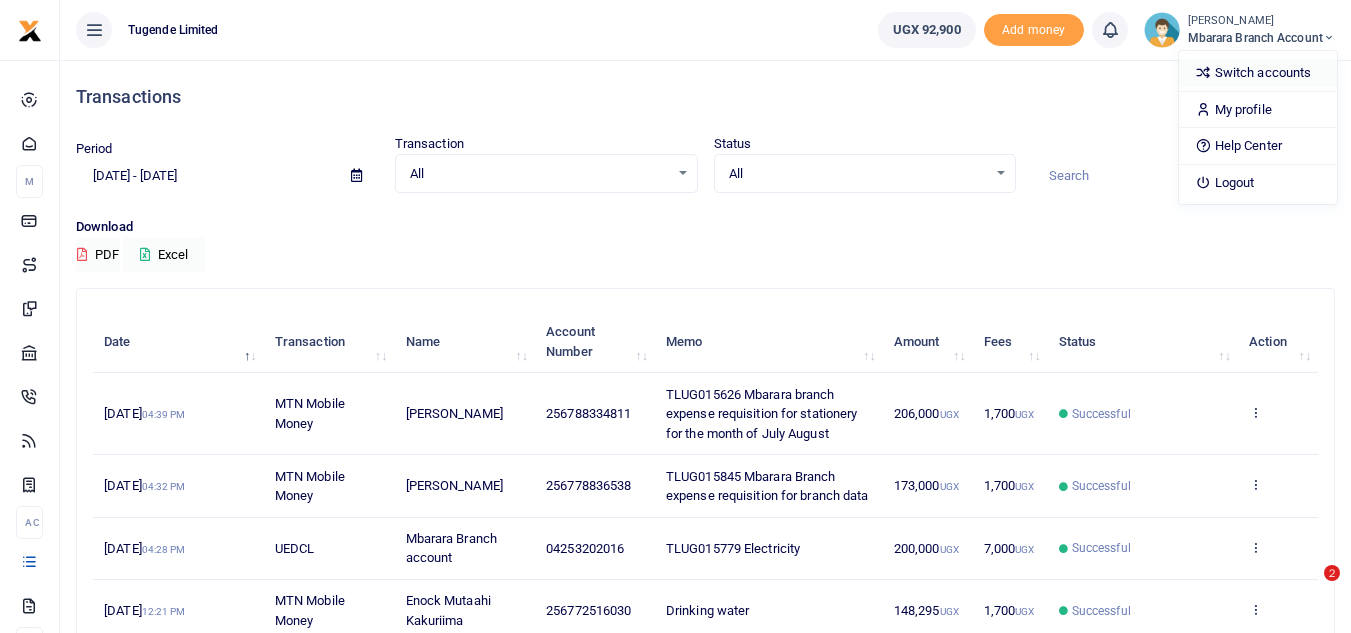 click on "Switch accounts" at bounding box center [1258, 73] 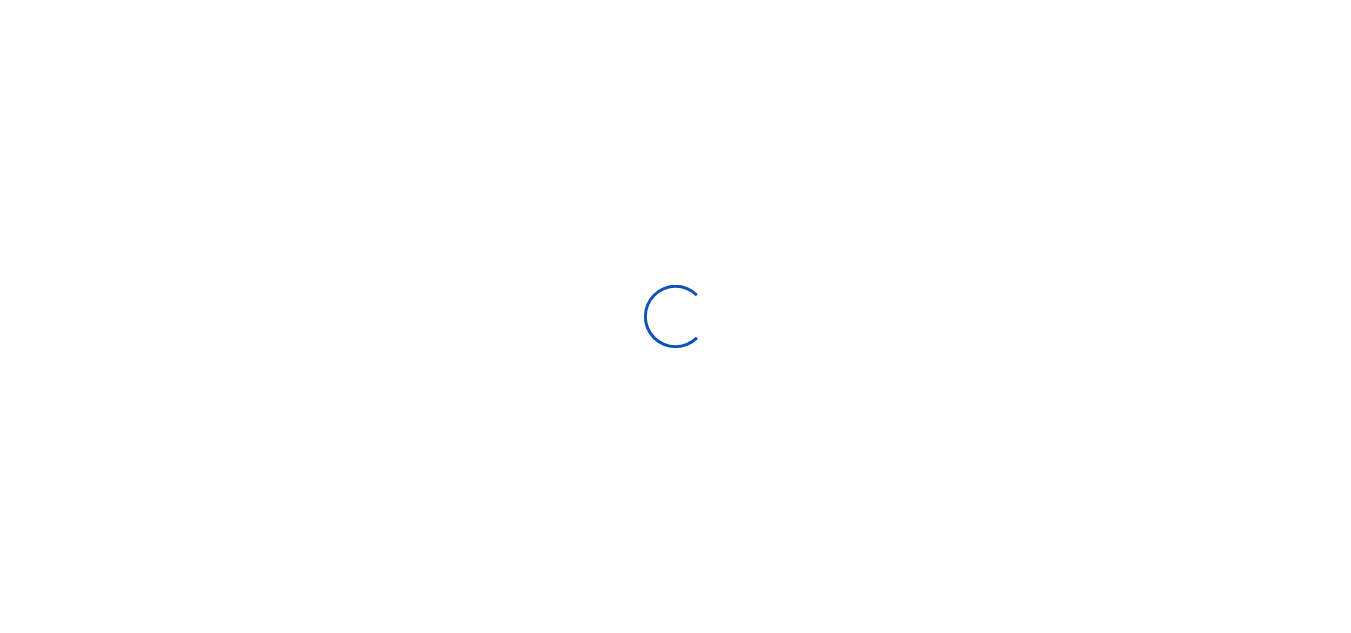 scroll, scrollTop: 0, scrollLeft: 0, axis: both 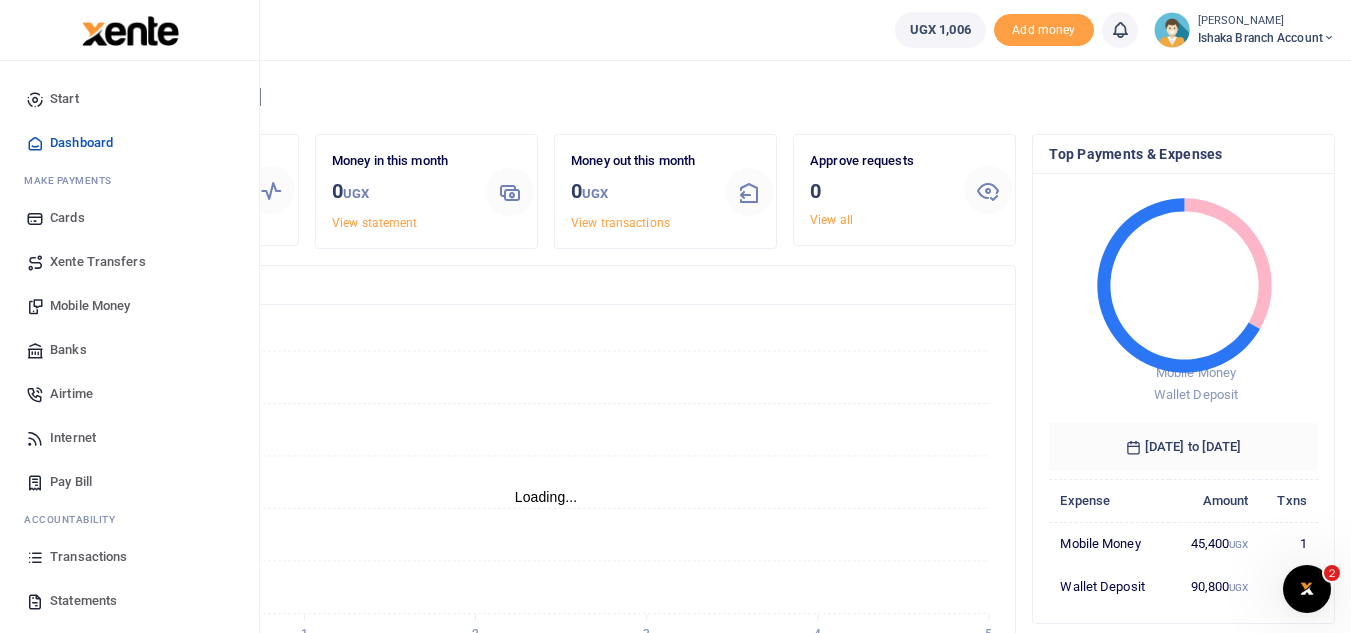 click on "Transactions" at bounding box center (129, 557) 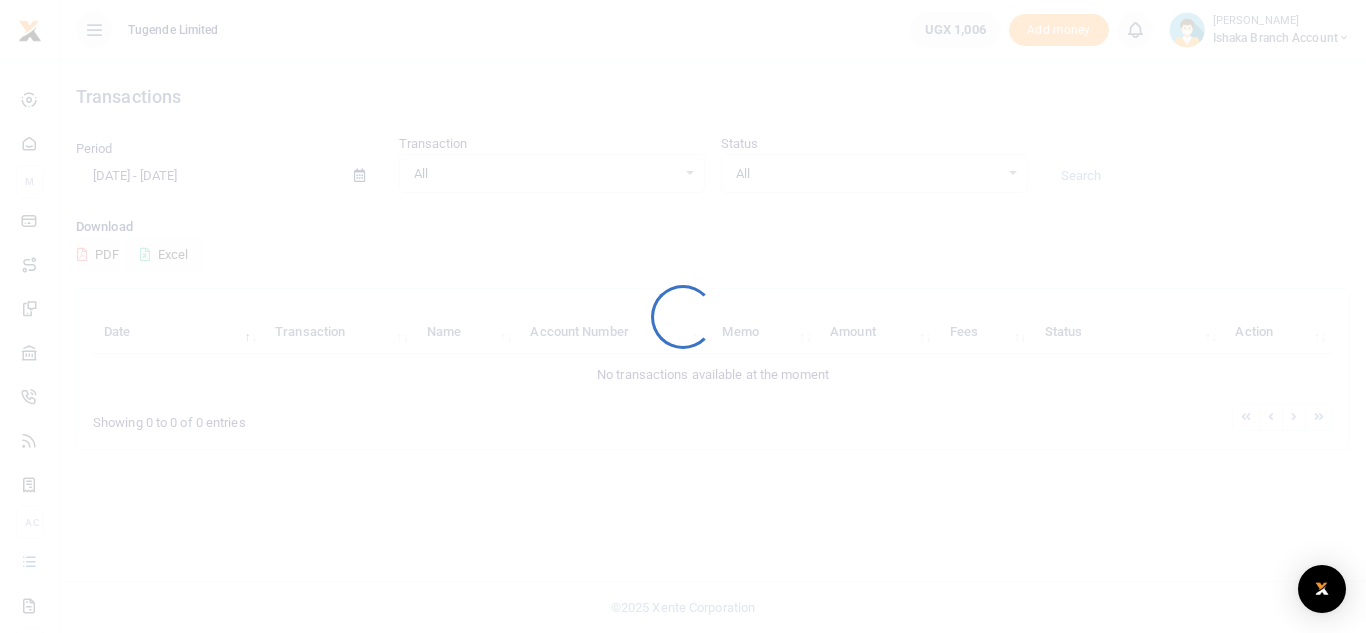 scroll, scrollTop: 0, scrollLeft: 0, axis: both 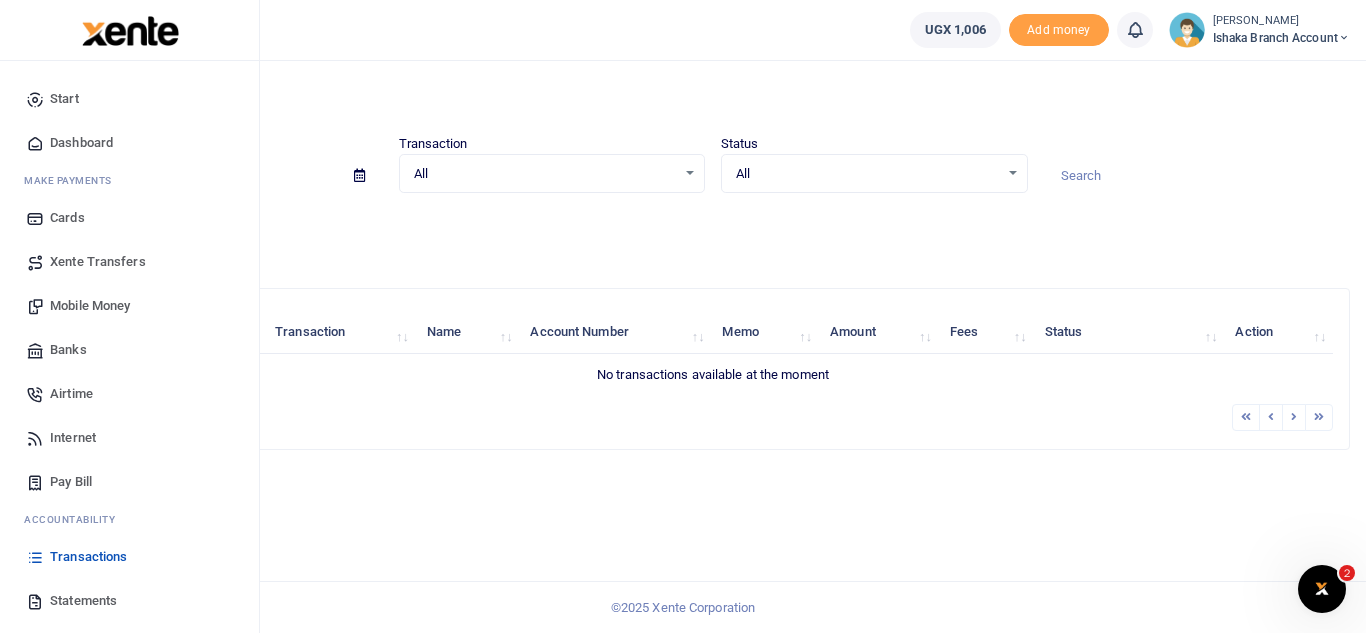 click on "Statements" at bounding box center [83, 601] 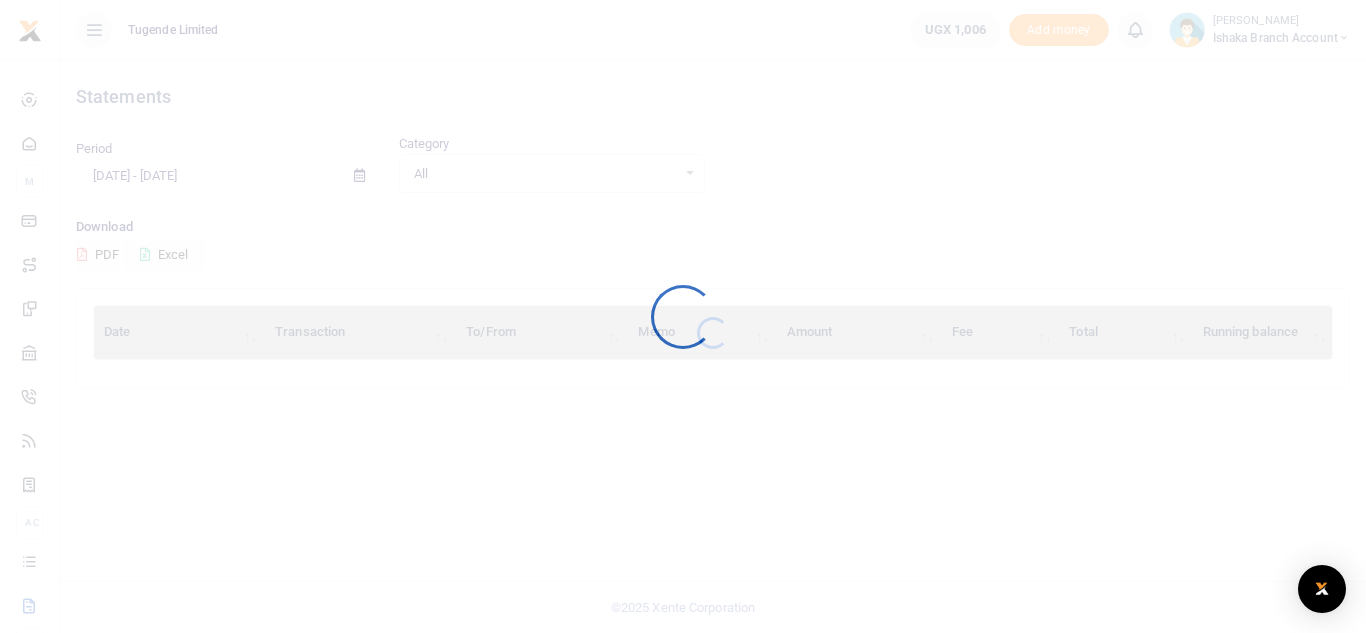 scroll, scrollTop: 0, scrollLeft: 0, axis: both 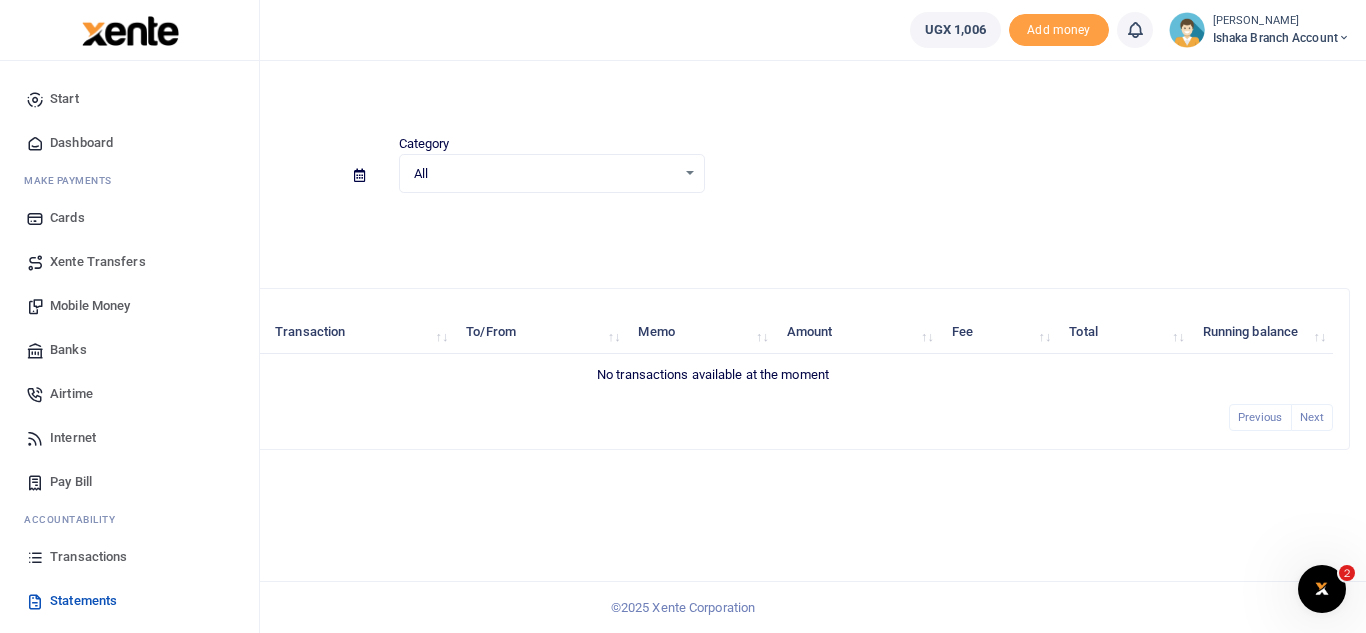 click on "Transactions" at bounding box center [88, 557] 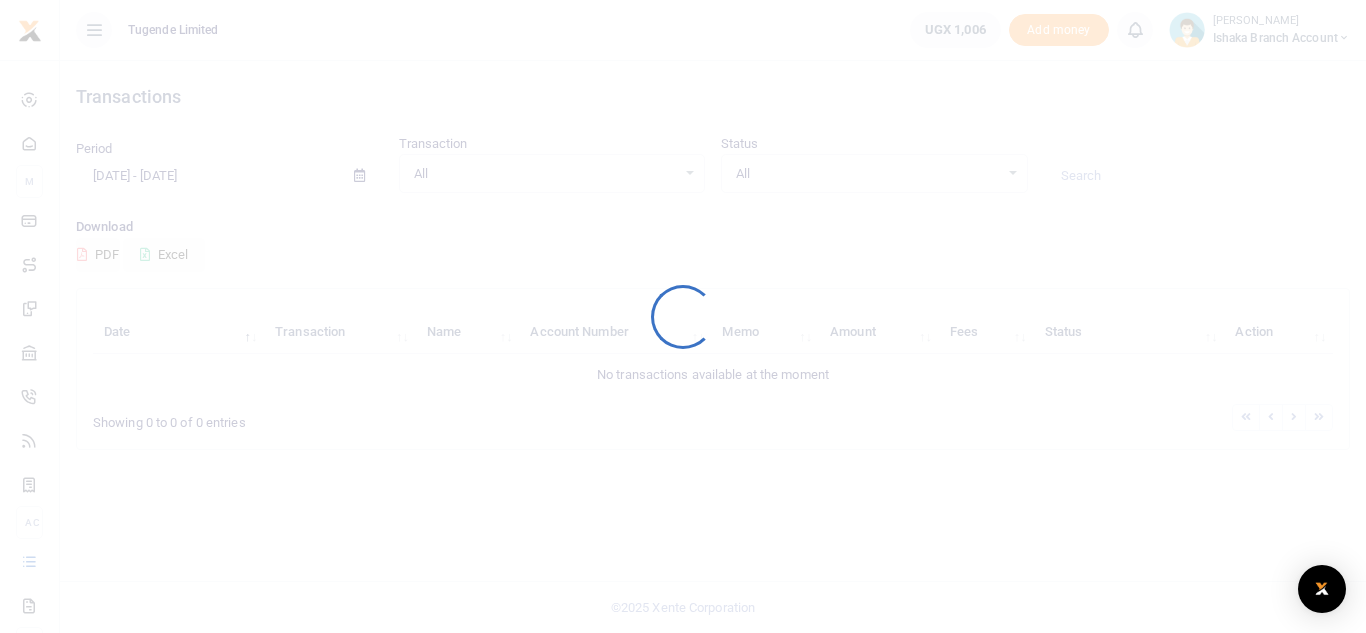 scroll, scrollTop: 0, scrollLeft: 0, axis: both 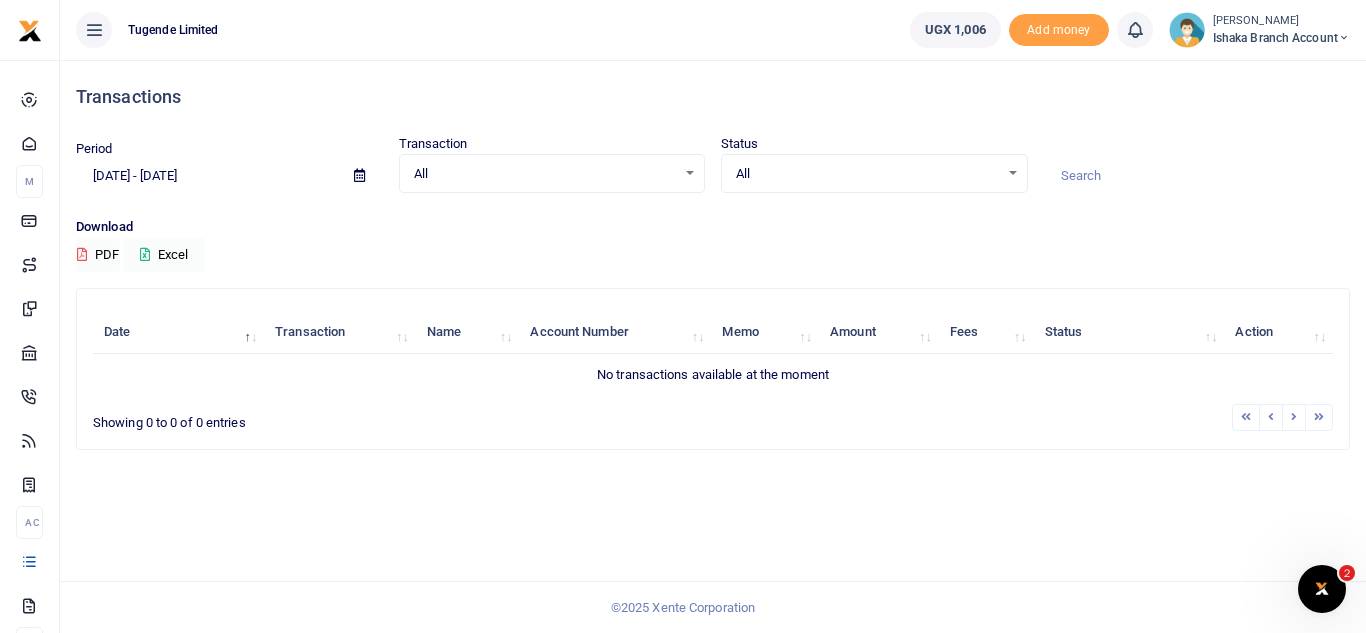 click on "Ishaka Branch Account" at bounding box center [1281, 38] 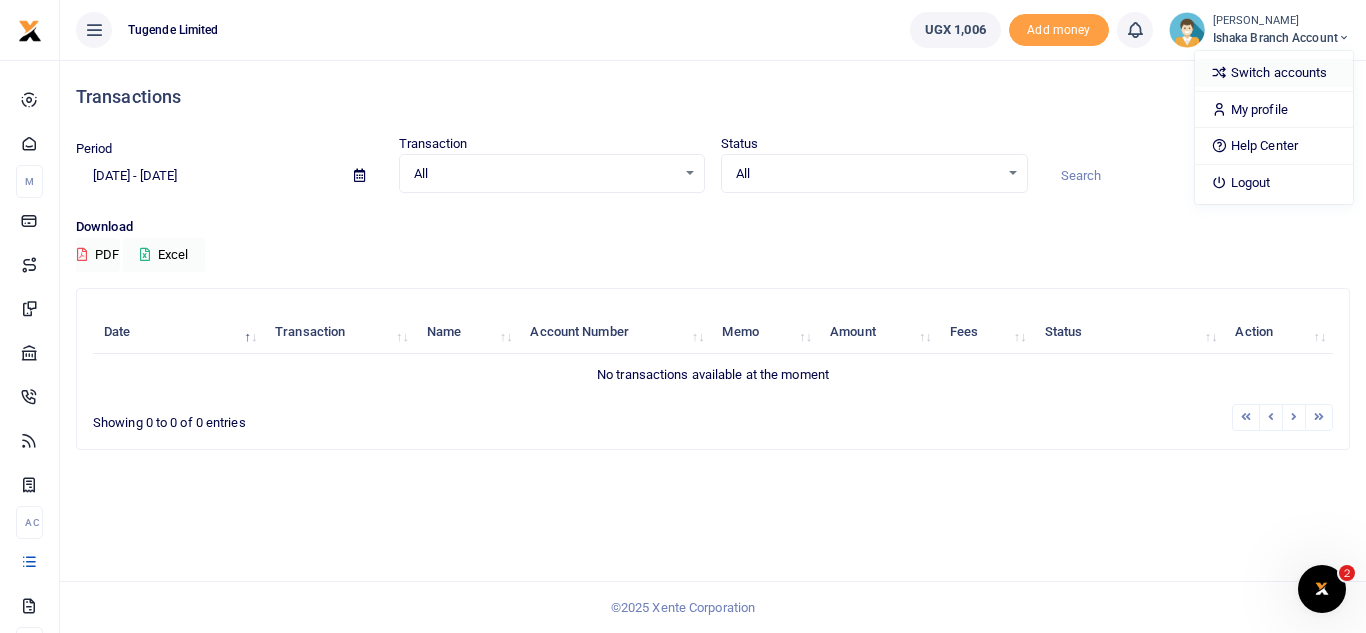 click on "Switch accounts" at bounding box center [1274, 73] 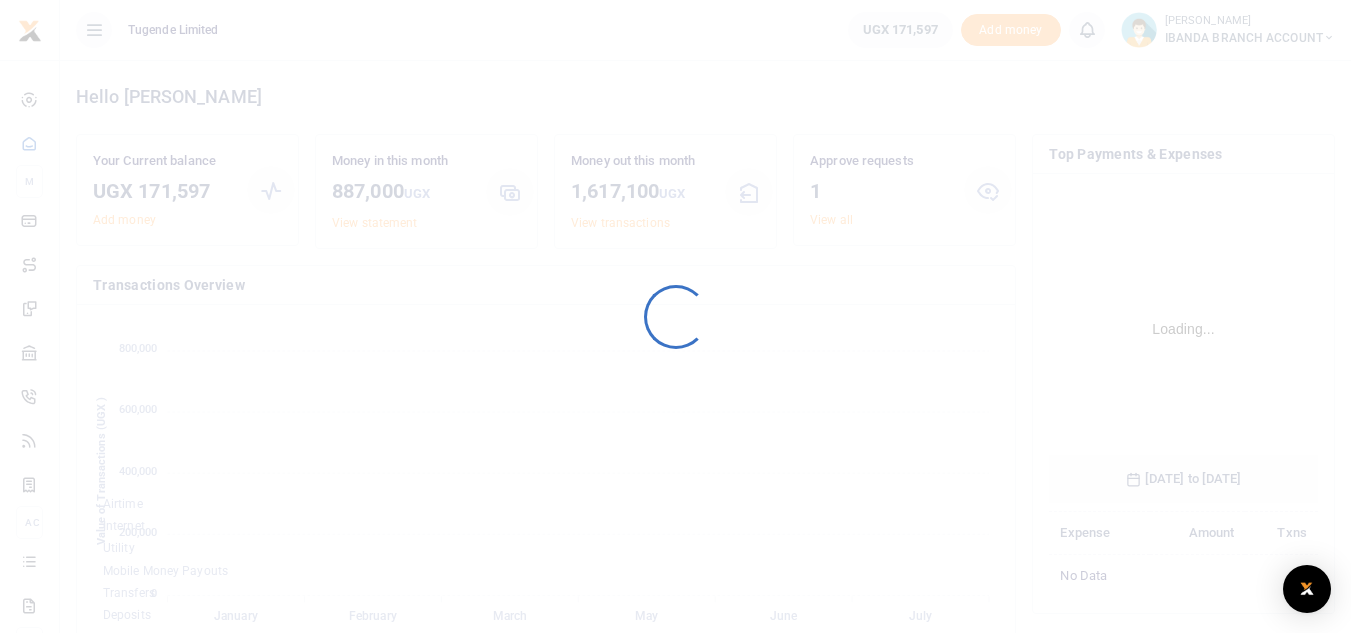 scroll, scrollTop: 0, scrollLeft: 0, axis: both 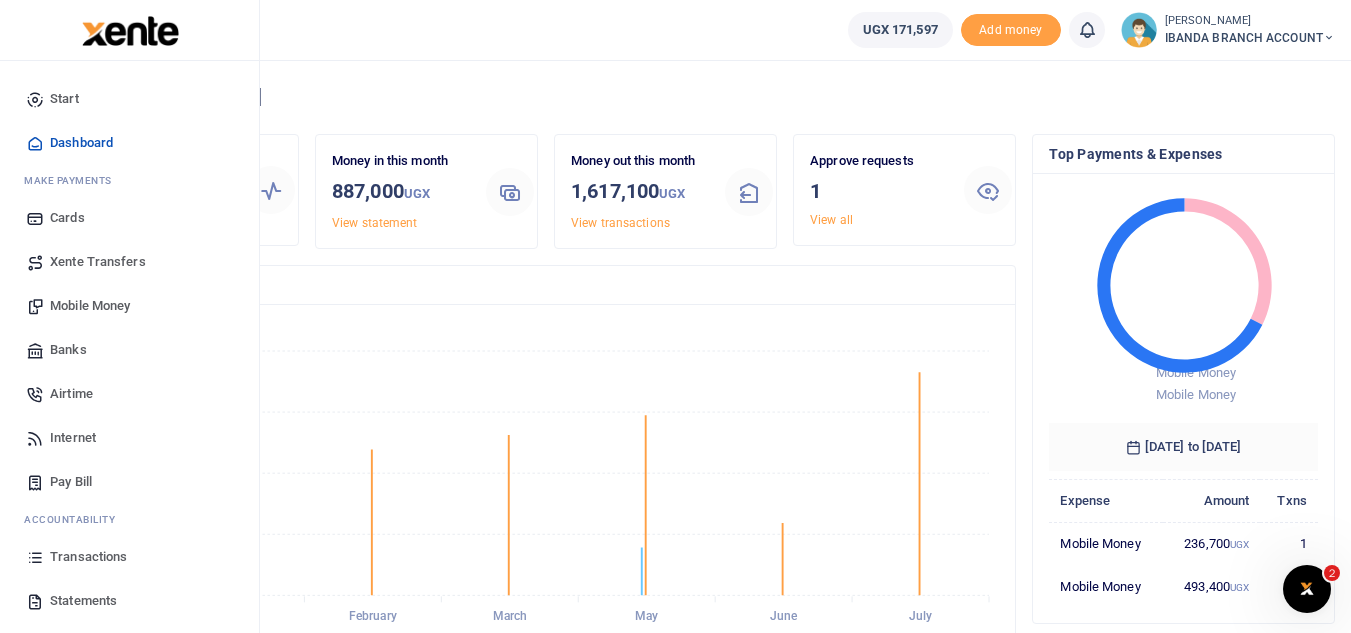 click on "Transactions" at bounding box center (88, 557) 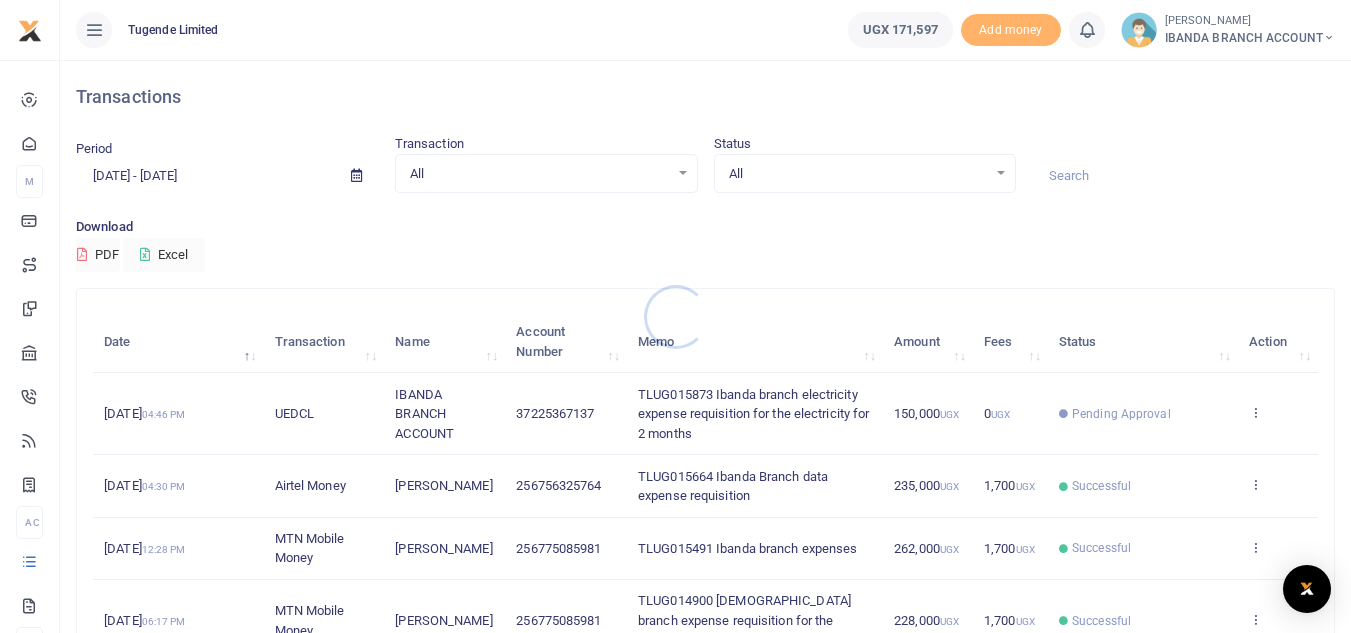 scroll, scrollTop: 0, scrollLeft: 0, axis: both 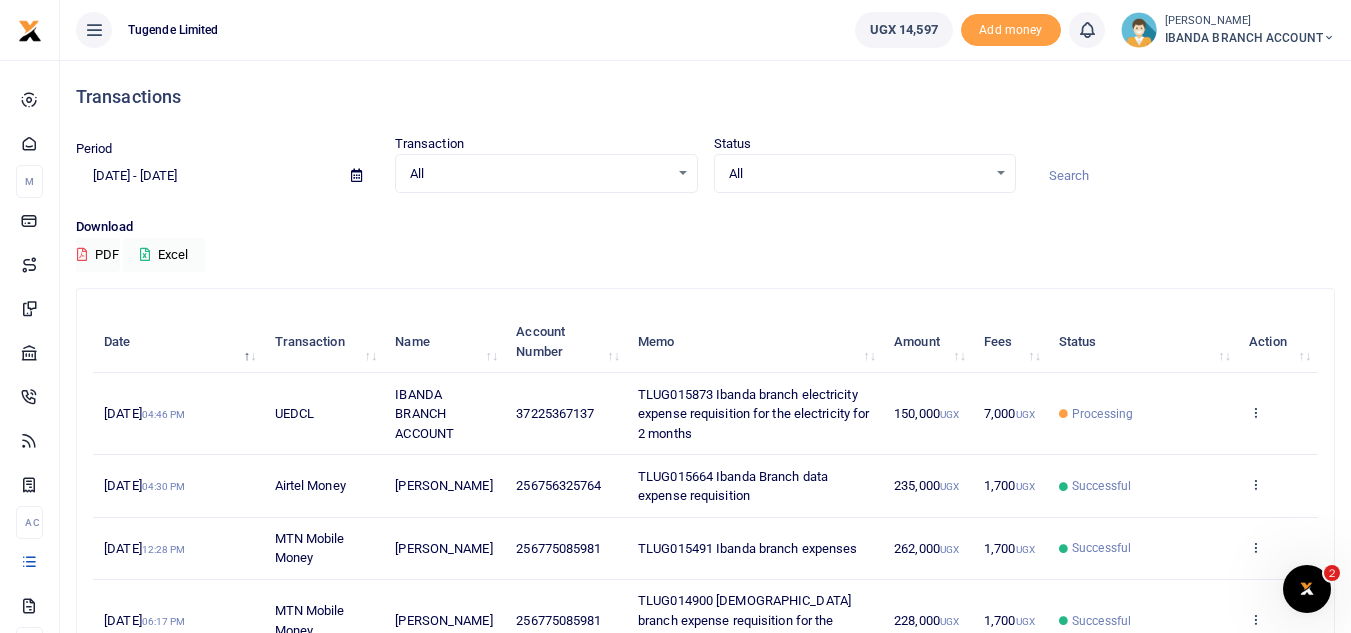 drag, startPoint x: 570, startPoint y: 341, endPoint x: 1171, endPoint y: 434, distance: 608.15295 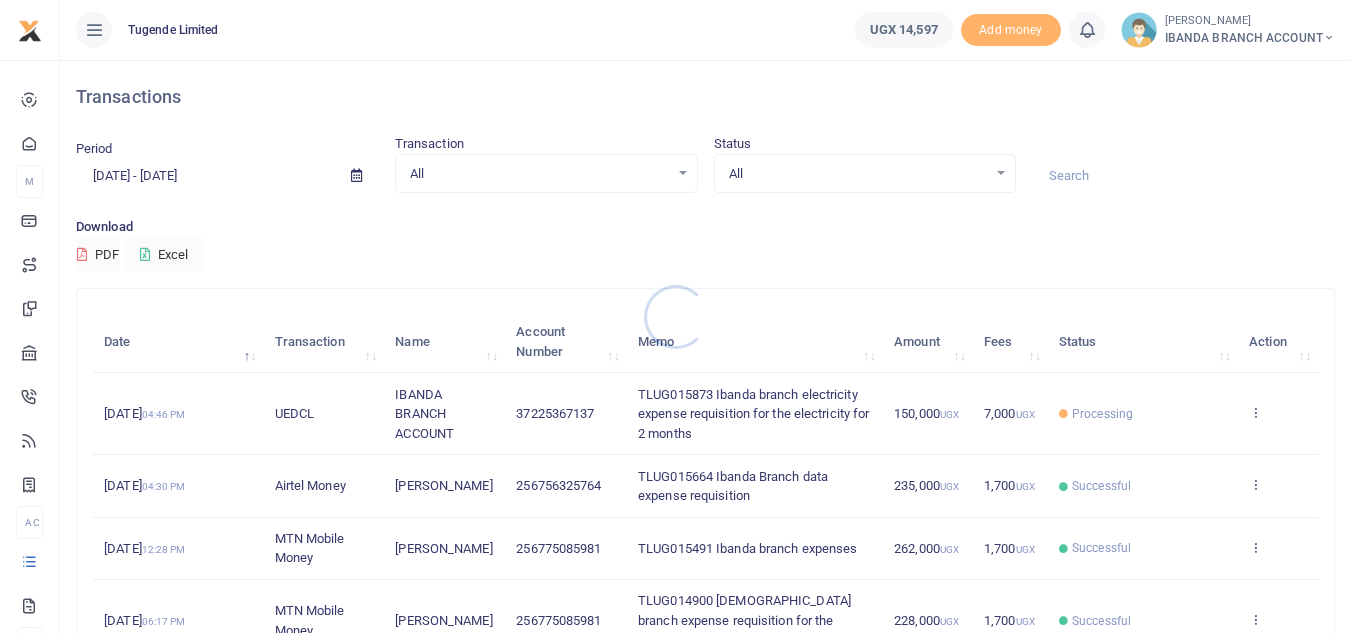 scroll, scrollTop: 0, scrollLeft: 0, axis: both 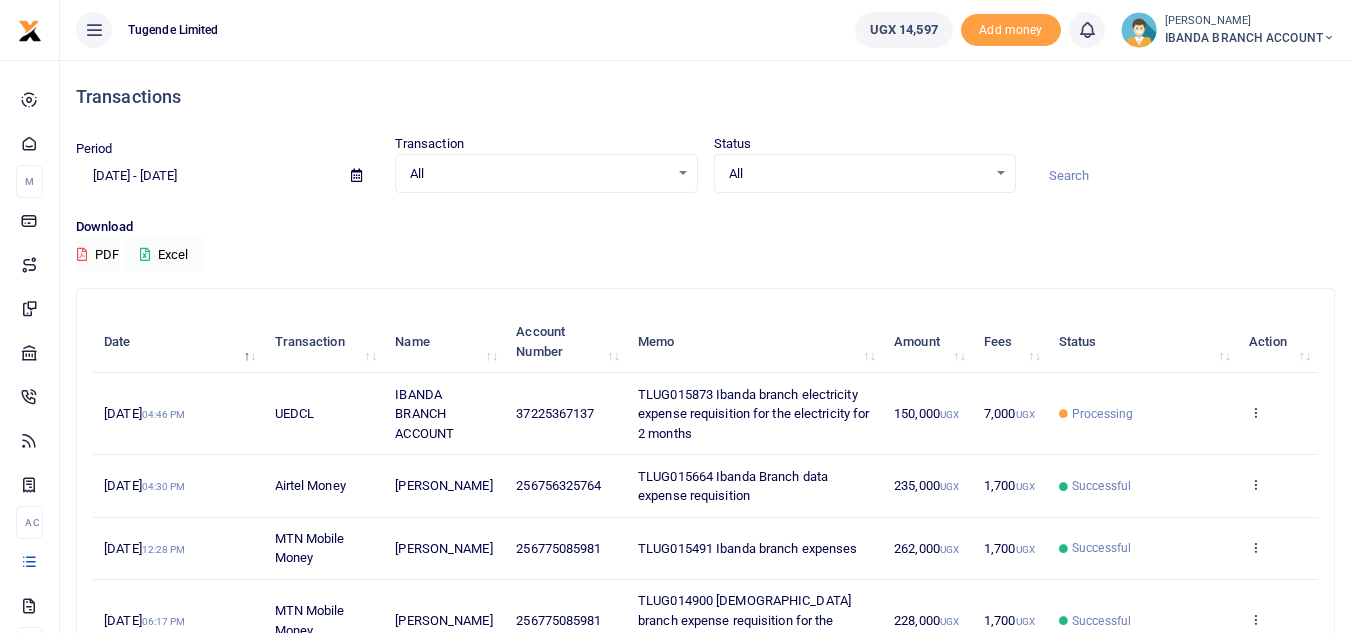 click on "7,000 UGX" at bounding box center [1010, 414] 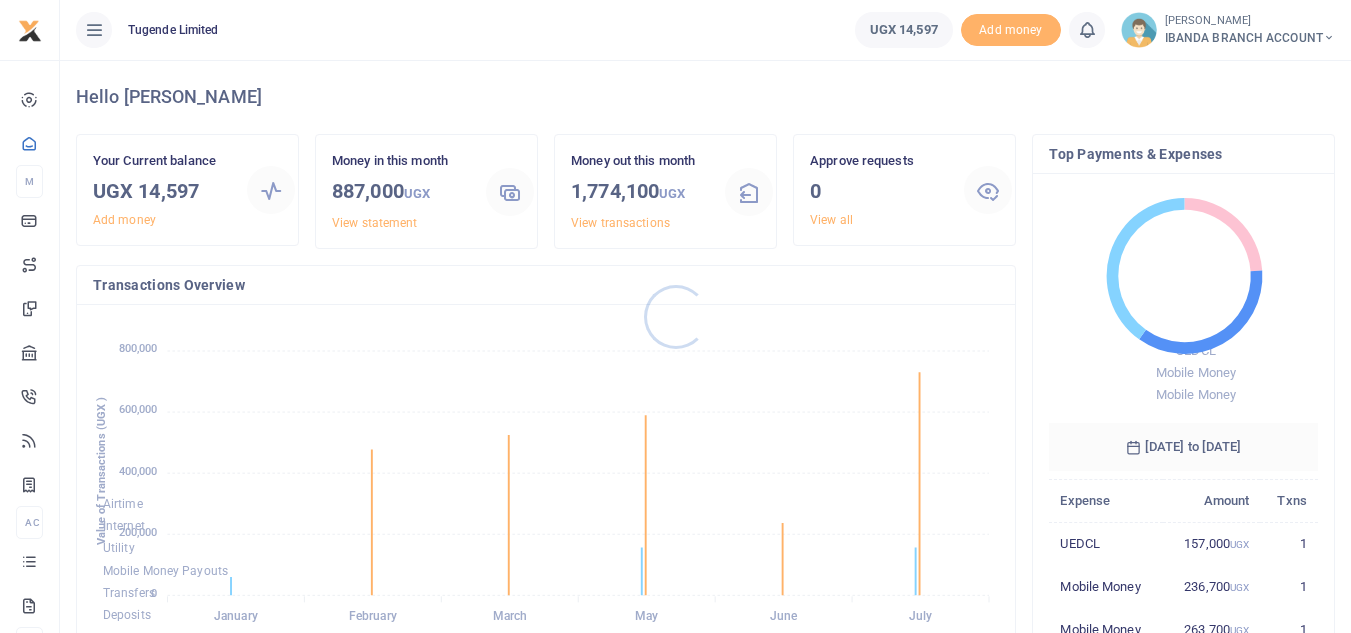 scroll, scrollTop: 0, scrollLeft: 0, axis: both 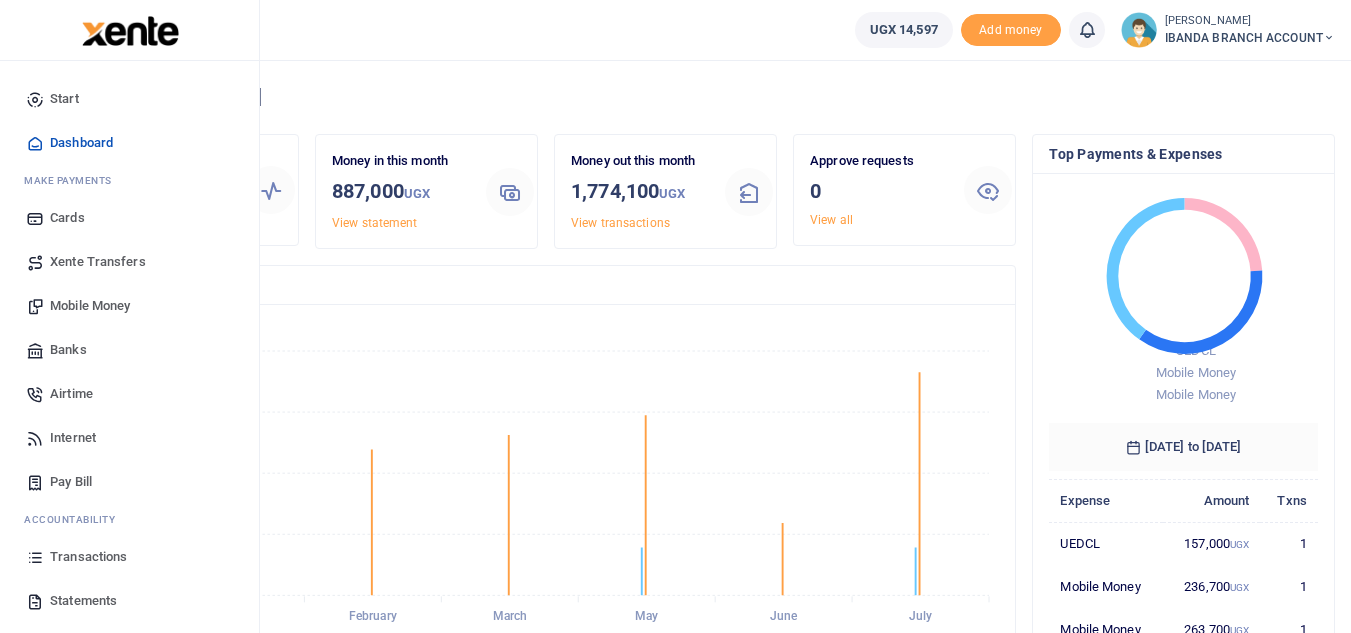 click on "Transactions" at bounding box center (88, 557) 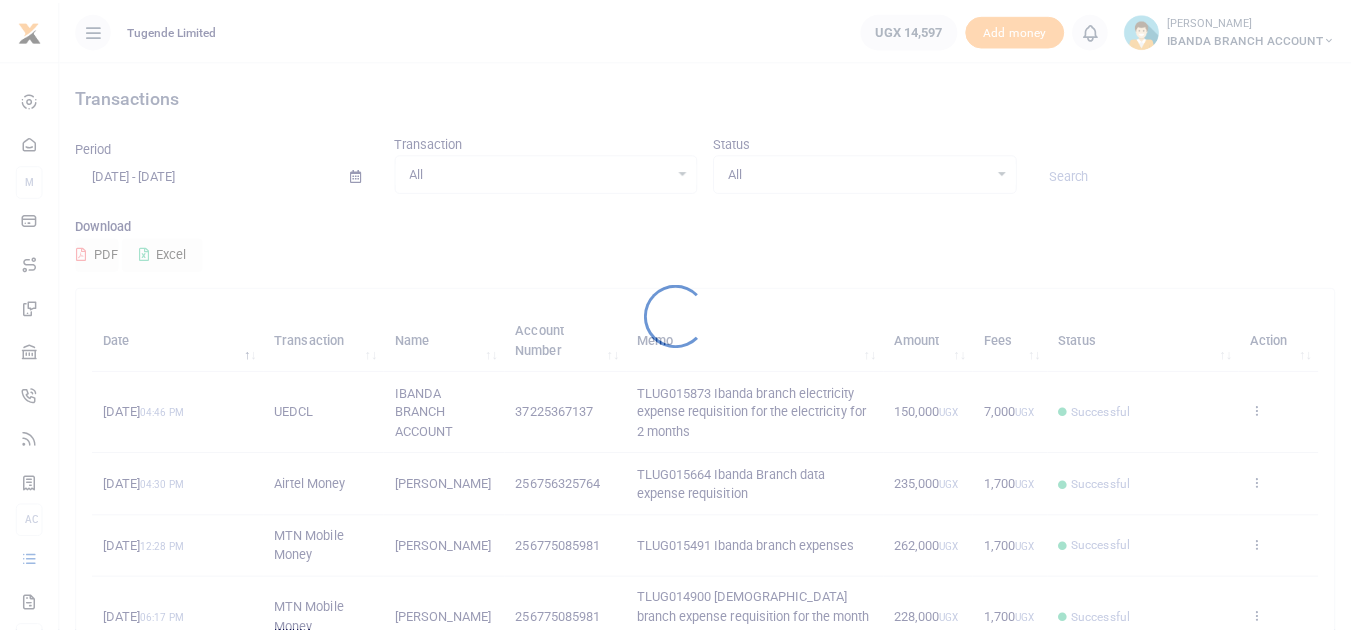 scroll, scrollTop: 0, scrollLeft: 0, axis: both 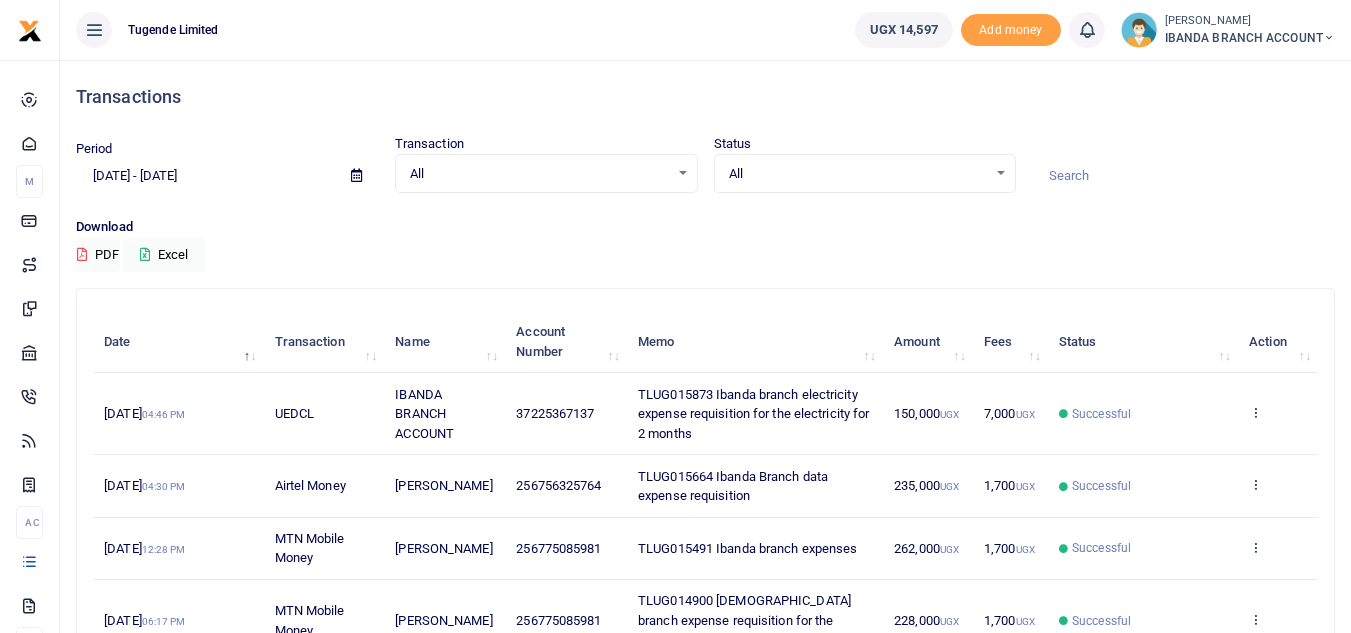 click on "UGX" at bounding box center (949, 414) 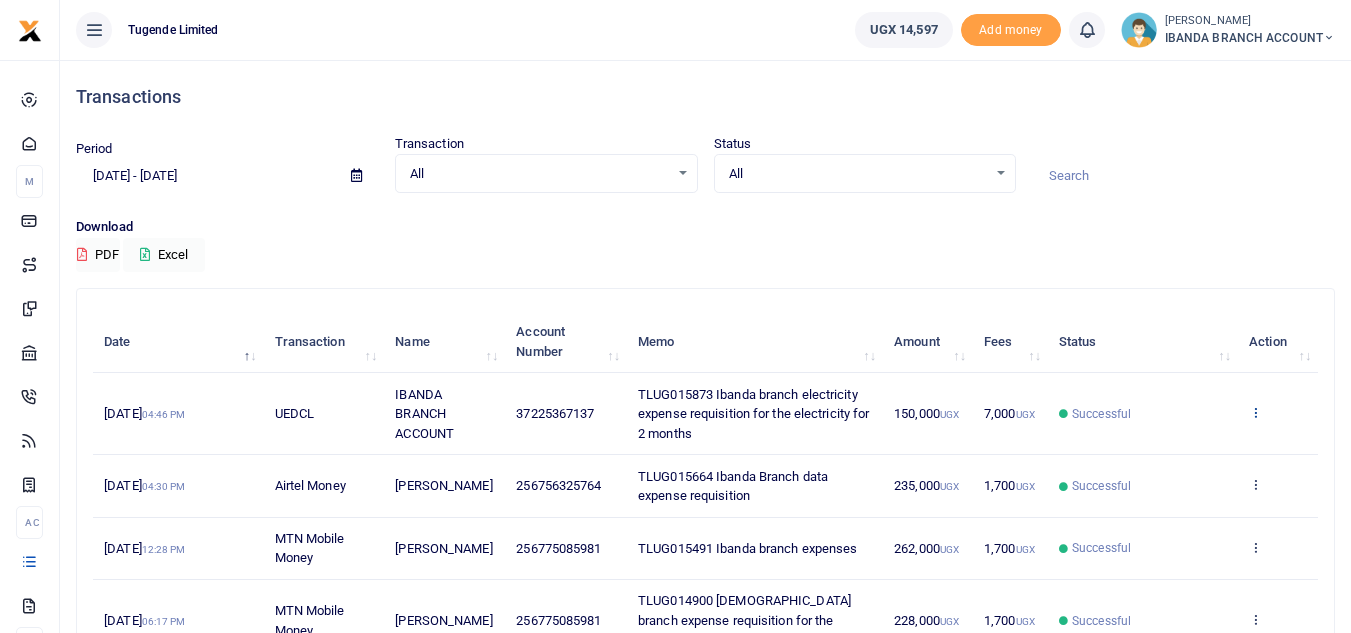 click at bounding box center (1255, 412) 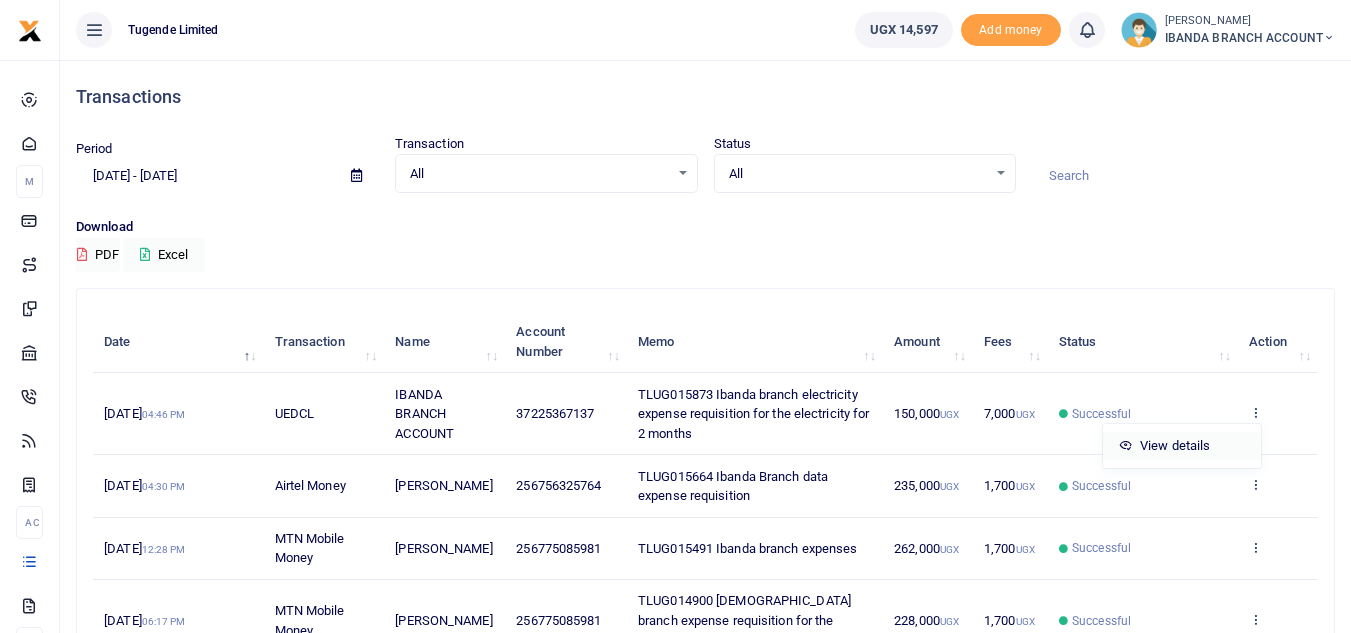 click on "View details" at bounding box center [1182, 446] 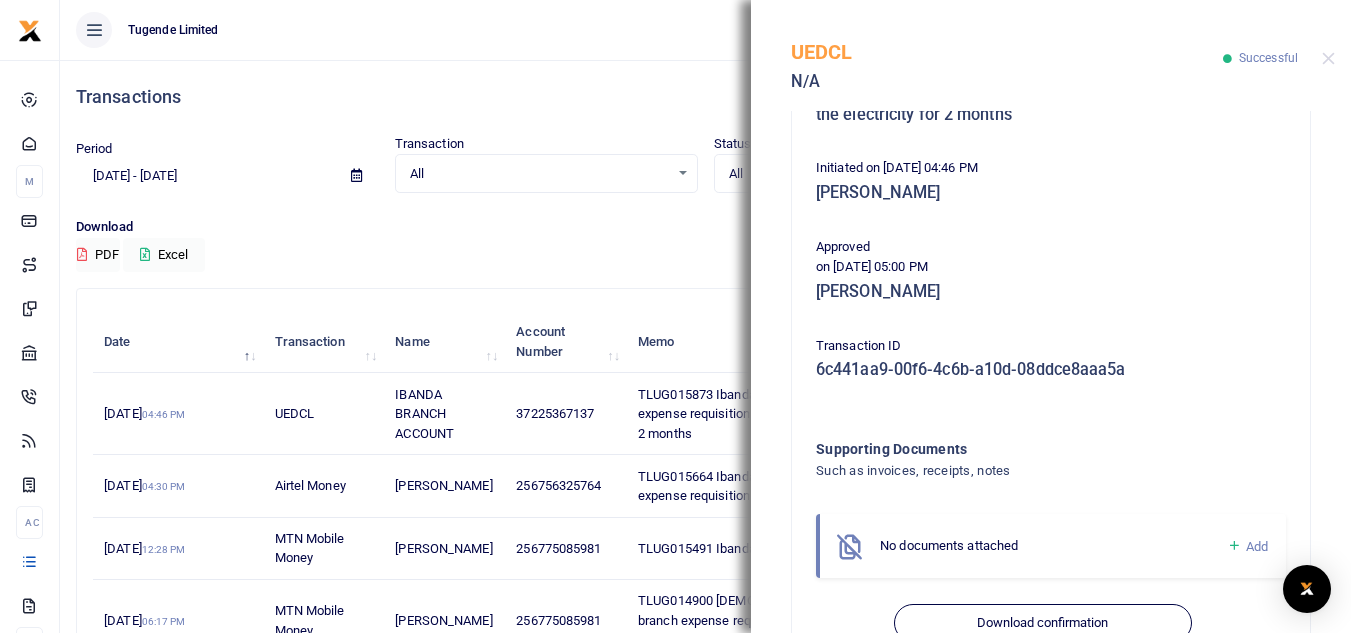 scroll, scrollTop: 450, scrollLeft: 0, axis: vertical 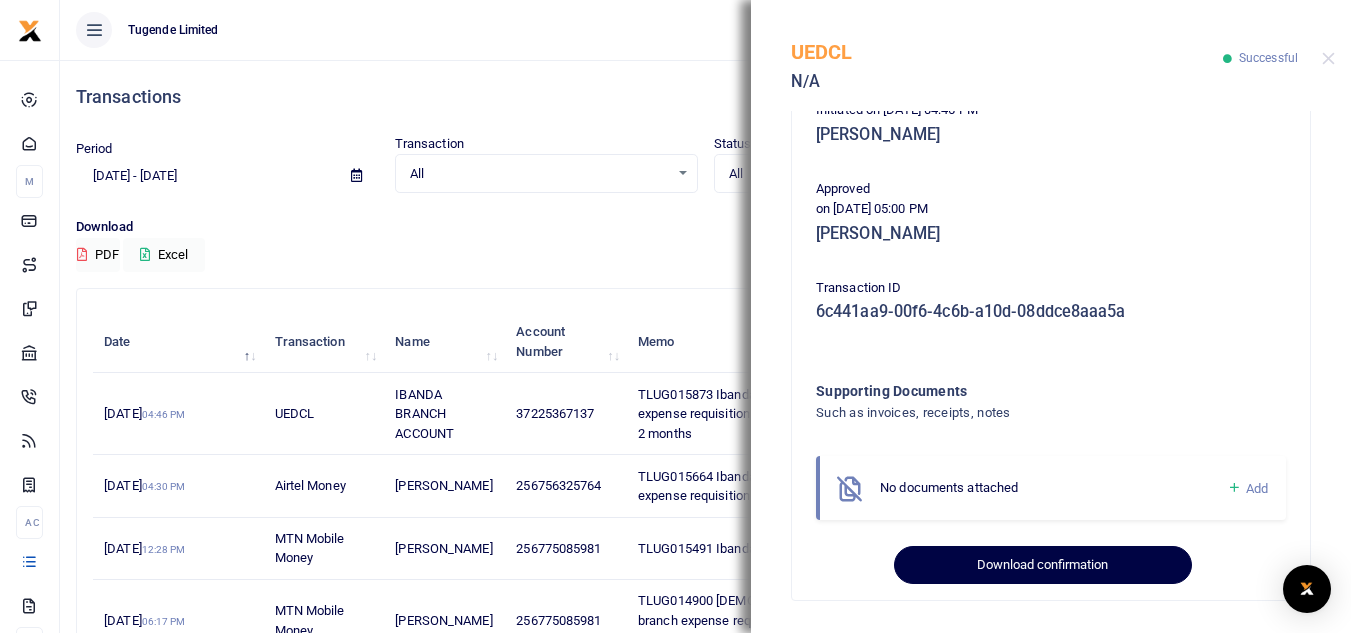 click on "Download confirmation" at bounding box center (1042, 565) 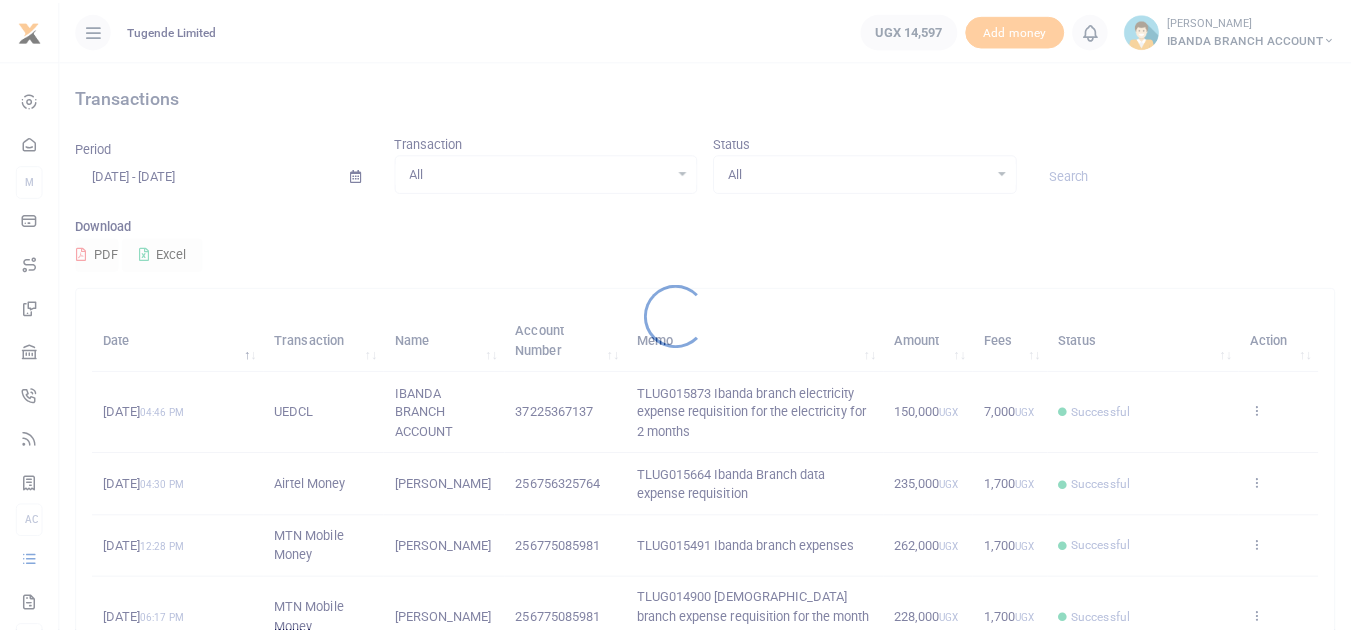 scroll, scrollTop: 0, scrollLeft: 0, axis: both 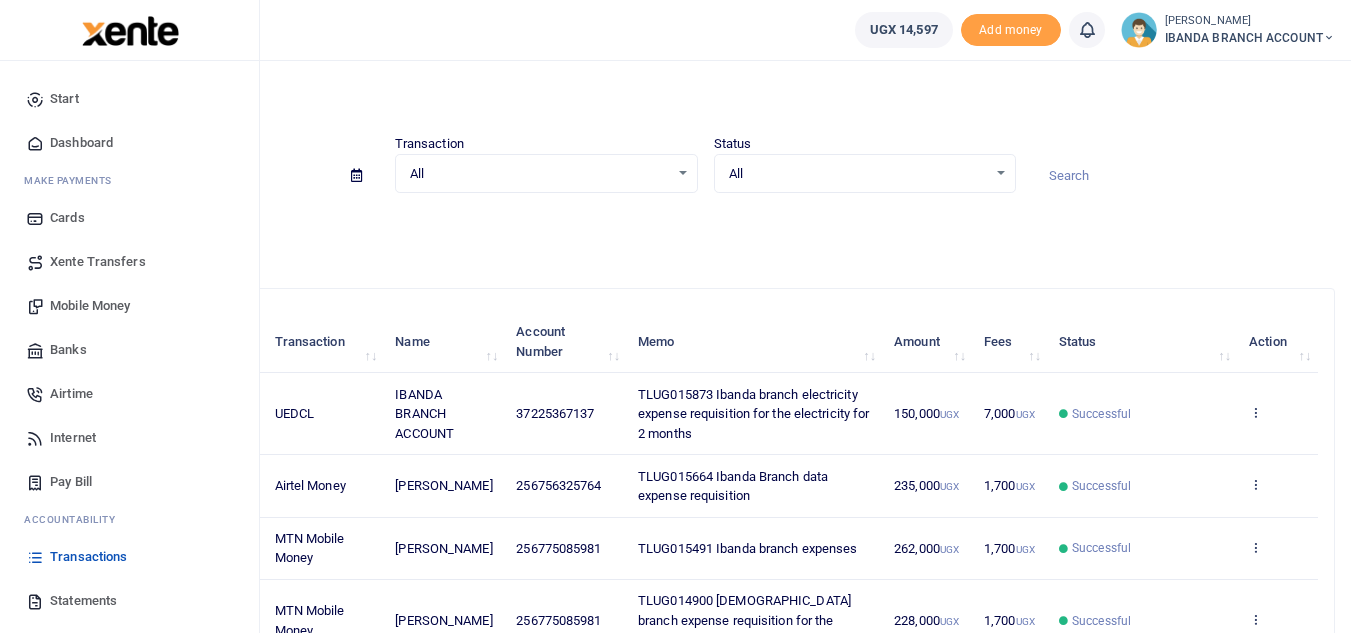 click on "Pay Bill" at bounding box center [71, 482] 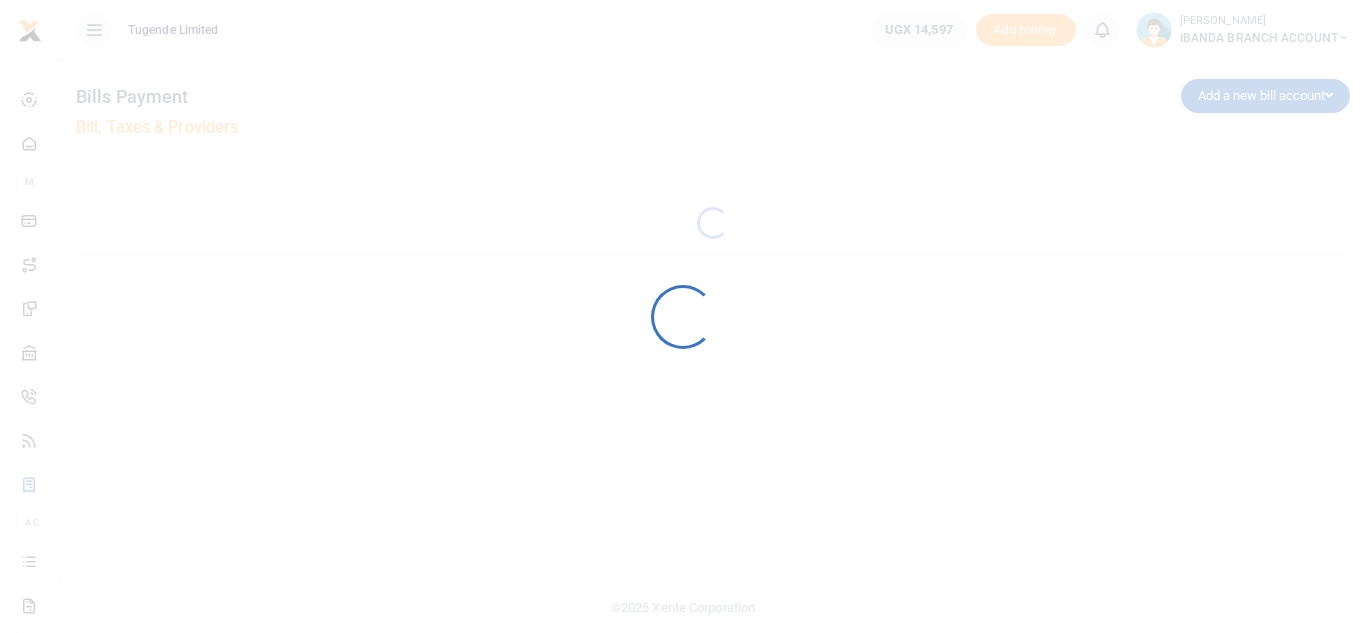 scroll, scrollTop: 0, scrollLeft: 0, axis: both 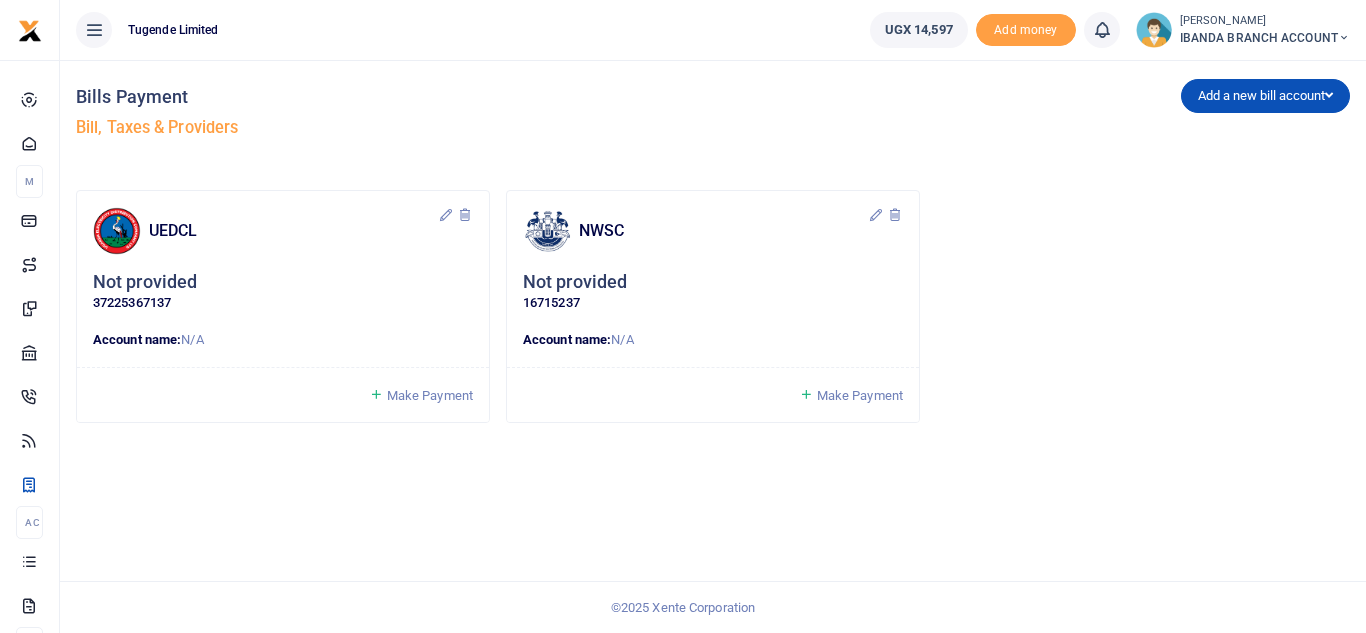 click on "Make Payment" at bounding box center (430, 395) 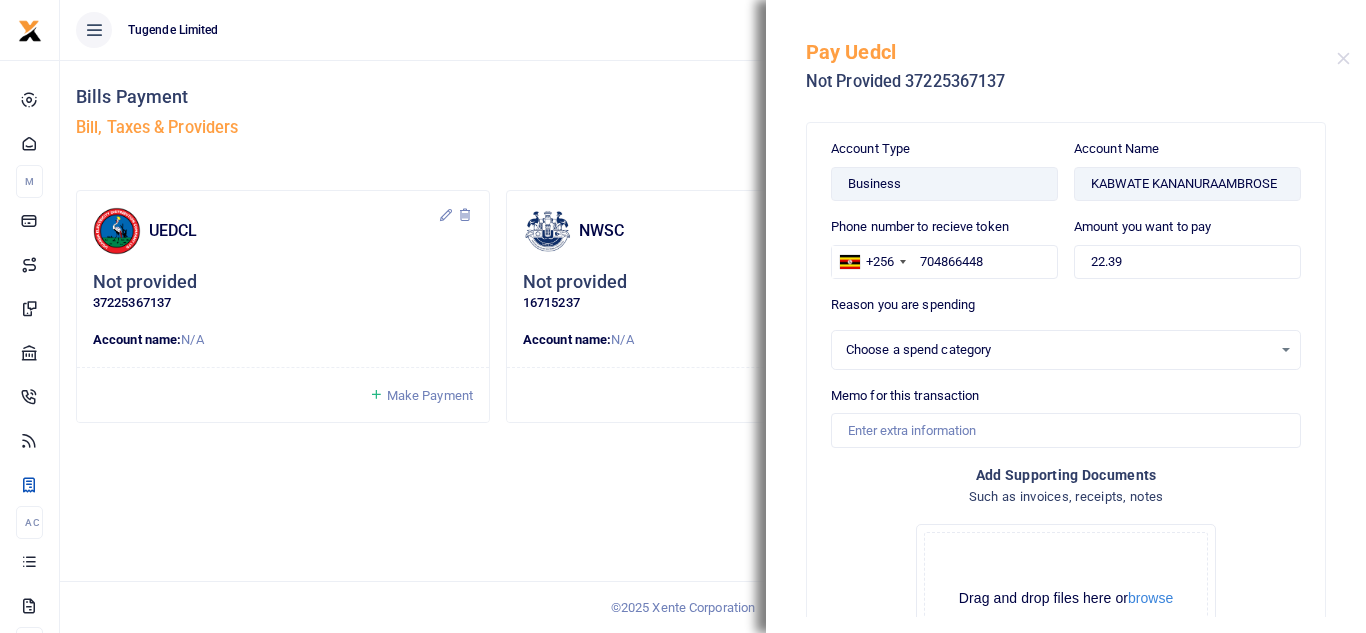 select 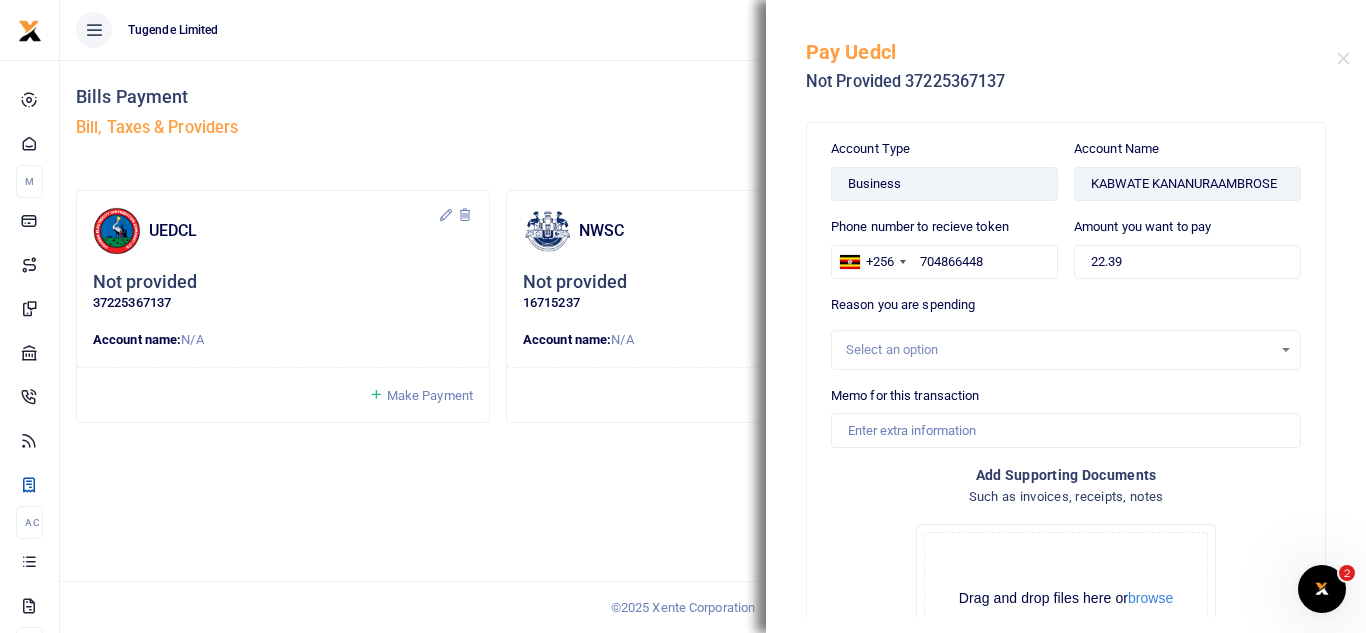 scroll, scrollTop: 0, scrollLeft: 0, axis: both 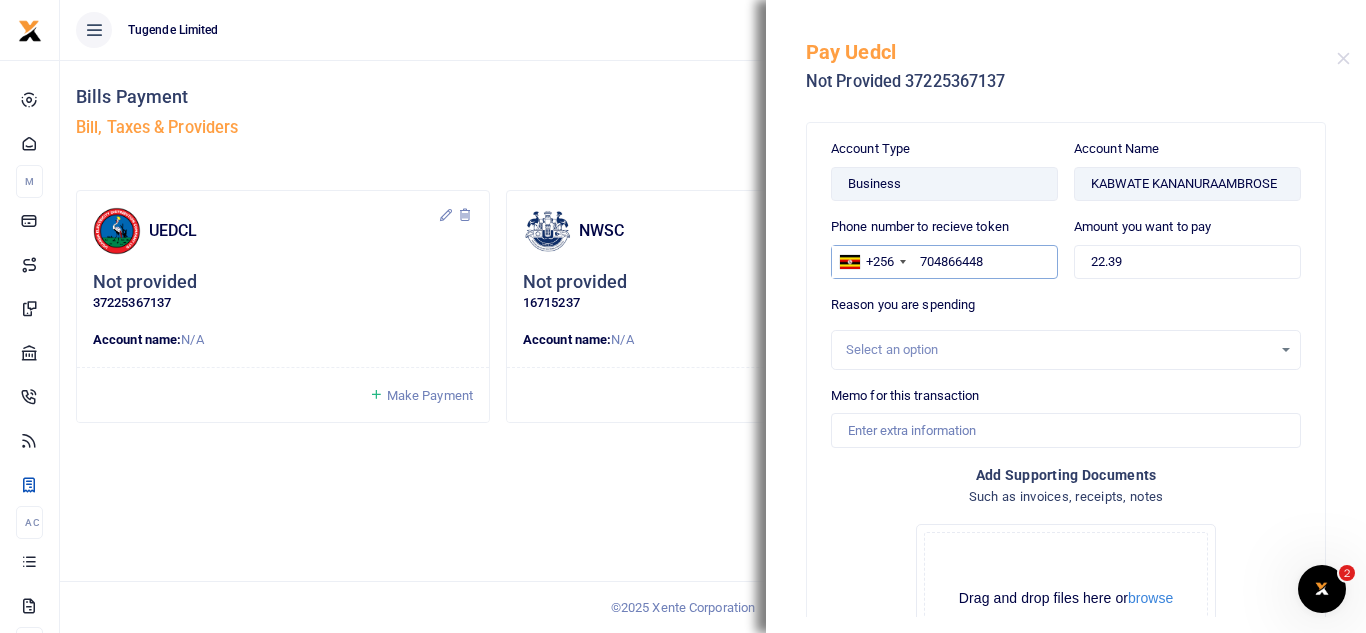 click on "704866448" at bounding box center (944, 262) 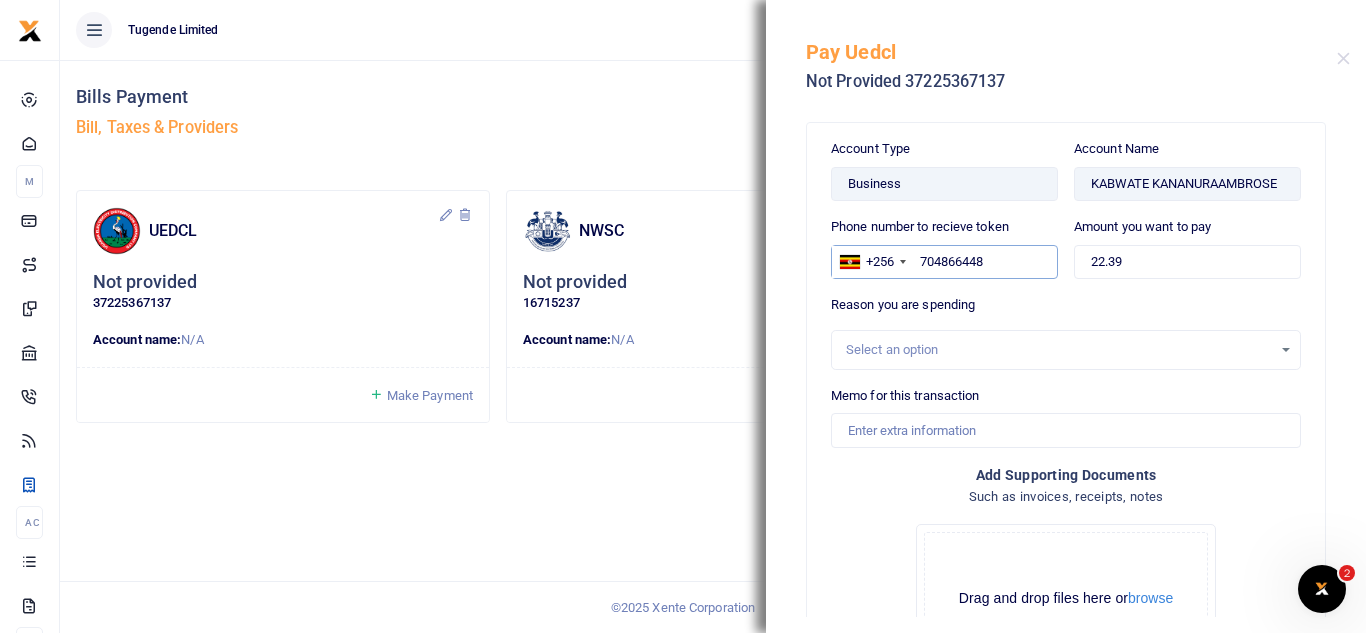 drag, startPoint x: 998, startPoint y: 266, endPoint x: 915, endPoint y: 267, distance: 83.00603 